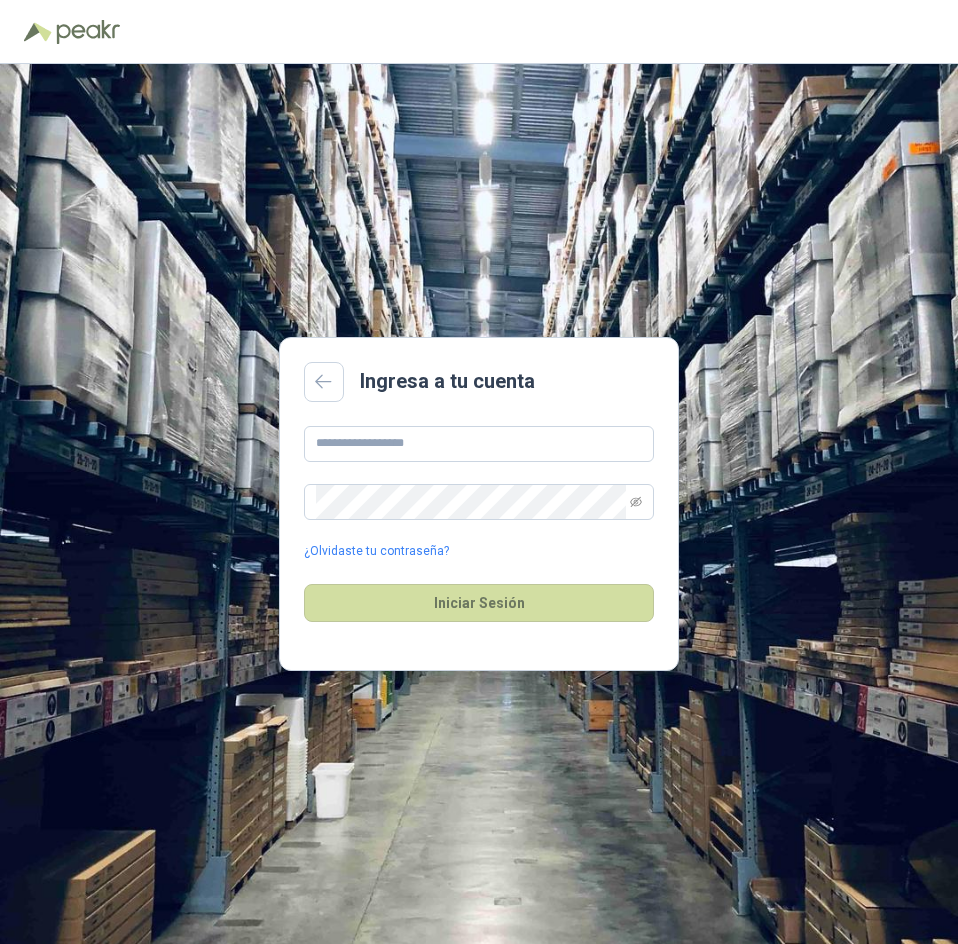 scroll, scrollTop: 0, scrollLeft: 0, axis: both 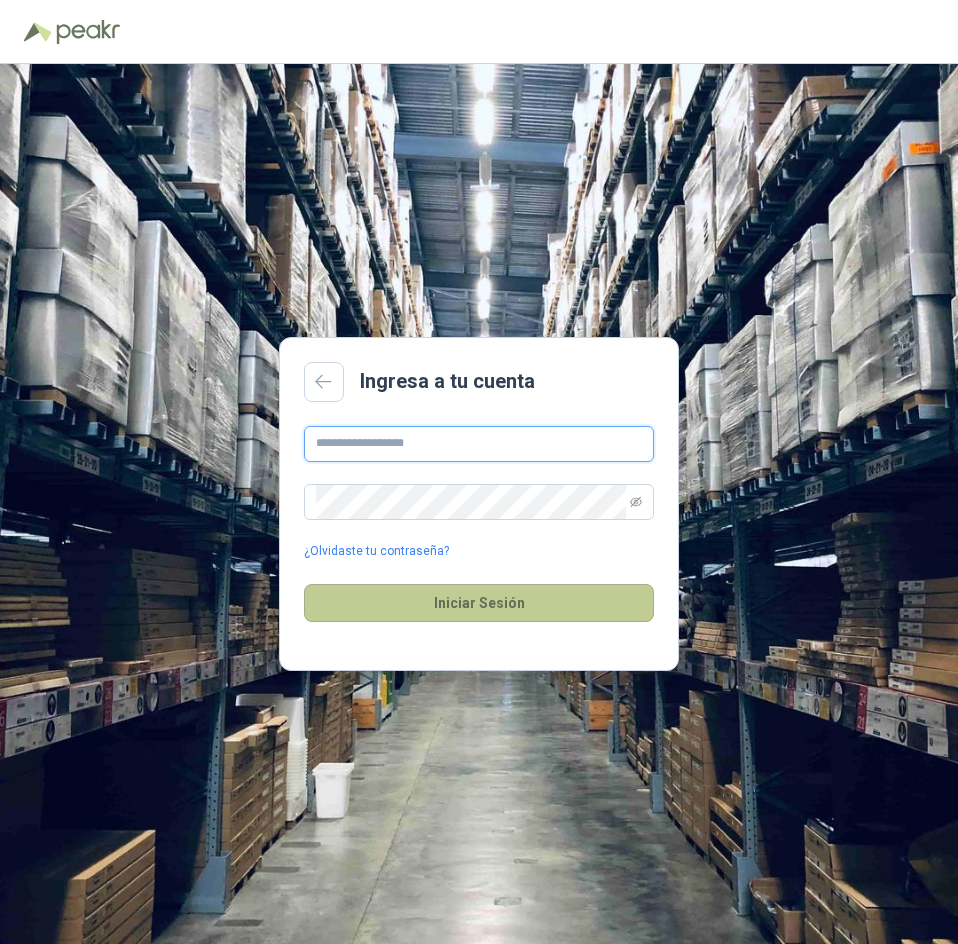 type on "**********" 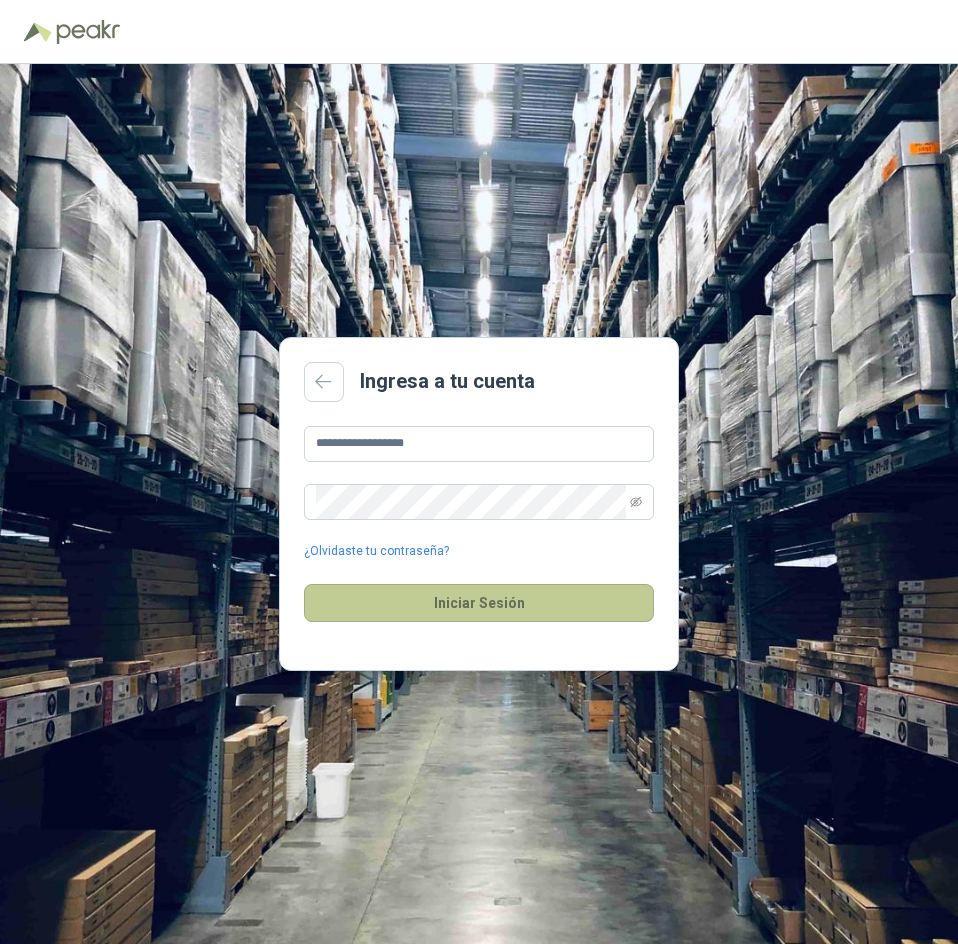 click on "Iniciar Sesión" at bounding box center [479, 603] 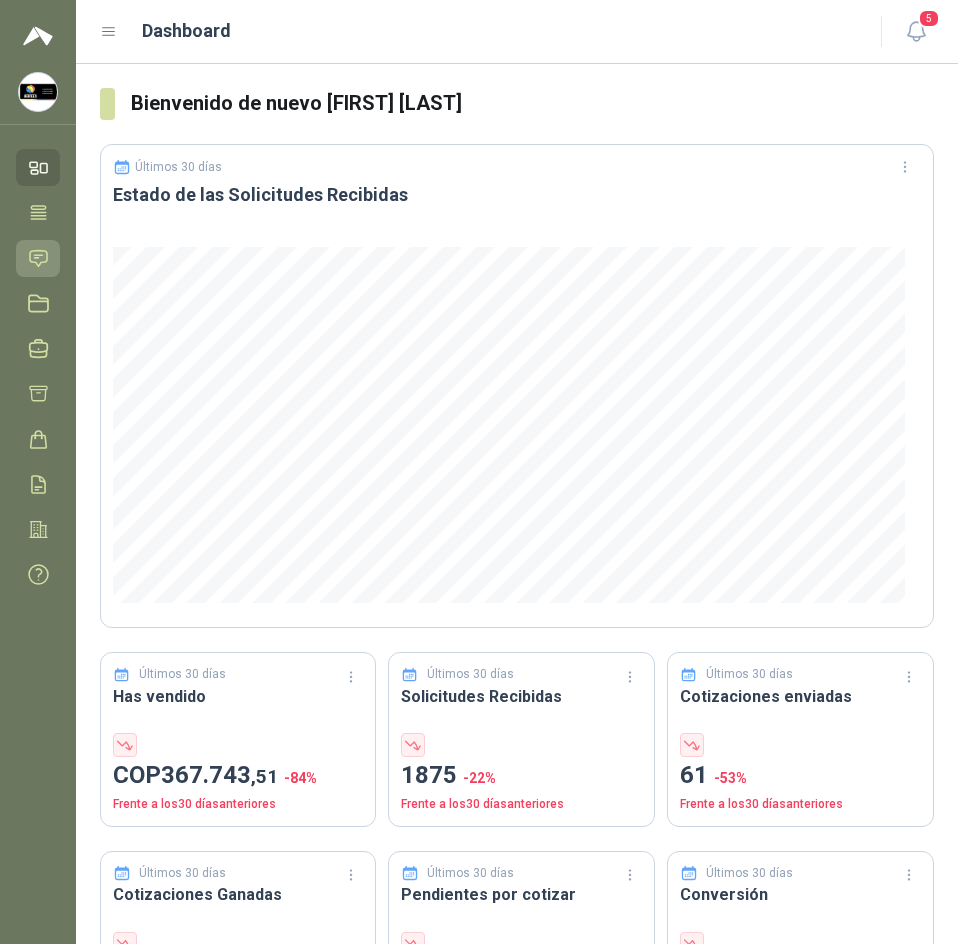 click at bounding box center (38, 258) 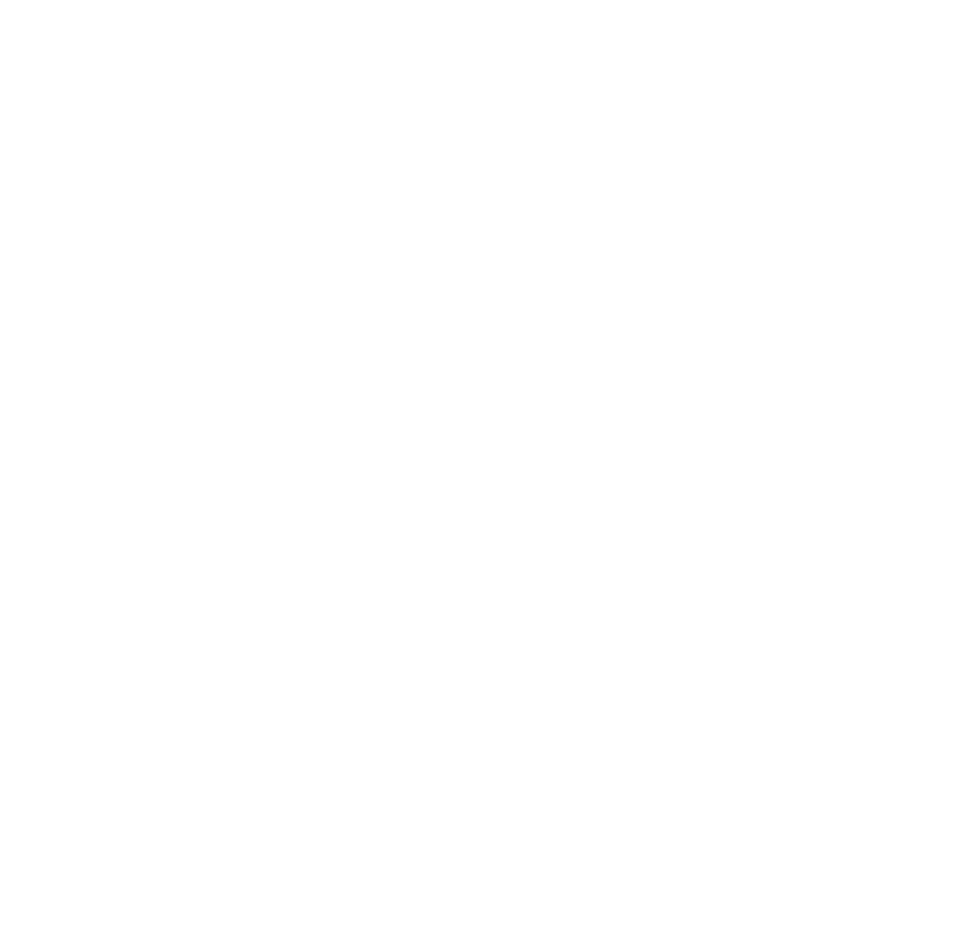 scroll, scrollTop: 0, scrollLeft: 0, axis: both 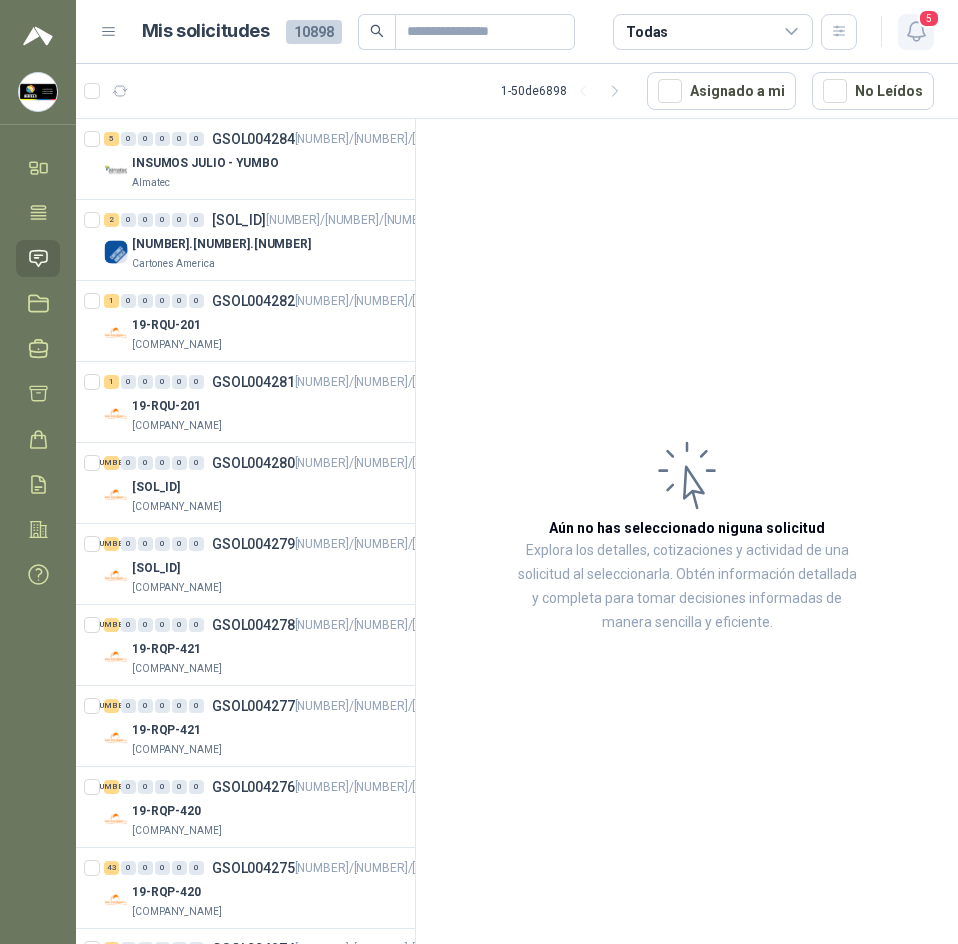 click at bounding box center (915, 31) 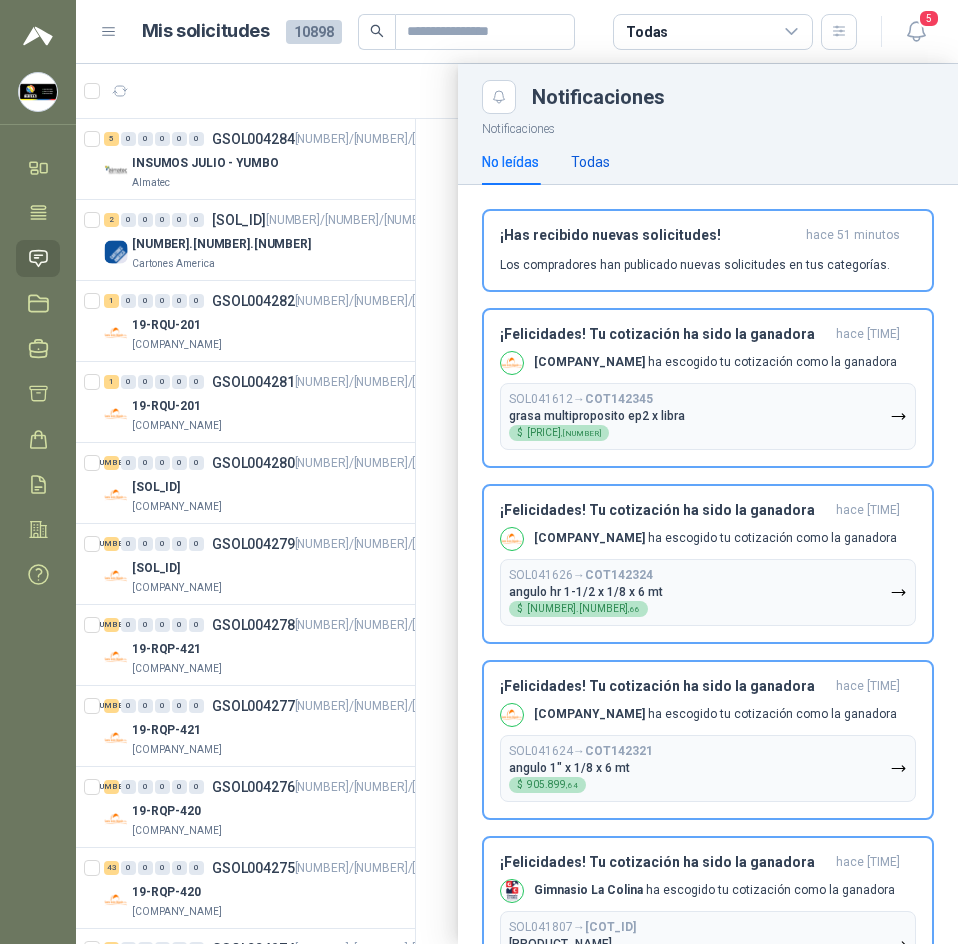 click on "Todas" at bounding box center [590, 162] 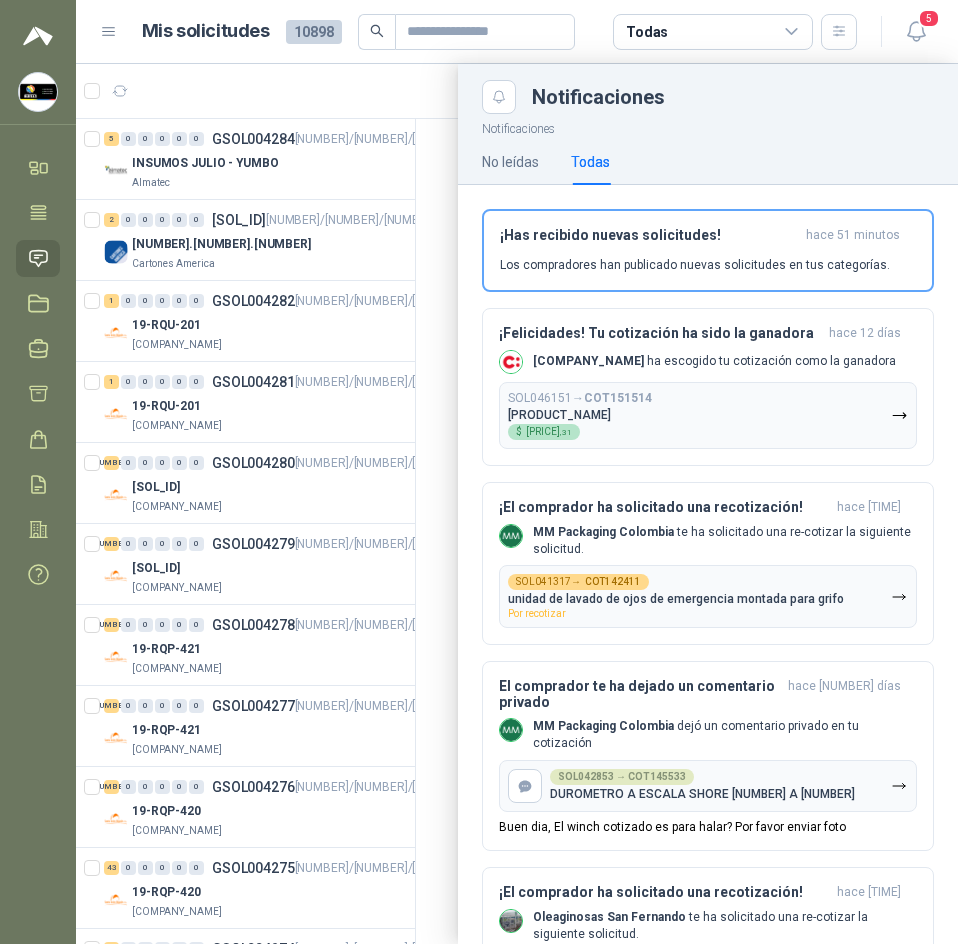 click at bounding box center [517, 504] 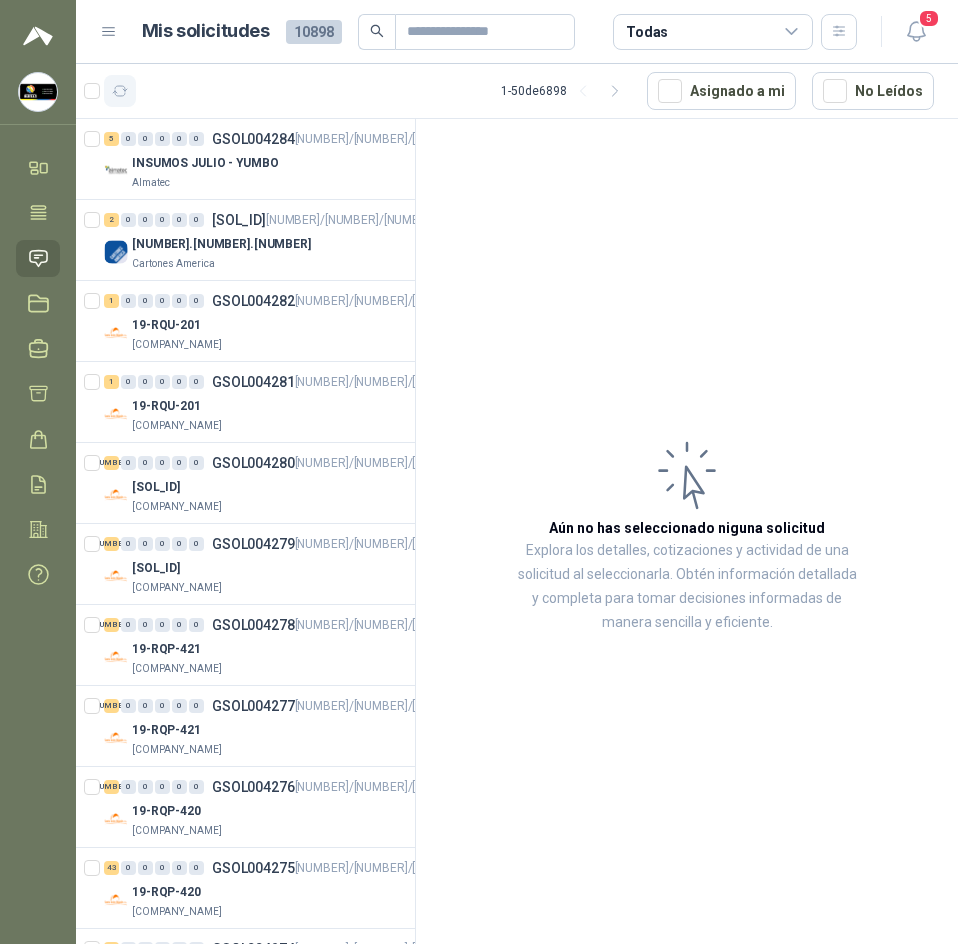 click at bounding box center [120, 91] 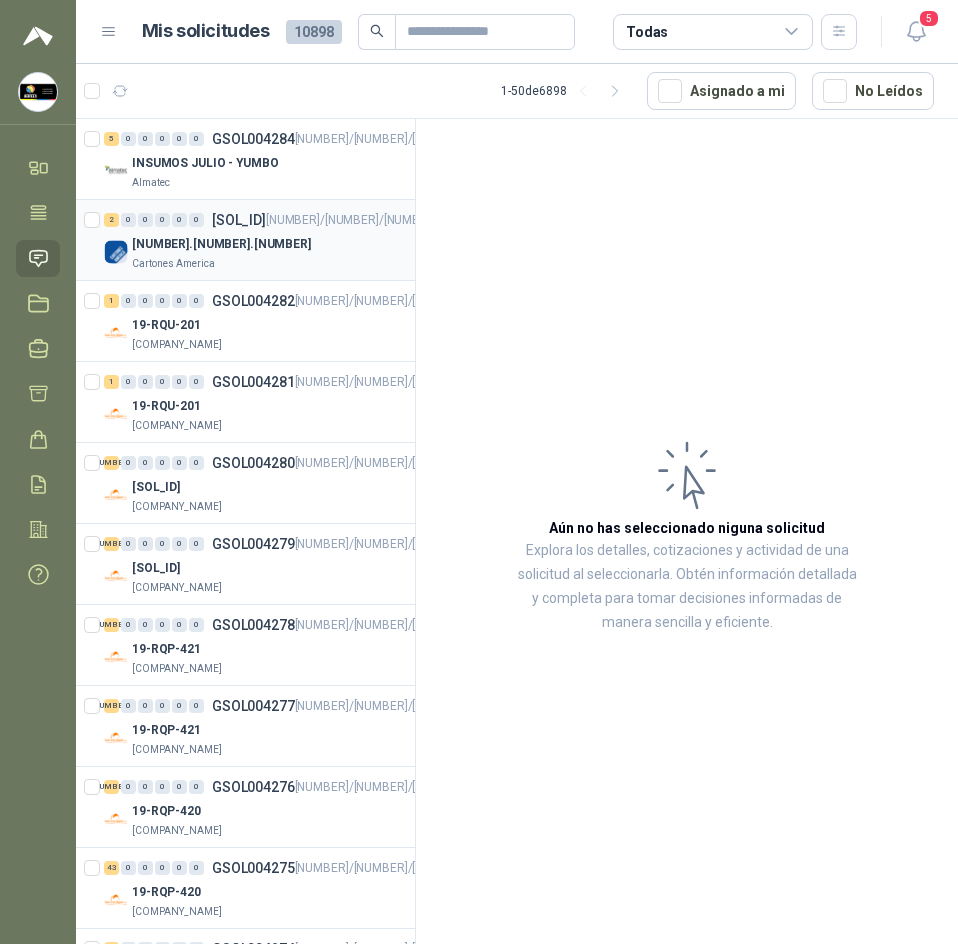 click on "Cartones America" at bounding box center [277, 264] 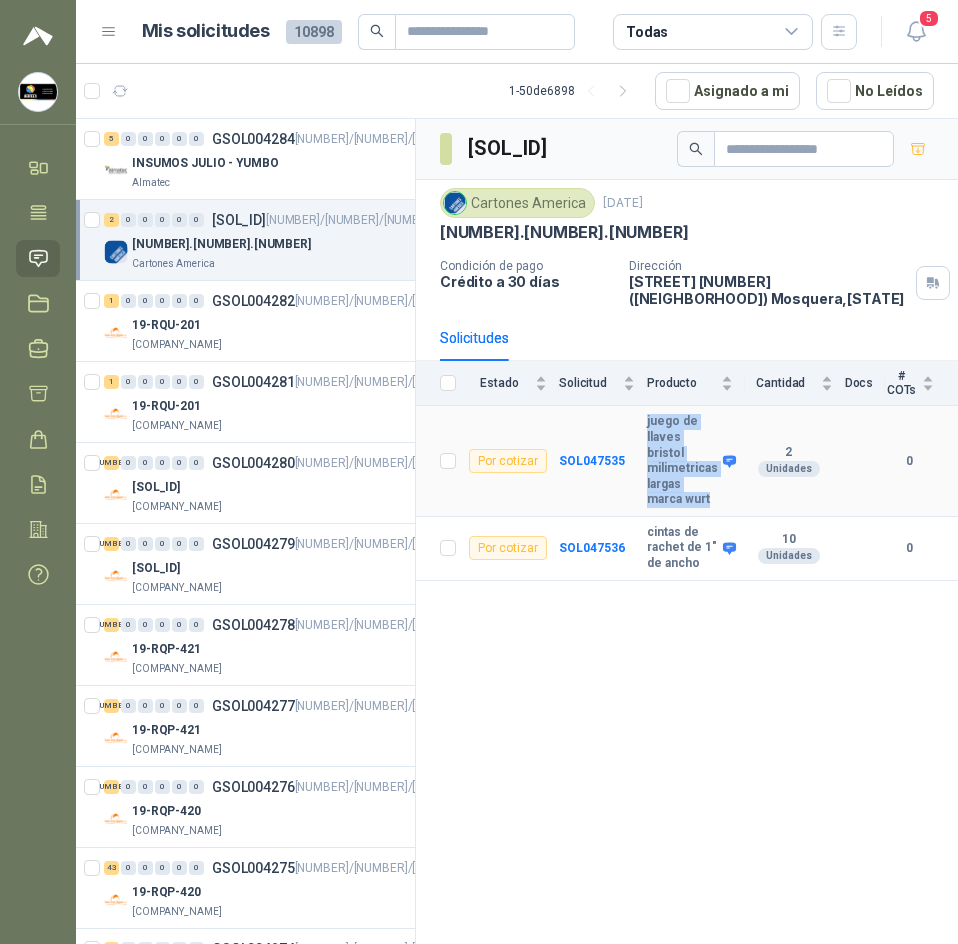 drag, startPoint x: 649, startPoint y: 424, endPoint x: 714, endPoint y: 505, distance: 103.85567 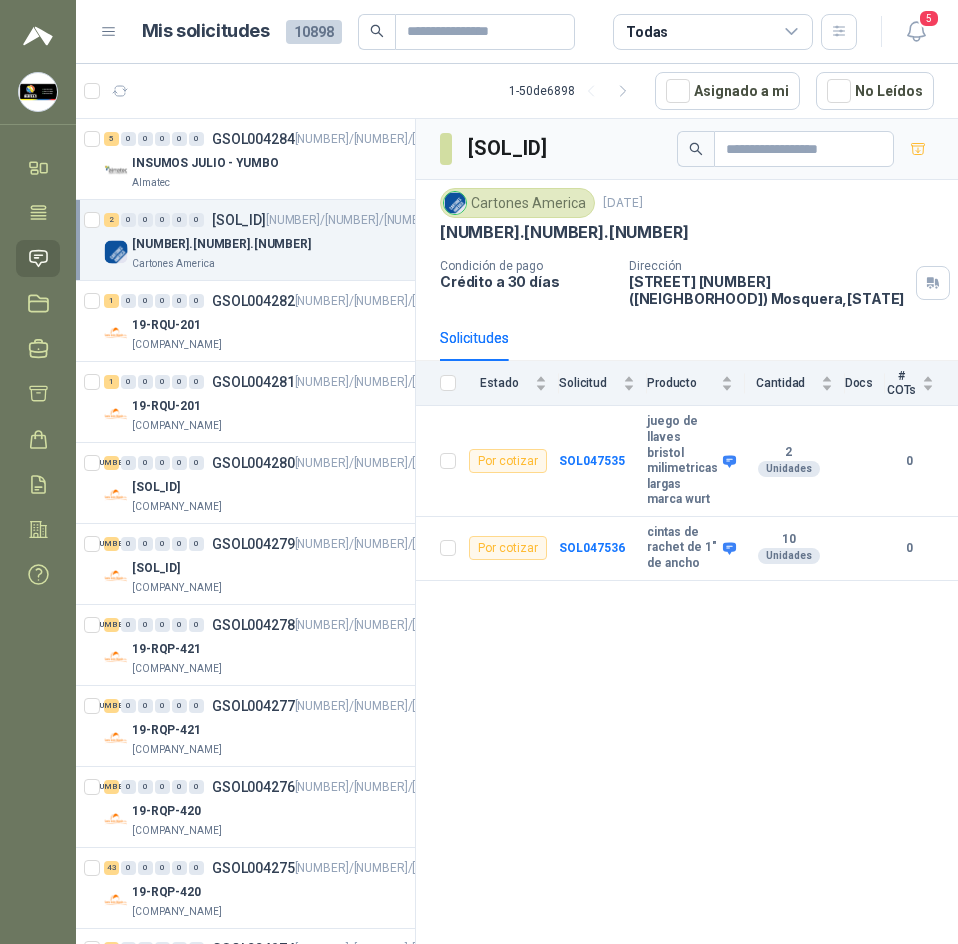 click on "GSOL004283   Cartones America  1 jul, 2025   27.05.2025 Condición de pago Crédito a 30 días Dirección CALLE 3 No. 7 - 86 (EL CIRUELO)   Mosquera ,  Cundinamarca Solicitudes Estado Solicitud Producto Cantidad Docs # COTs Por cotizar SOL047535 juego de llaves bristol milimetricas largas marca wurt 2 Unidades 0 Por cotizar SOL047536 cintas de rachet de 1" de ancho 10 Unidades 0" at bounding box center [687, 535] 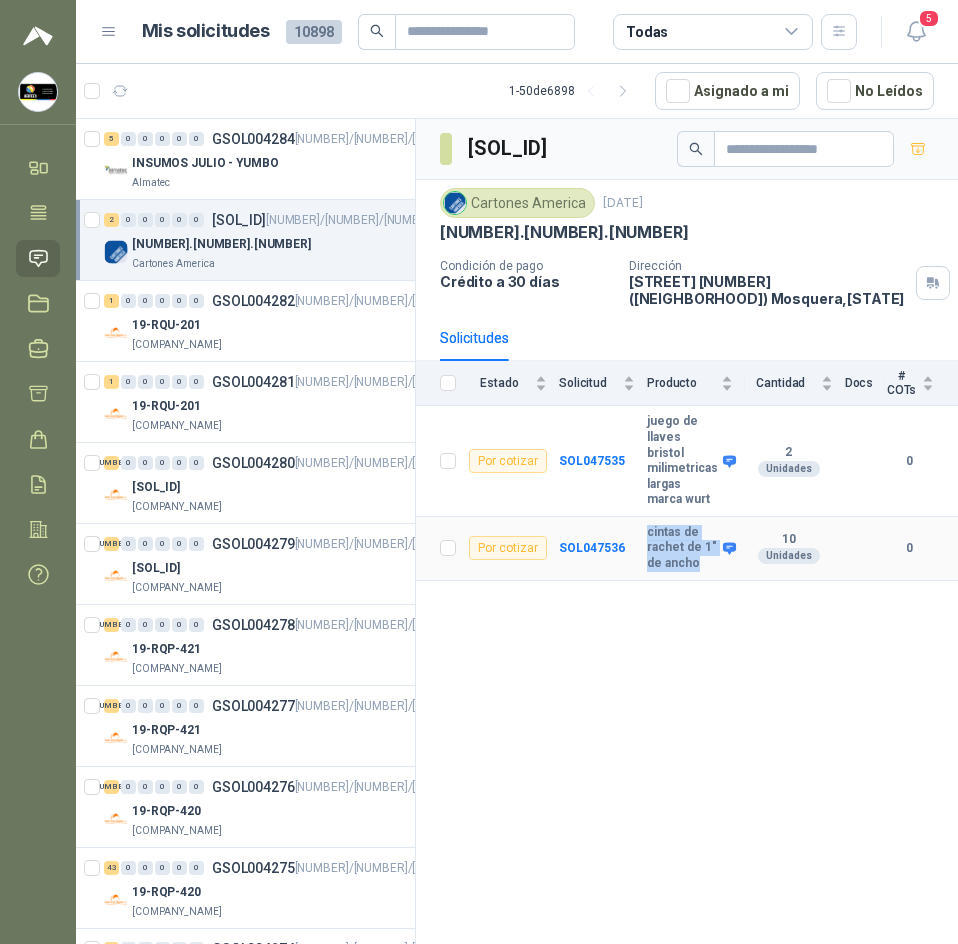 drag, startPoint x: 648, startPoint y: 526, endPoint x: 702, endPoint y: 572, distance: 70.93659 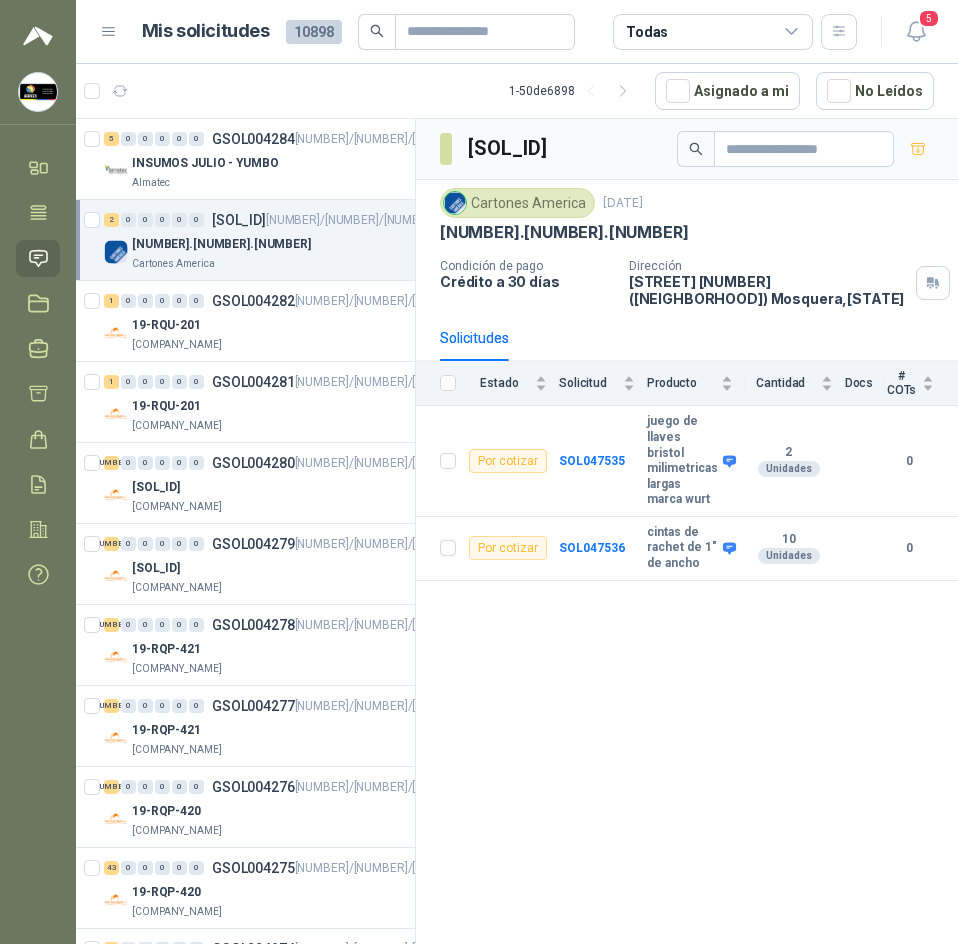 click on "GSOL004283   Cartones America  1 jul, 2025   27.05.2025 Condición de pago Crédito a 30 días Dirección CALLE 3 No. 7 - 86 (EL CIRUELO)   Mosquera ,  Cundinamarca Solicitudes Estado Solicitud Producto Cantidad Docs # COTs Por cotizar SOL047535 juego de llaves bristol milimetricas largas marca wurt 2 Unidades 0 Por cotizar SOL047536 cintas de rachet de 1" de ancho 10 Unidades 0" at bounding box center [687, 535] 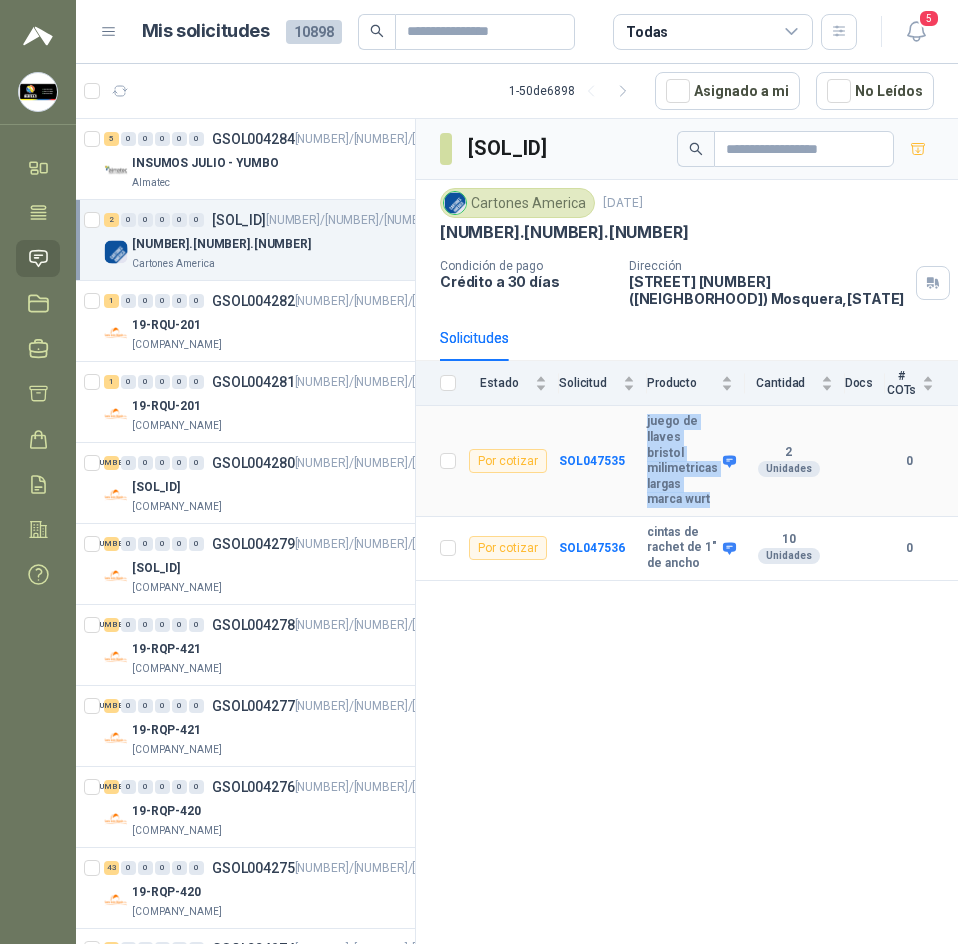 drag, startPoint x: 642, startPoint y: 421, endPoint x: 715, endPoint y: 500, distance: 107.563934 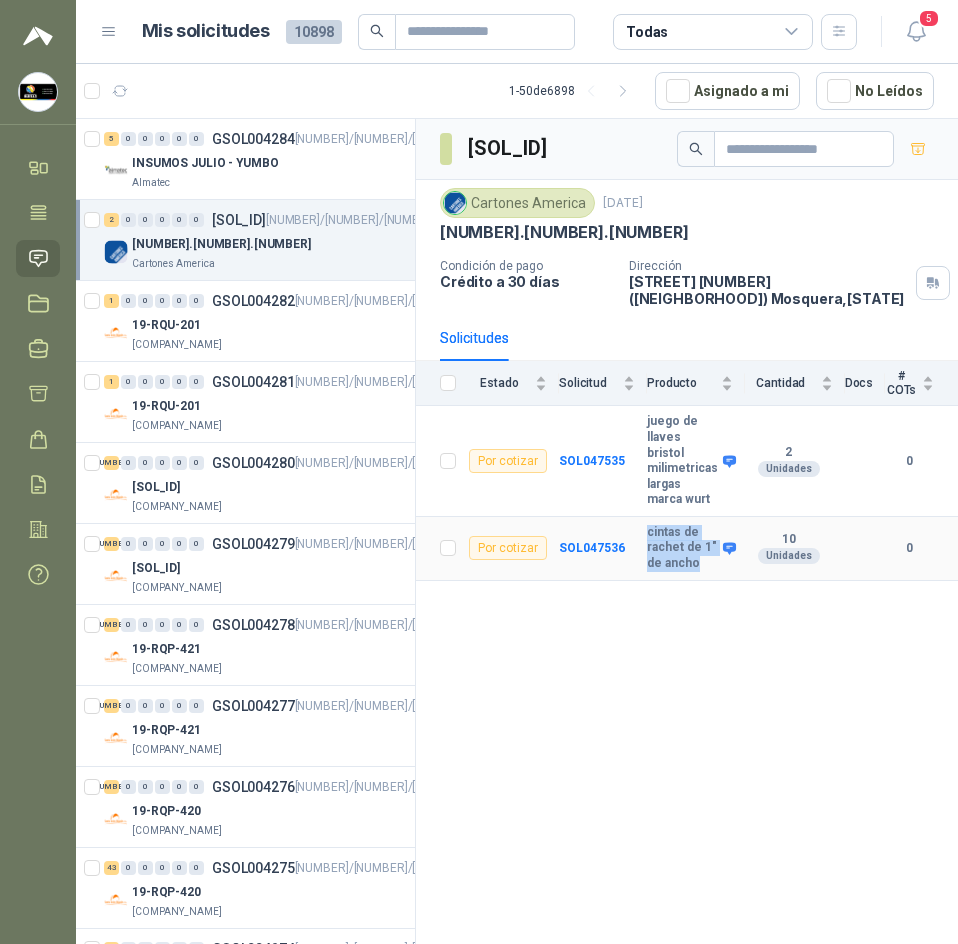 drag, startPoint x: 643, startPoint y: 529, endPoint x: 704, endPoint y: 567, distance: 71.867935 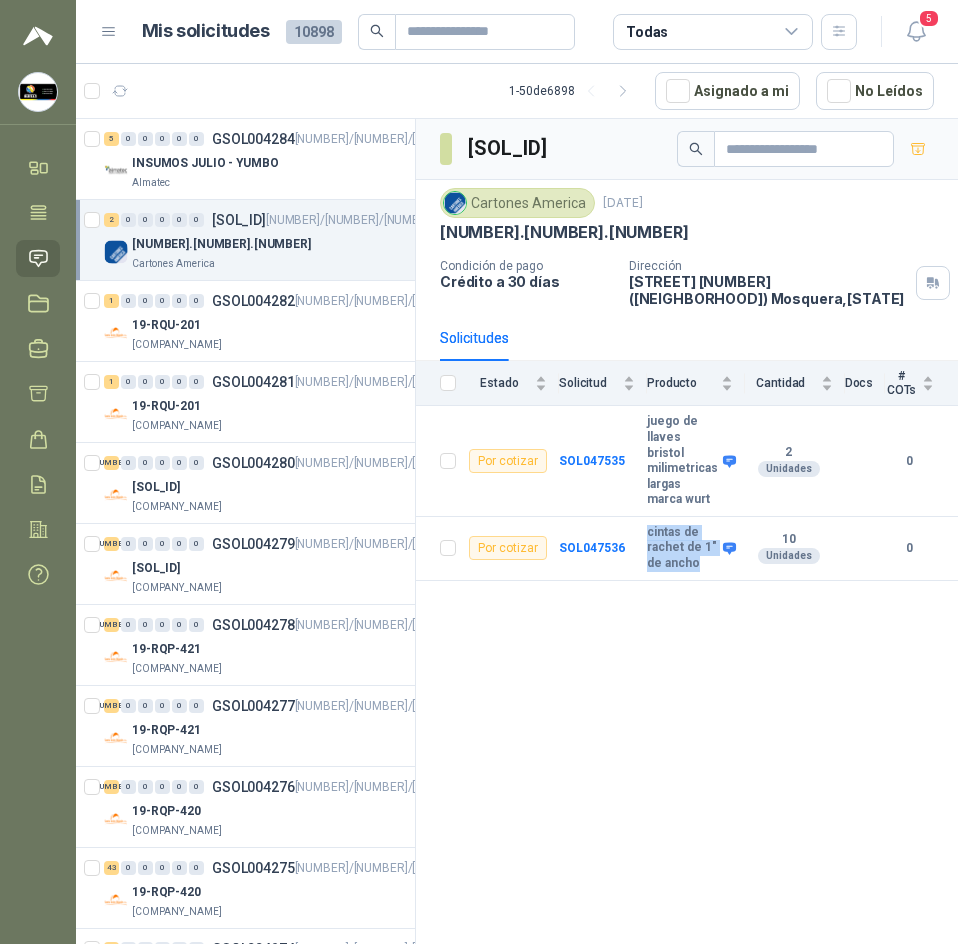 drag, startPoint x: 463, startPoint y: 148, endPoint x: 597, endPoint y: 147, distance: 134.00374 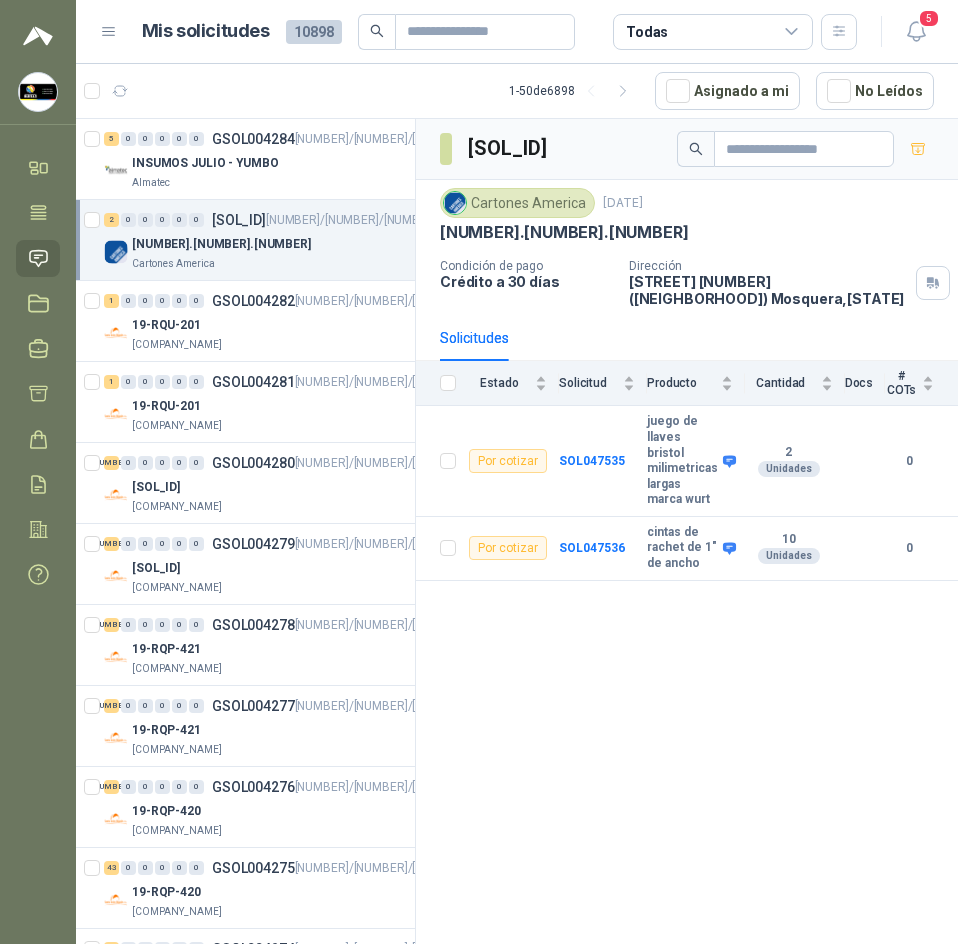 drag, startPoint x: 685, startPoint y: 725, endPoint x: 652, endPoint y: 673, distance: 61.587337 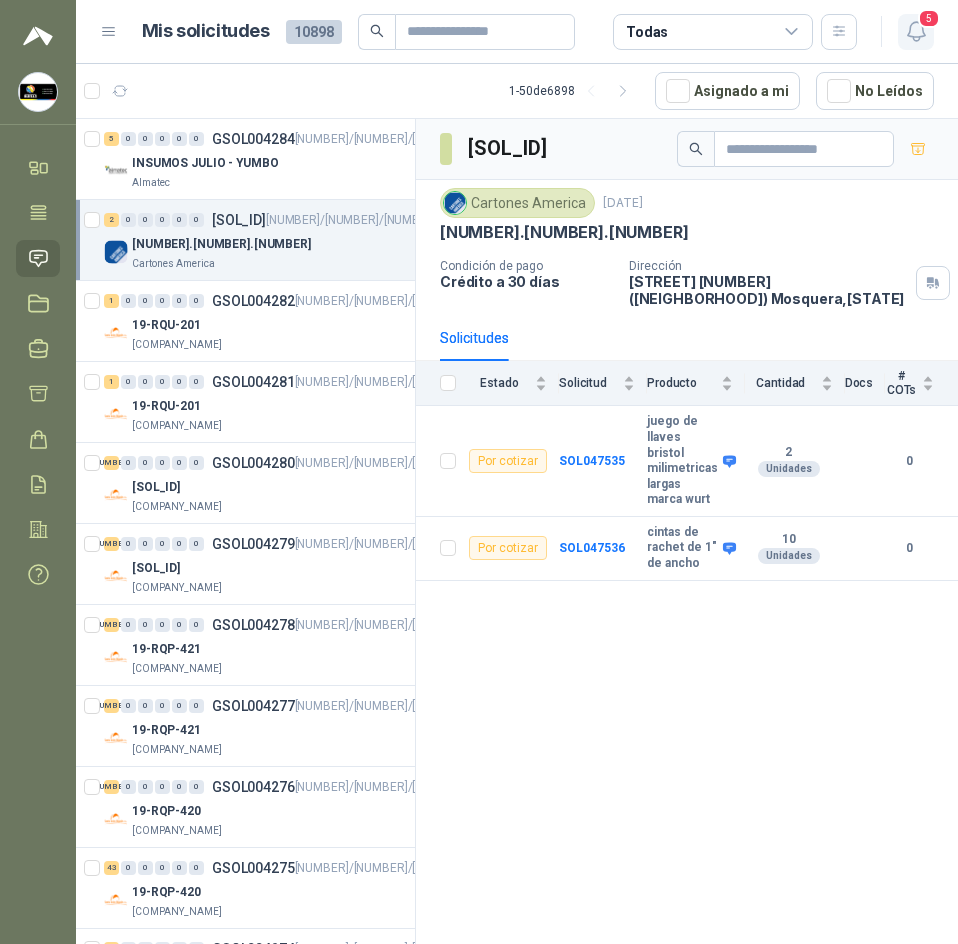 click at bounding box center (916, 31) 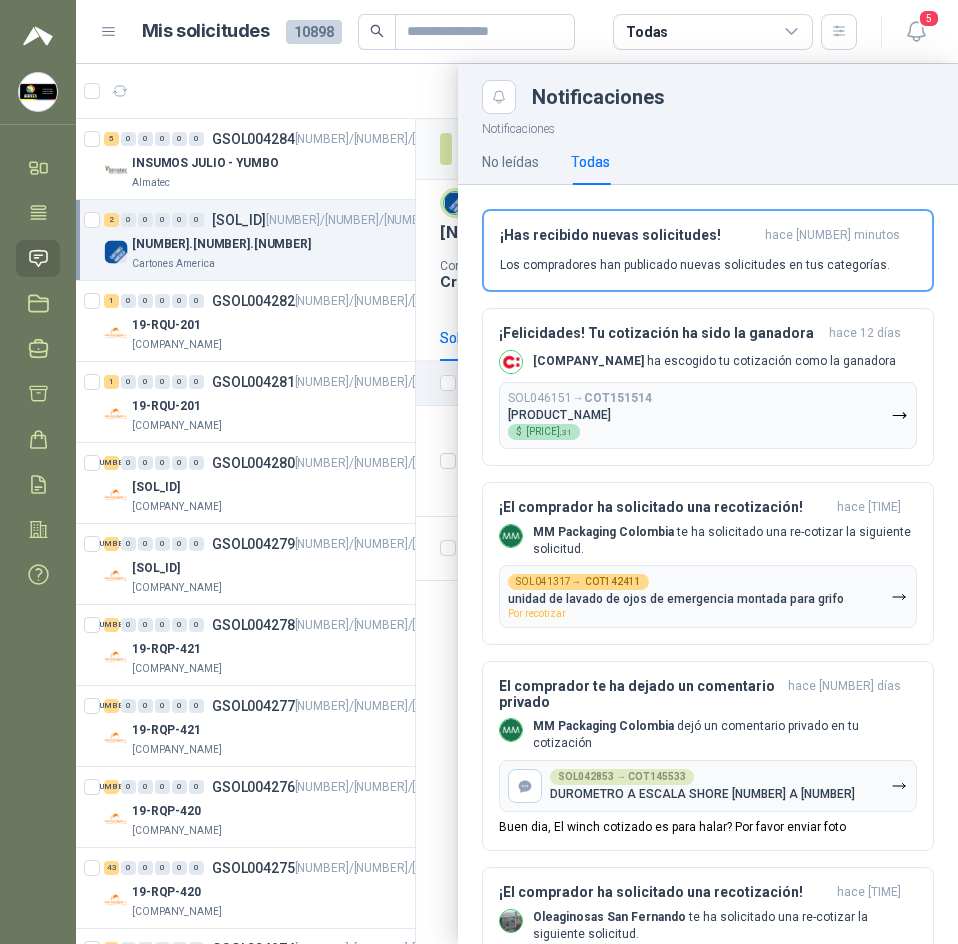 click at bounding box center (517, 504) 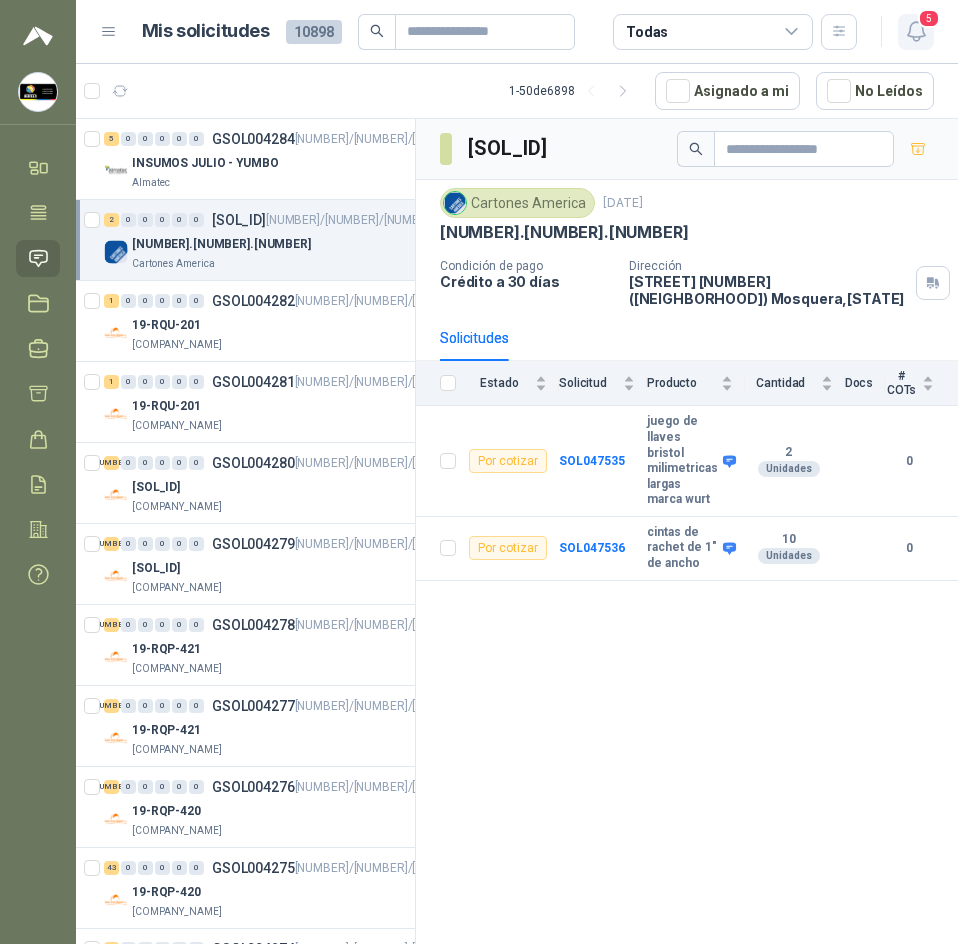 click on "[NUMBER]" at bounding box center [916, 32] 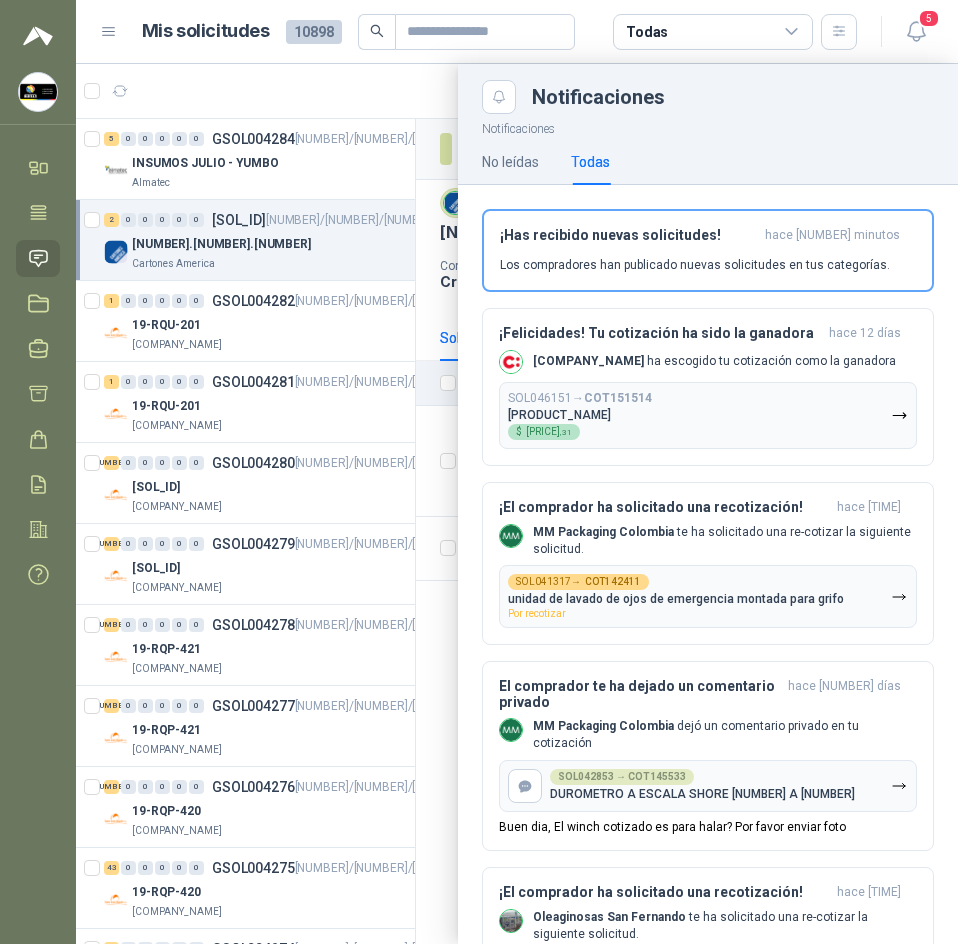 click at bounding box center (517, 504) 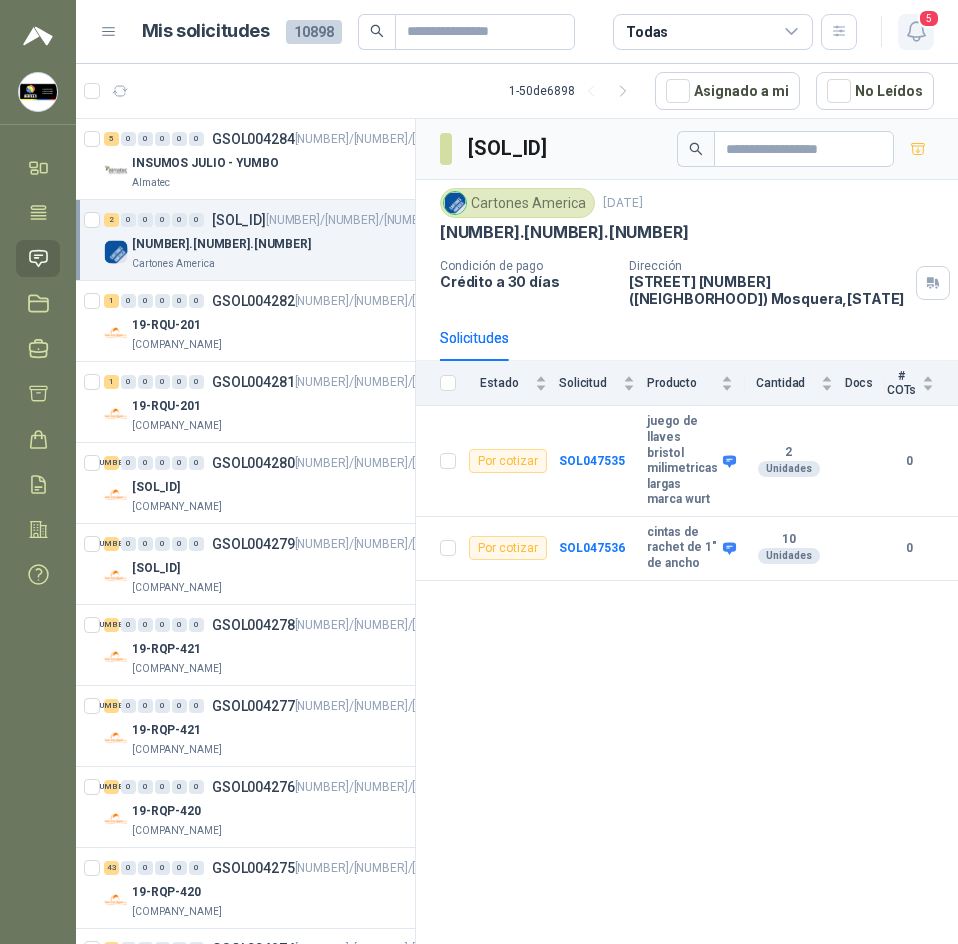 click at bounding box center (916, 31) 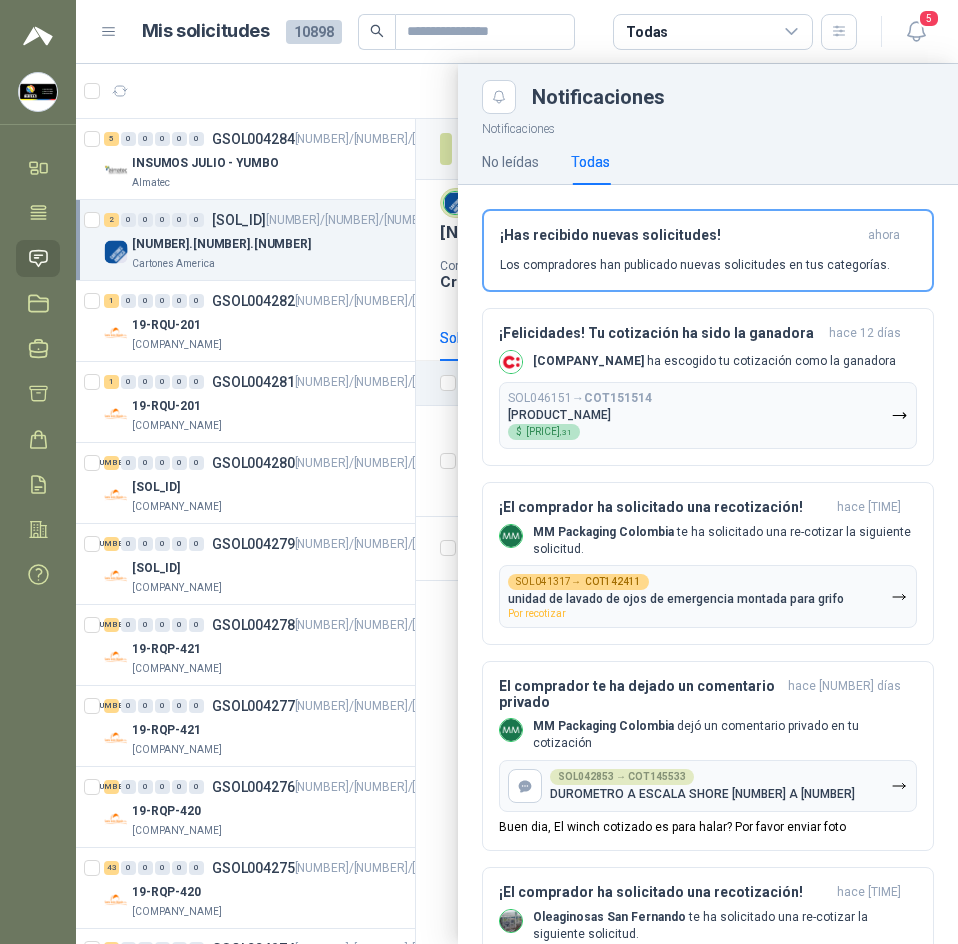click at bounding box center (517, 504) 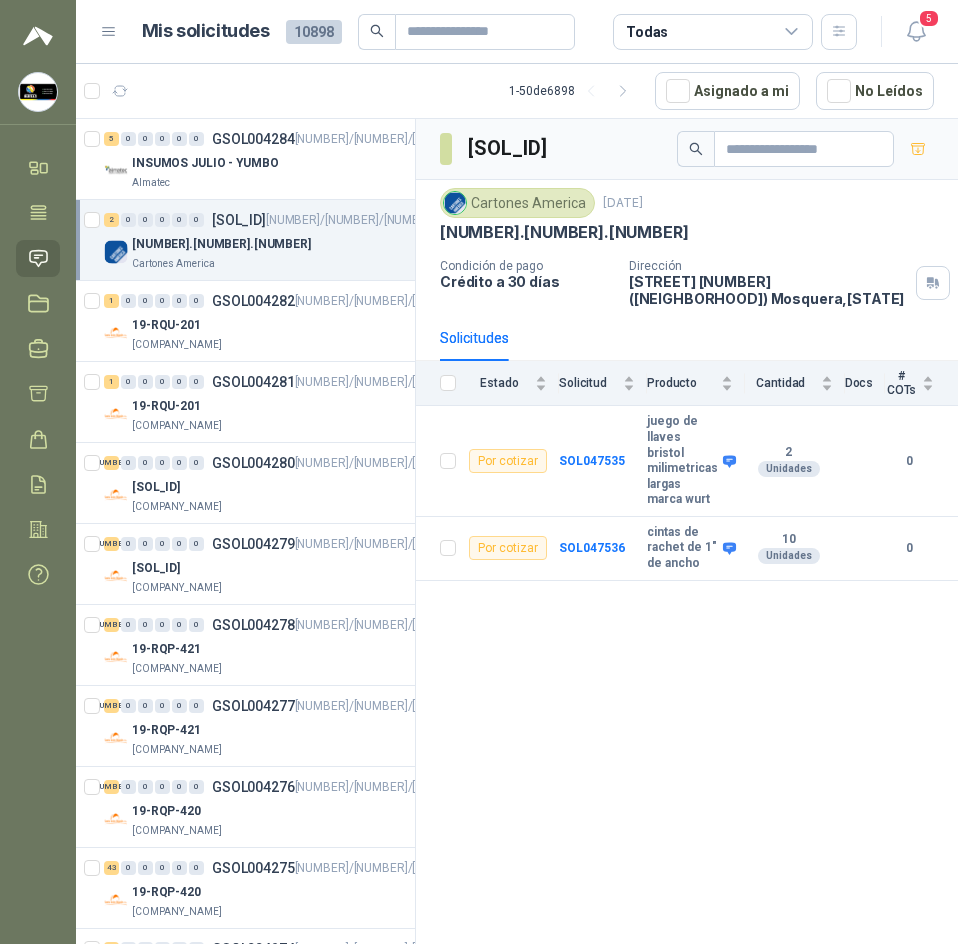 click on "GSOL004283   Cartones America  1 jul, 2025   27.05.2025 Condición de pago Crédito a 30 días Dirección CALLE 3 No. 7 - 86 (EL CIRUELO)   Mosquera ,  Cundinamarca Solicitudes Estado Solicitud Producto Cantidad Docs # COTs Por cotizar SOL047535 juego de llaves bristol milimetricas largas marca wurt 2 Unidades 0 Por cotizar SOL047536 cintas de rachet de 1" de ancho 10 Unidades 0" at bounding box center (687, 535) 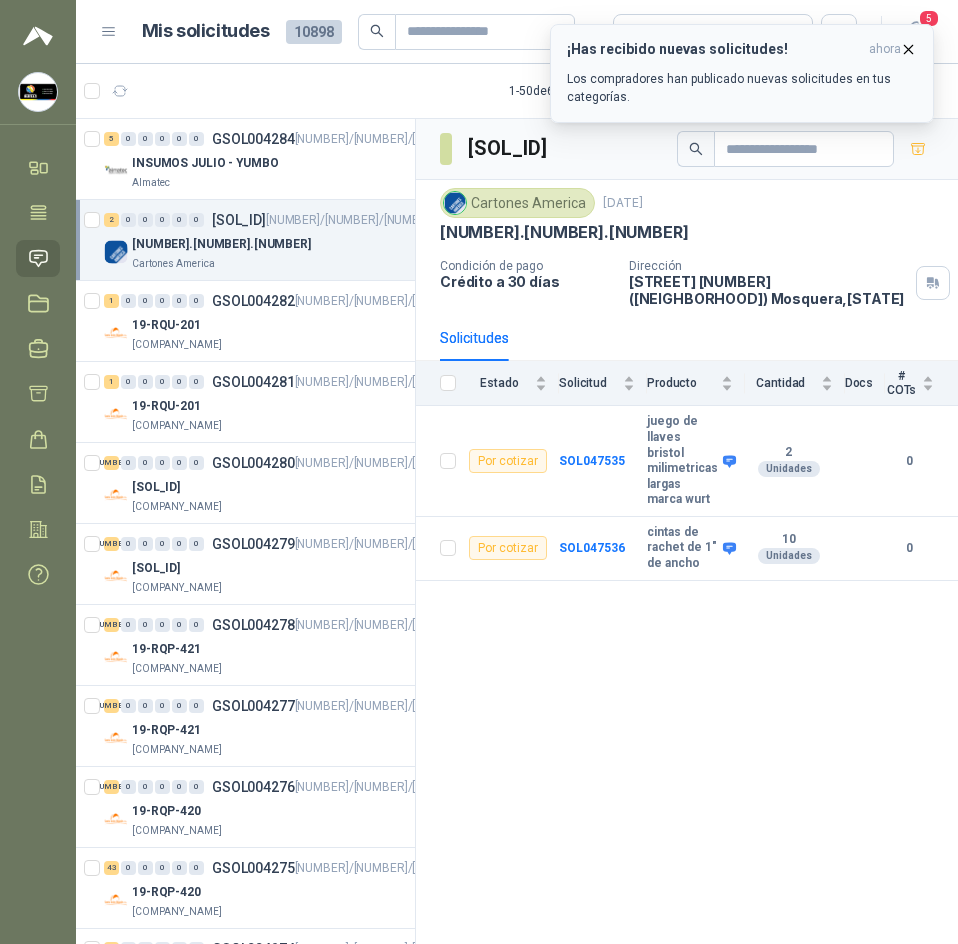click at bounding box center [908, 49] 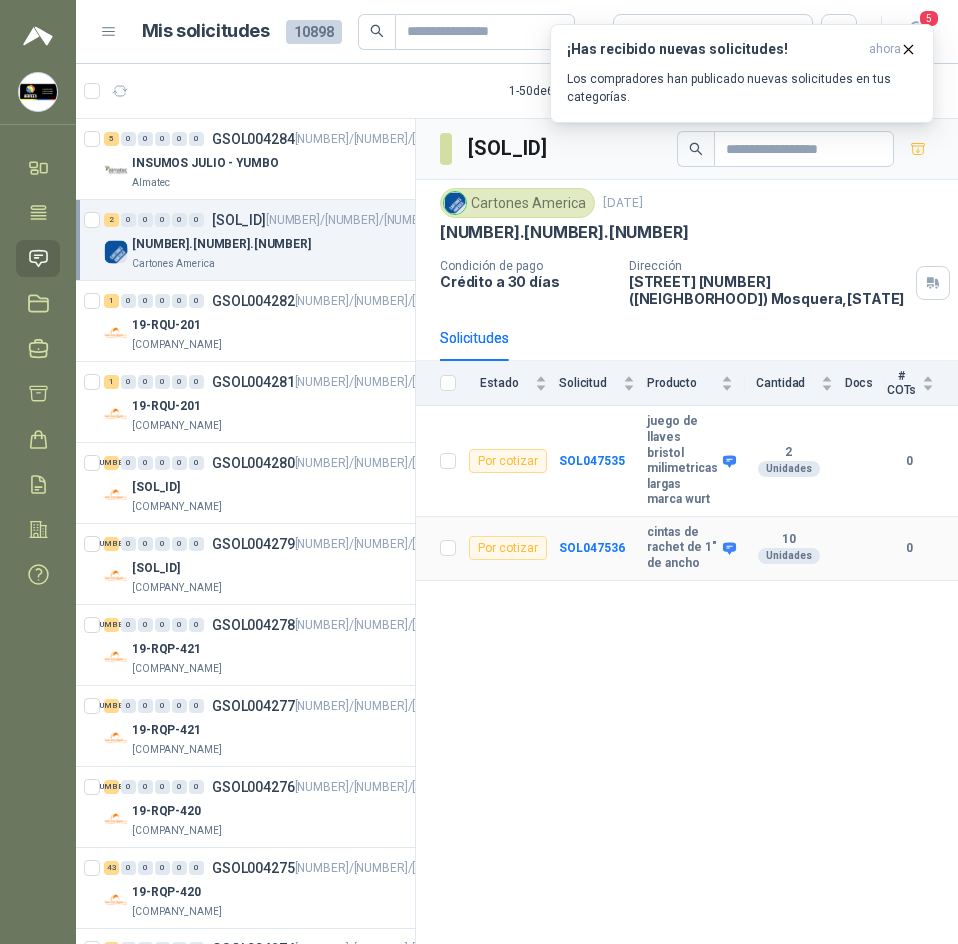 click on "[PRODUCT_CODE]" at bounding box center (603, 549) 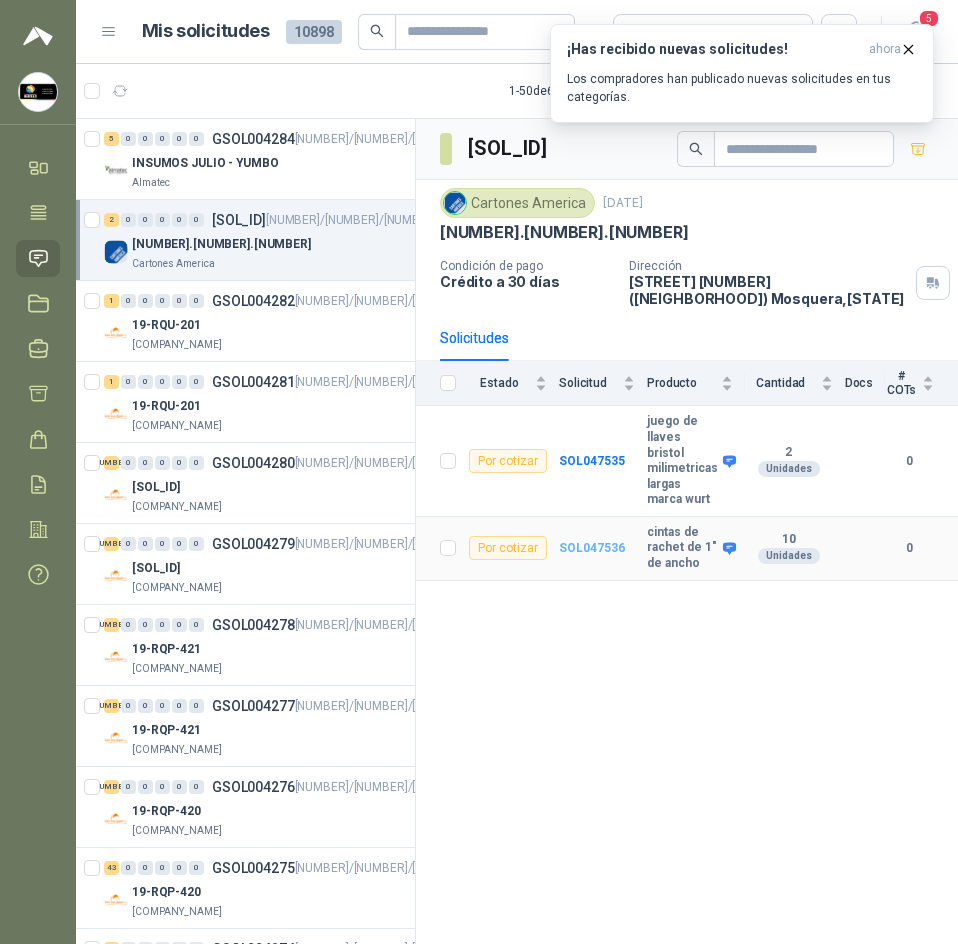 click on "[PRODUCT_CODE]" at bounding box center (592, 548) 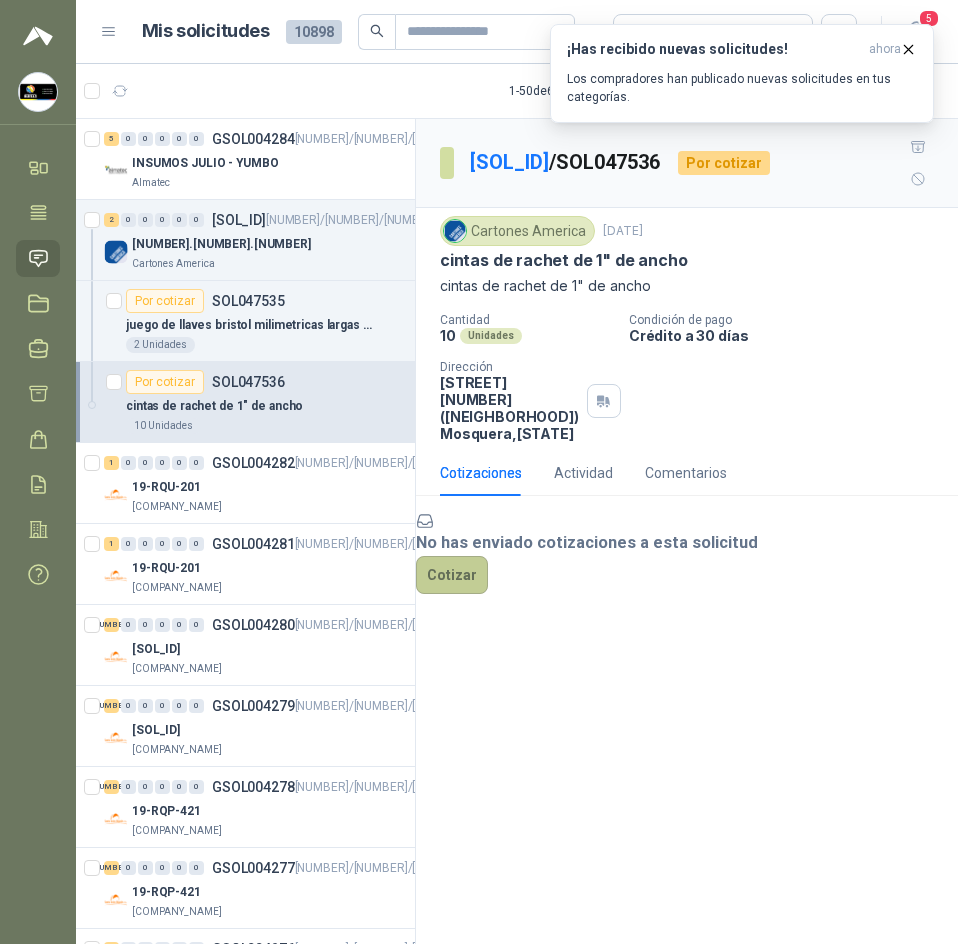 click on "[COMPANY_NAME]" at bounding box center [452, 575] 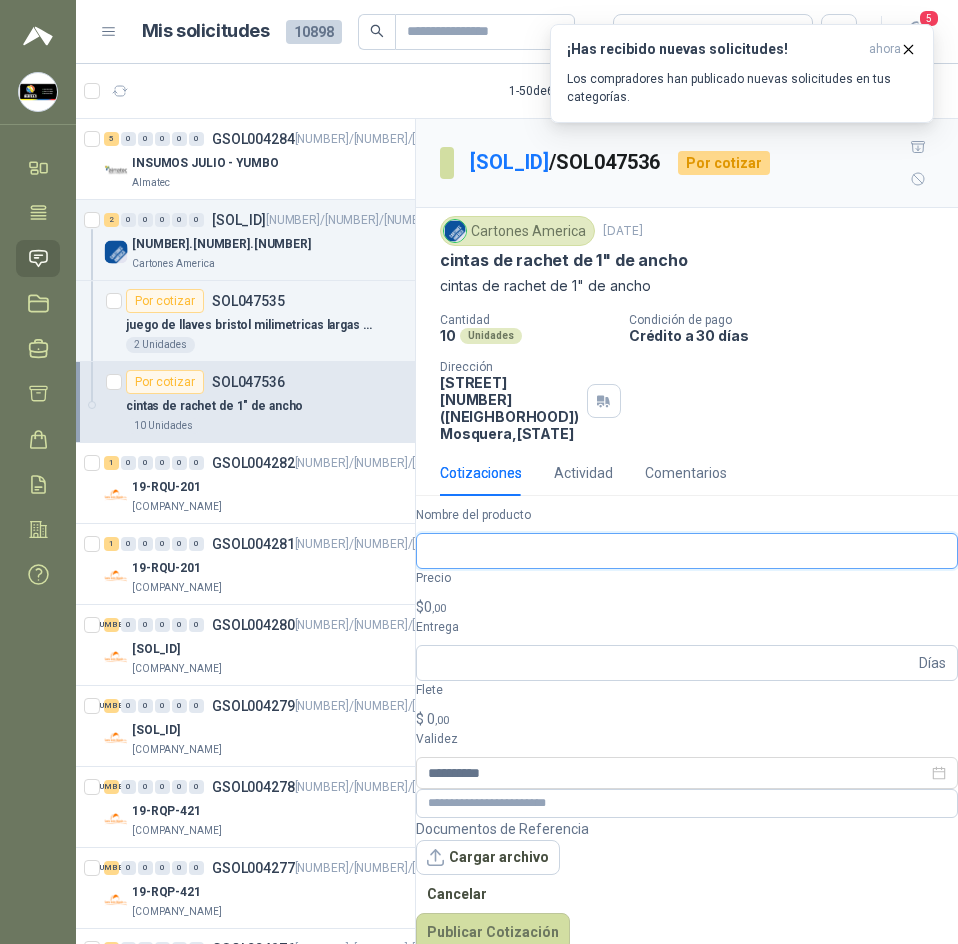 click on "[COMPANY_NAME]" at bounding box center [687, 551] 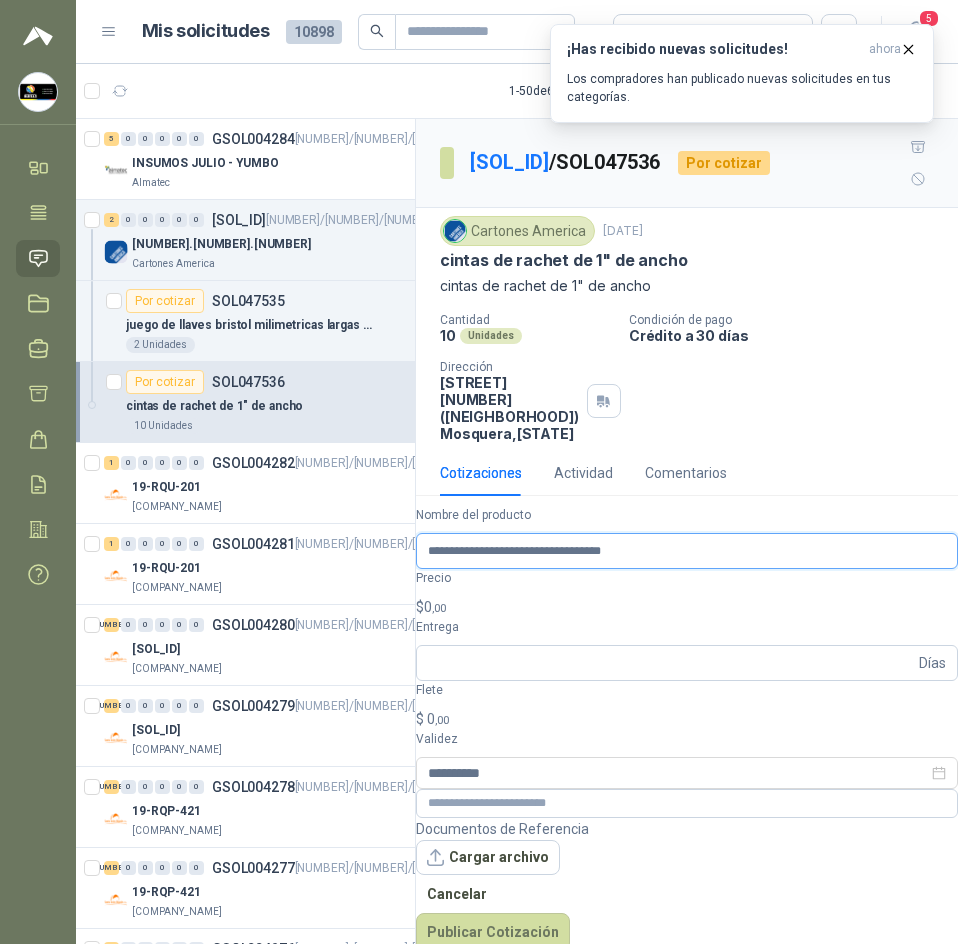 type on "**********" 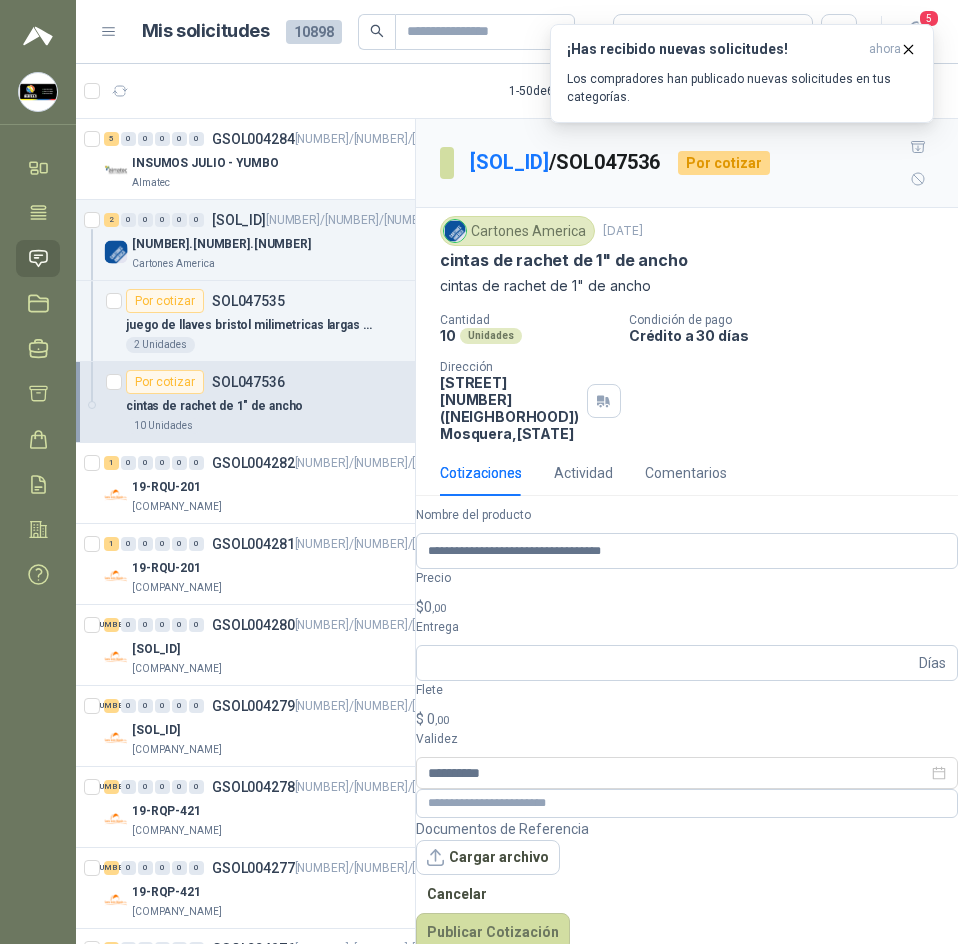 click on "Sandra   Delgado Soluciones Industriales D&D   Inicio   Tareas   Solicitudes   Licitaciones   Negociaciones   Cotizar   Órdenes de Compra   Remisiones   Configuración   Manuales y ayuda Mis solicitudes 10898 Todas 5 1 - 50  de  6898 Asignado a mi No Leídos 5   0   0   0   0   0   GSOL004284 01/07/25   INSUMOS JULIO - YUMBO Almatec   2   0   0   0   0   0   GSOL004283 01/07/25   27.05.2025 Cartones America    Por cotizar SOL047535 juego de llaves bristol milimetricas largas marca wurt 2   Unidades Por cotizar SOL047536 cintas de rachet de 1" de ancho 10   Unidades 1   0   0   0   0   0   GSOL004282 01/07/25   19-RQU-201 Santa Anita Napoles   1   0   0   0   0   0   GSOL004281 01/07/25   19-RQU-201 Santa Anita Napoles   4   0   0   0   0   0   GSOL004280 01/07/25   01-RQU-2121 Santa Anita Napoles   4   0   0   0   0   0   GSOL004279 01/07/25   01-RQU-2121 Santa Anita Napoles   7   0   0   0   0   0   GSOL004278 01/07/25   19-RQP-421 Santa Anita Napoles   7   0   0   0   0   0   GSOL004277 01/07/25     42   0" at bounding box center [479, 472] 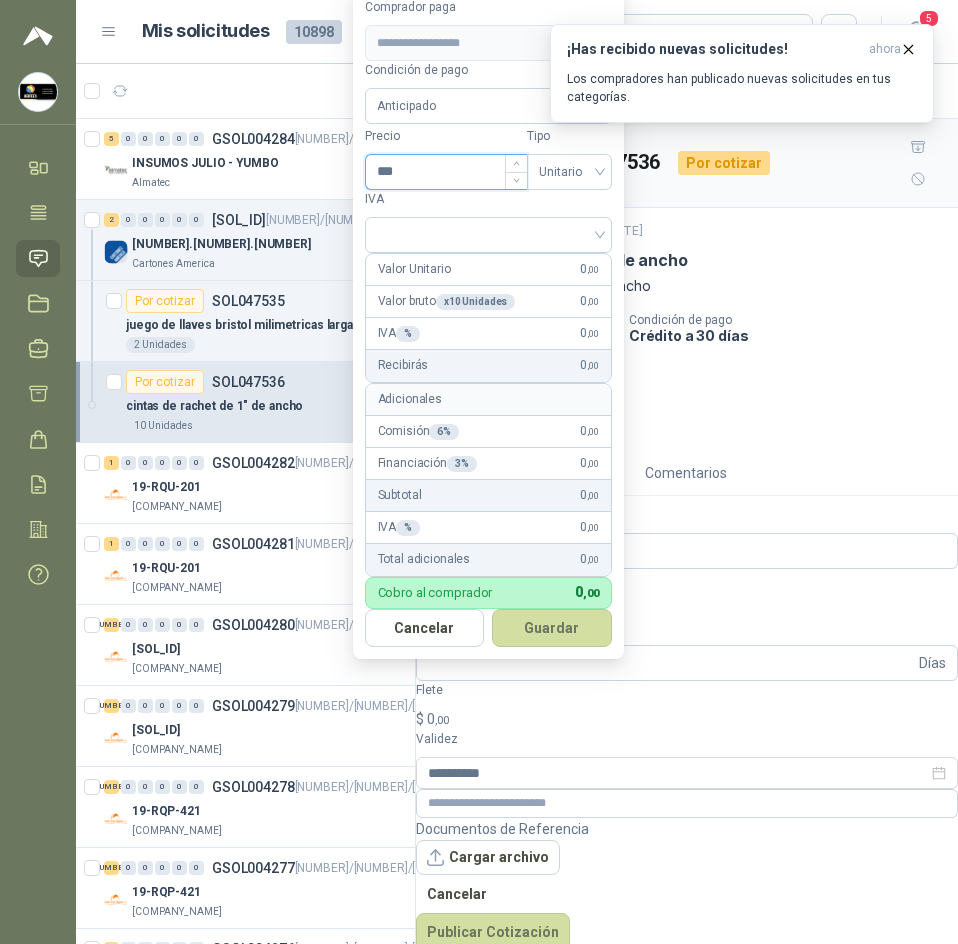 click on "***" at bounding box center (446, 172) 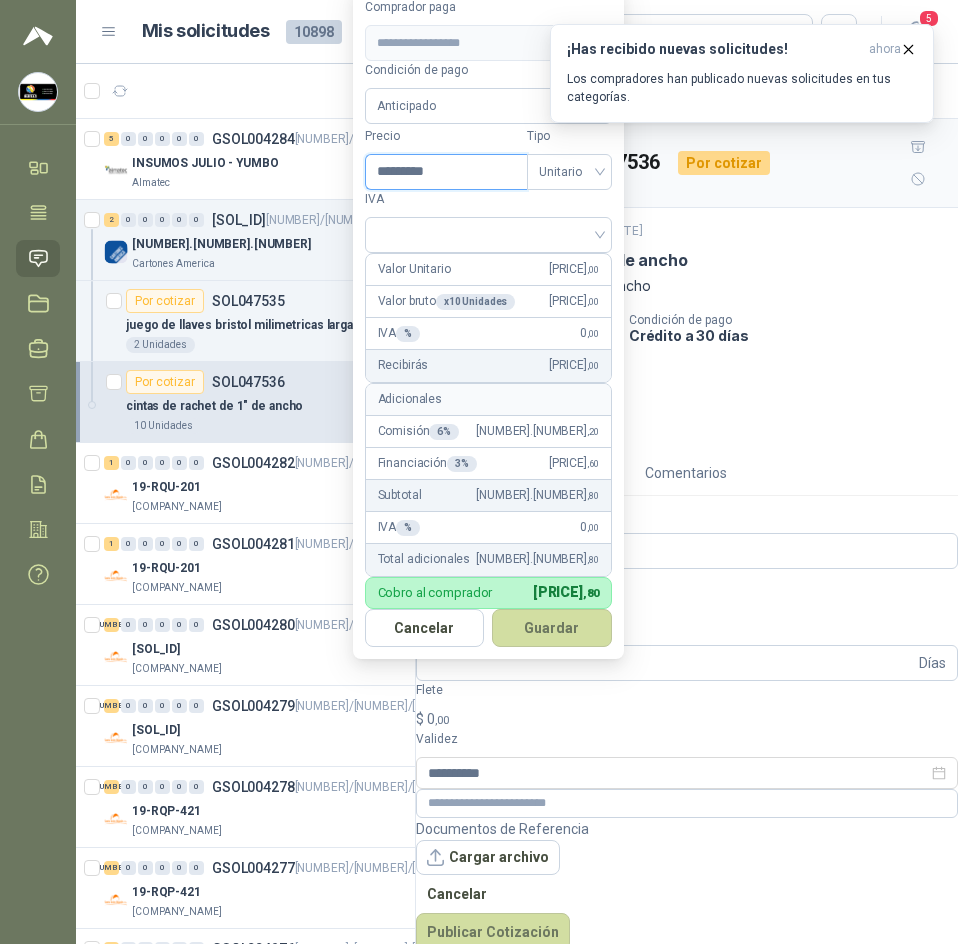 type on "*********" 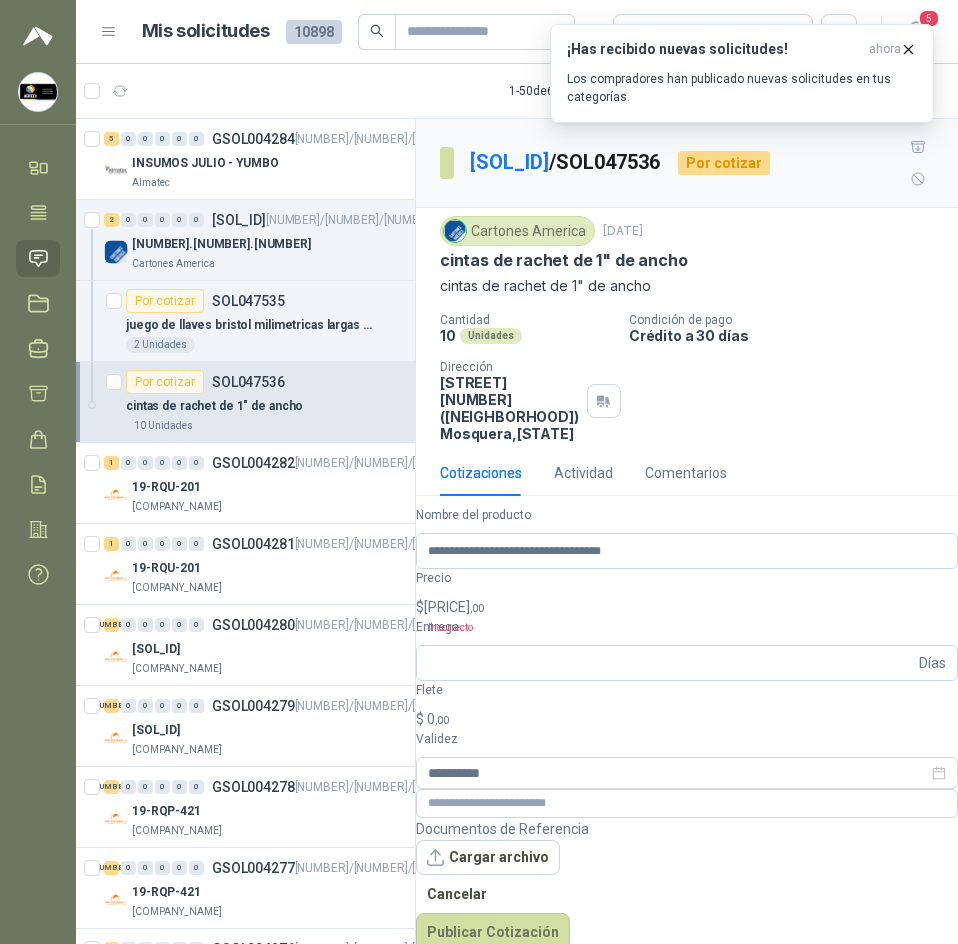 click on "¡Has recibido nuevas solicitudes! ahora   Los compradores han publicado nuevas solicitudes en tus categorías." at bounding box center [742, 73] 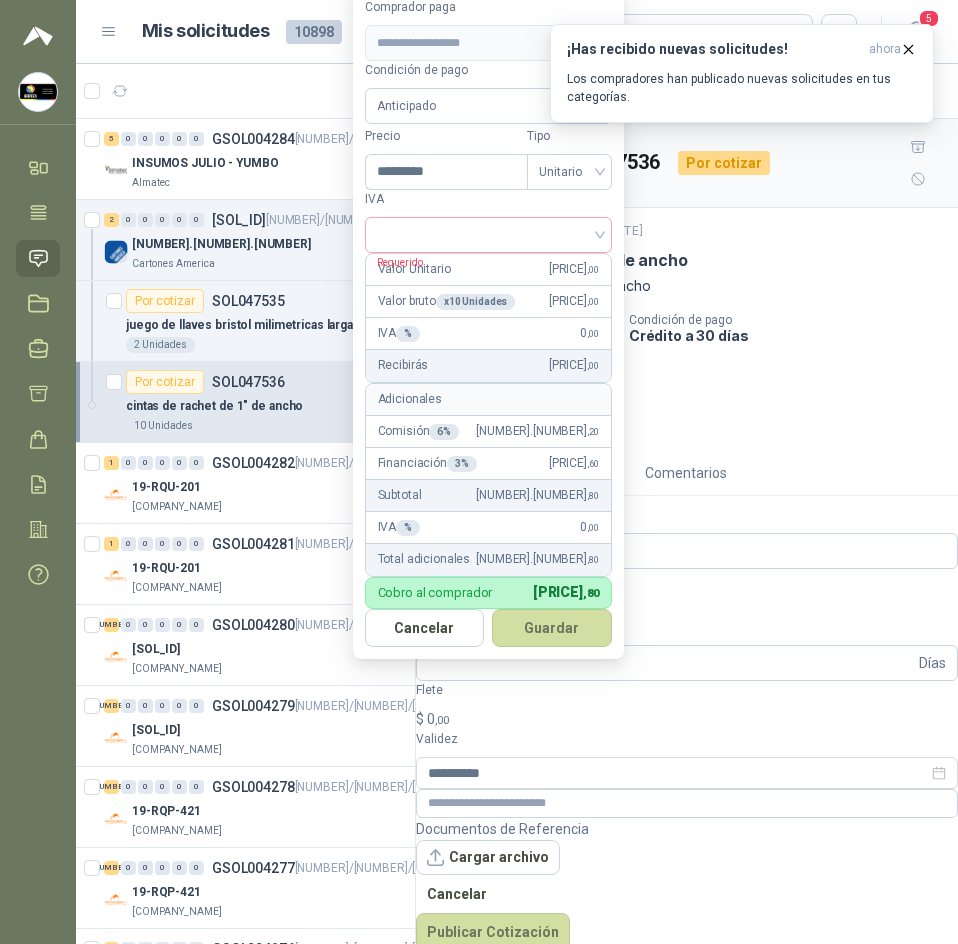 click on "Cantidad 10   Unidades Condición de pago Crédito a 30 días Dirección CALLE 3 No. 7 - 86 (EL CIRUELO)   Mosquera ,  Cundinamarca" at bounding box center [687, 377] 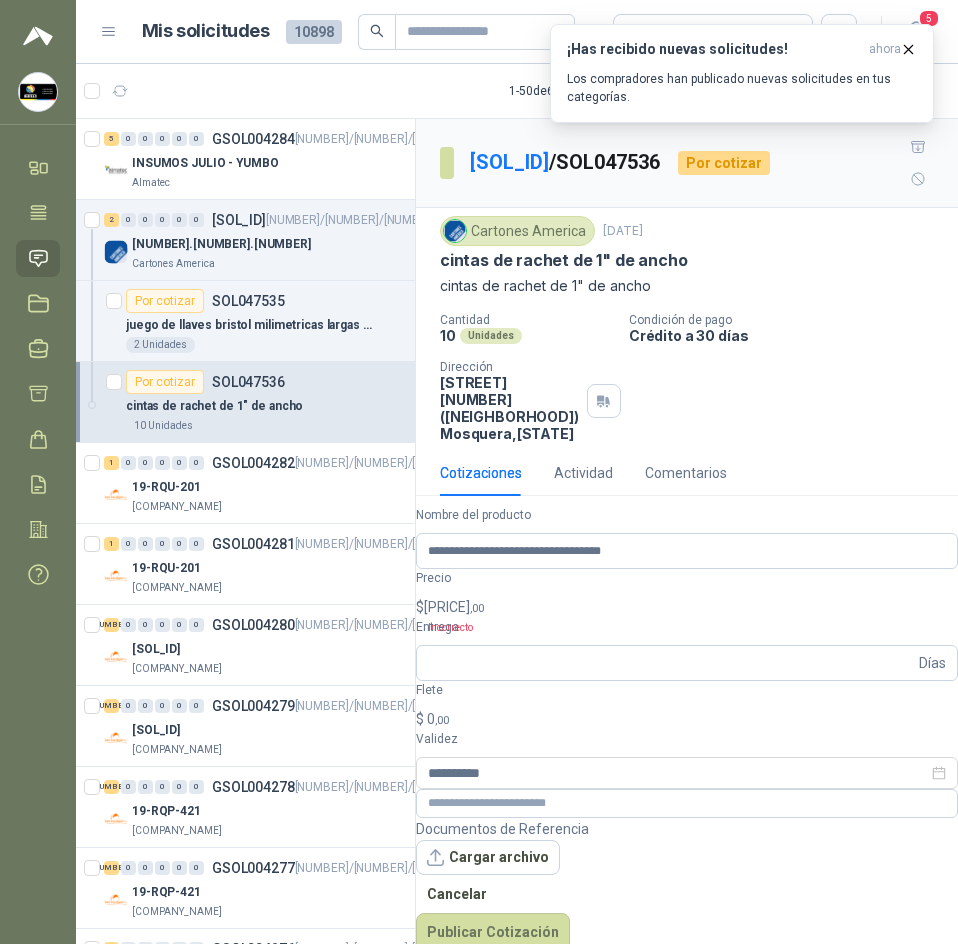 click on "Sandra   Delgado Soluciones Industriales D&D   Inicio   Tareas   Solicitudes   Licitaciones   Negociaciones   Cotizar   Órdenes de Compra   Remisiones   Configuración   Manuales y ayuda Mis solicitudes 10898 Todas 5 1 - 50  de  6898 Asignado a mi No Leídos 5   0   0   0   0   0   GSOL004284 01/07/25   INSUMOS JULIO - YUMBO Almatec   2   0   0   0   0   0   GSOL004283 01/07/25   27.05.2025 Cartones America    Por cotizar SOL047535 juego de llaves bristol milimetricas largas marca wurt 2   Unidades Por cotizar SOL047536 cintas de rachet de 1" de ancho 10   Unidades 1   0   0   0   0   0   GSOL004282 01/07/25   19-RQU-201 Santa Anita Napoles   1   0   0   0   0   0   GSOL004281 01/07/25   19-RQU-201 Santa Anita Napoles   4   0   0   0   0   0   GSOL004280 01/07/25   01-RQU-2121 Santa Anita Napoles   4   0   0   0   0   0   GSOL004279 01/07/25   01-RQU-2121 Santa Anita Napoles   7   0   0   0   0   0   GSOL004278 01/07/25   19-RQP-421 Santa Anita Napoles   7   0   0   0   0   0   GSOL004277 01/07/25     42   0" at bounding box center (479, 472) 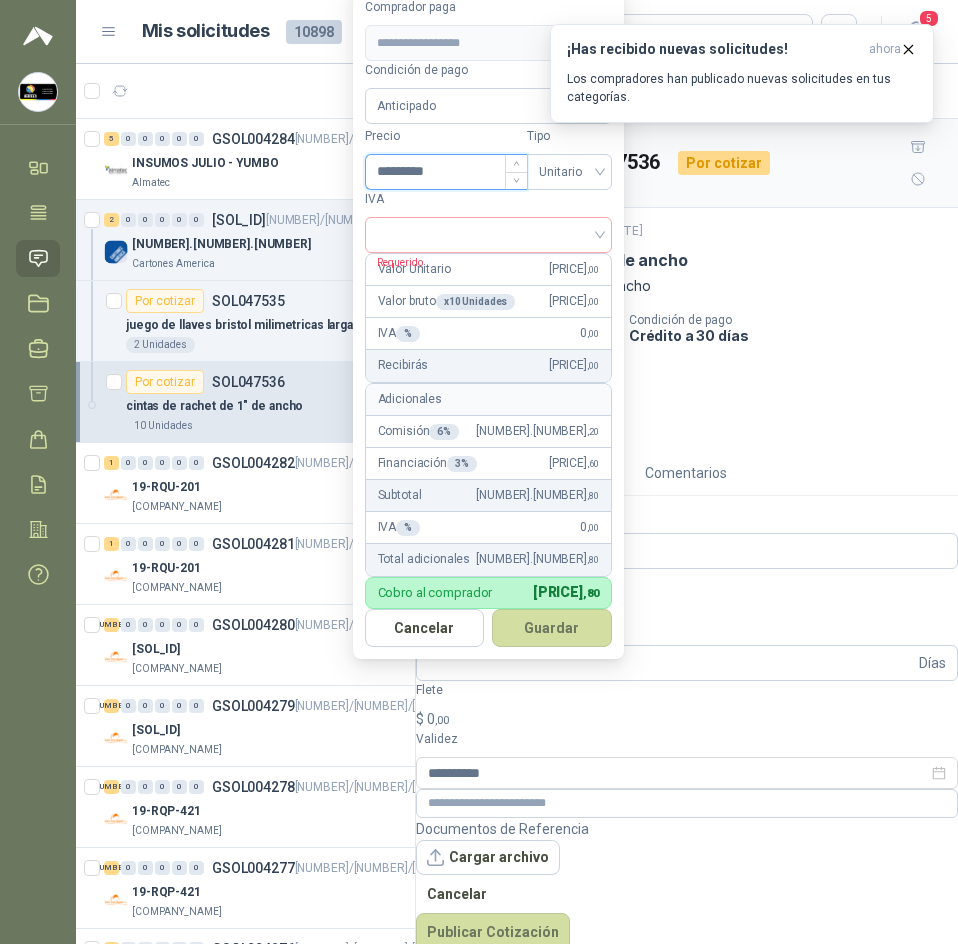 drag, startPoint x: 450, startPoint y: 149, endPoint x: 409, endPoint y: 158, distance: 41.976185 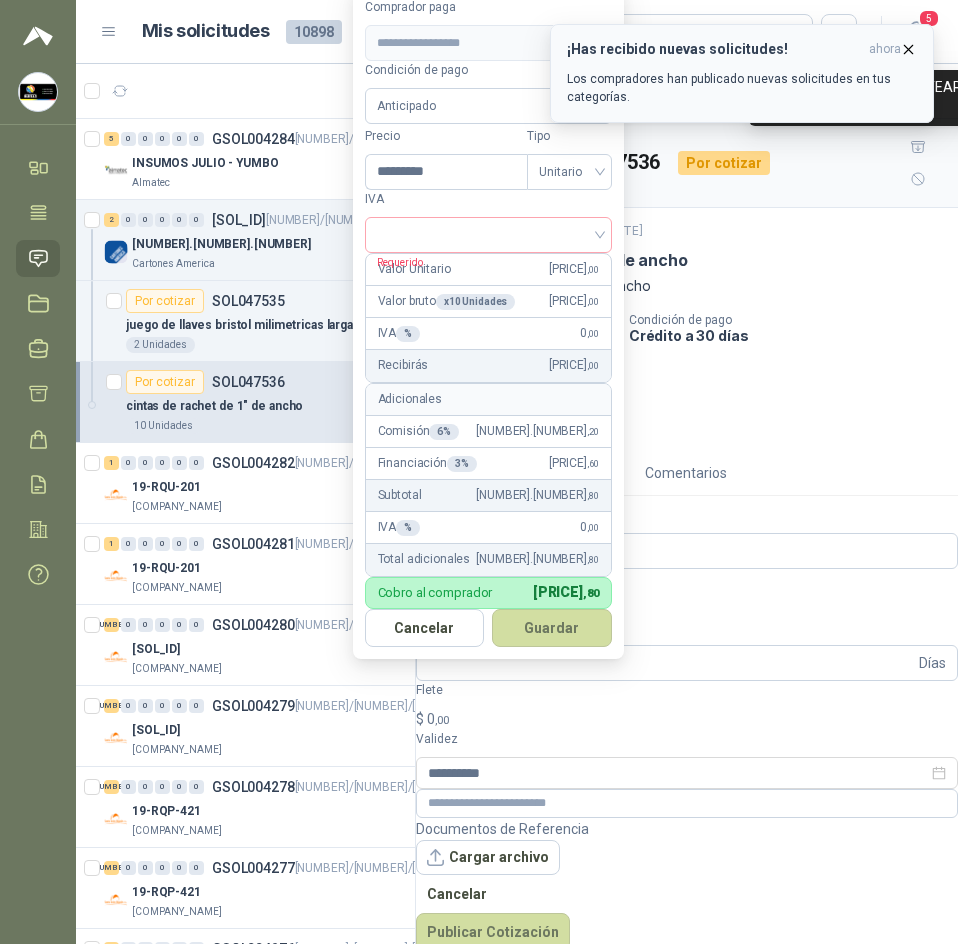 click on "ahora" at bounding box center [885, 49] 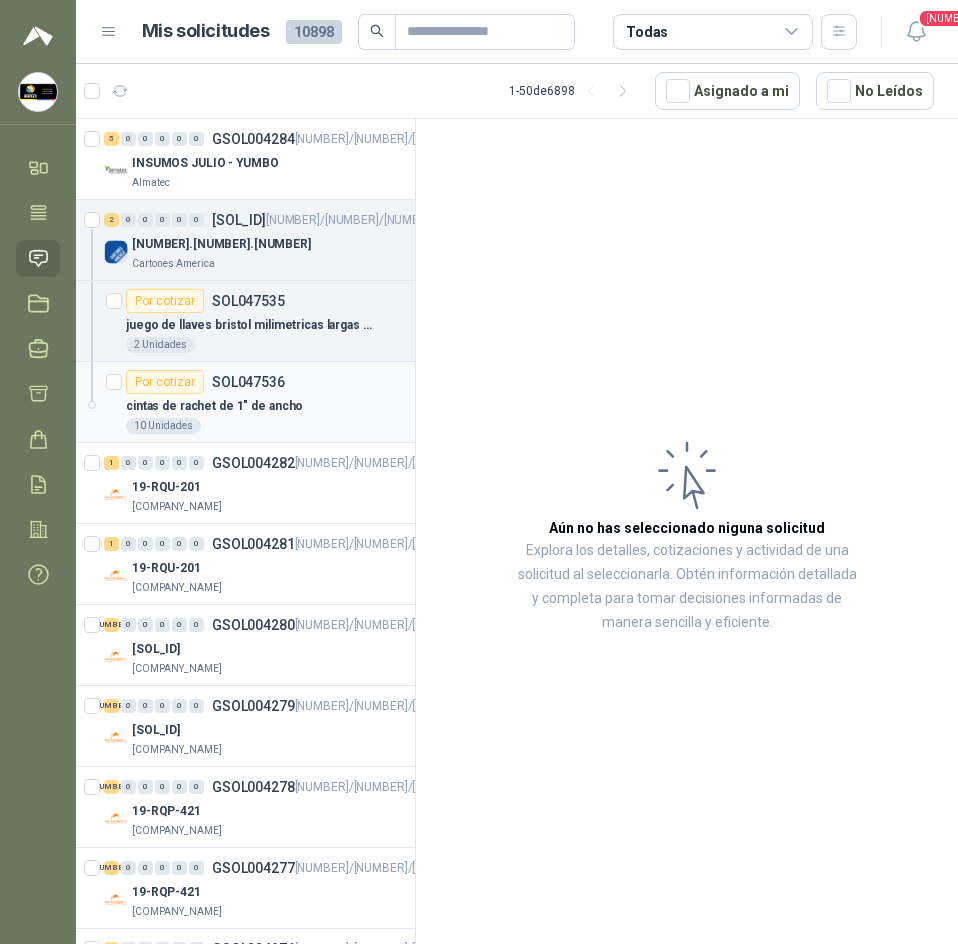 click on "[PRODUCT_NAME]" at bounding box center [214, 406] 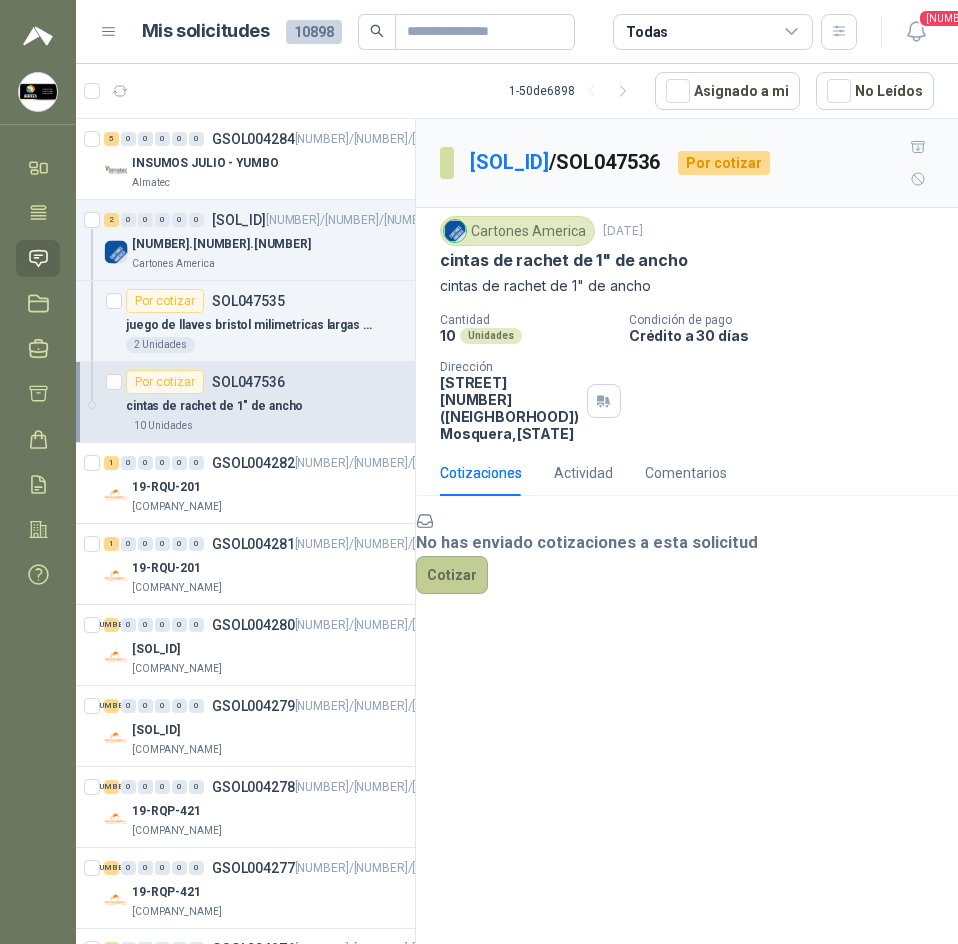 click on "[COMPANY_NAME]" at bounding box center [452, 575] 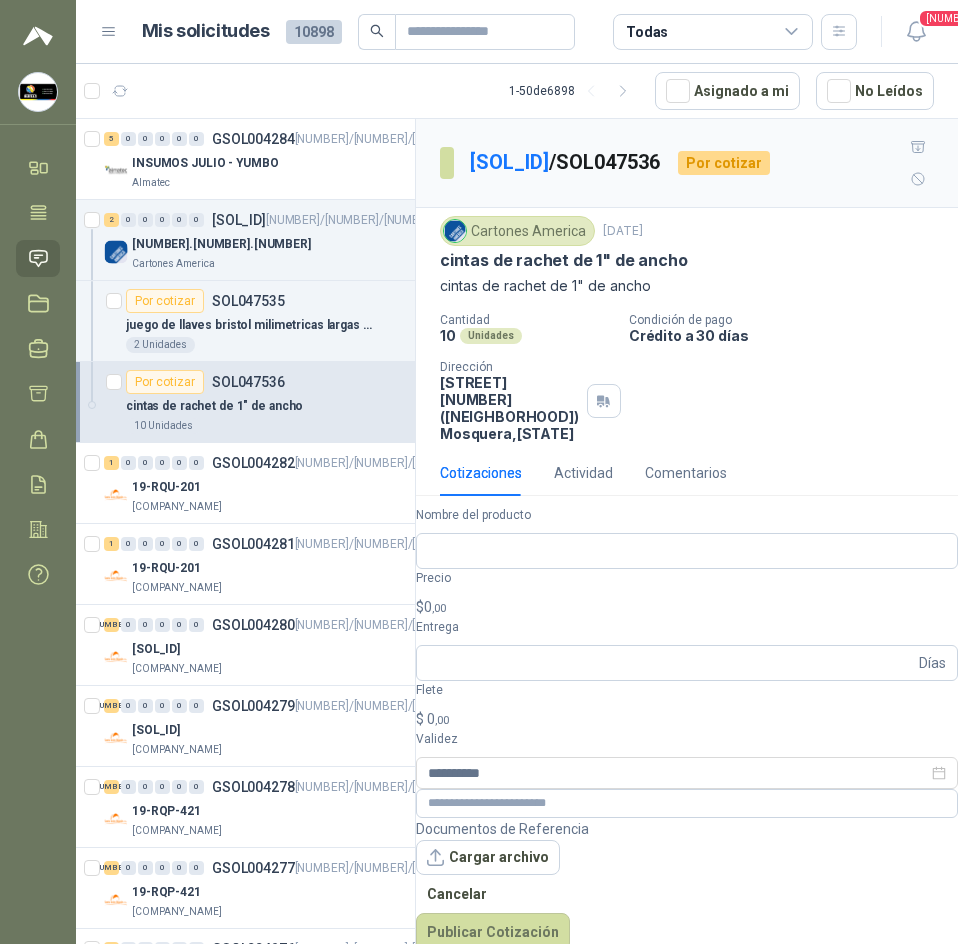 click on "Sandra   Delgado Soluciones Industriales D&D   Inicio   Tareas   Solicitudes   Licitaciones   Negociaciones   Cotizar   Órdenes de Compra   Remisiones   Configuración   Manuales y ayuda Mis solicitudes 10898 Todas 4 1 - 50  de  6898 Asignado a mi No Leídos 5   0   0   0   0   0   GSOL004284 01/07/25   INSUMOS JULIO - YUMBO Almatec   2   0   0   0   0   0   GSOL004283 01/07/25   27.05.2025 Cartones America    Por cotizar SOL047535 juego de llaves bristol milimetricas largas marca wurt 2   Unidades Por cotizar SOL047536 cintas de rachet de 1" de ancho 10   Unidades 1   0   0   0   0   0   GSOL004282 01/07/25   19-RQU-201 Santa Anita Napoles   1   0   0   0   0   0   GSOL004281 01/07/25   19-RQU-201 Santa Anita Napoles   4   0   0   0   0   0   GSOL004280 01/07/25   01-RQU-2121 Santa Anita Napoles   4   0   0   0   0   0   GSOL004279 01/07/25   01-RQU-2121 Santa Anita Napoles   7   0   0   0   0   0   GSOL004278 01/07/25   19-RQP-421 Santa Anita Napoles   7   0   0   0   0   0   GSOL004277 01/07/25     42   0" at bounding box center [479, 472] 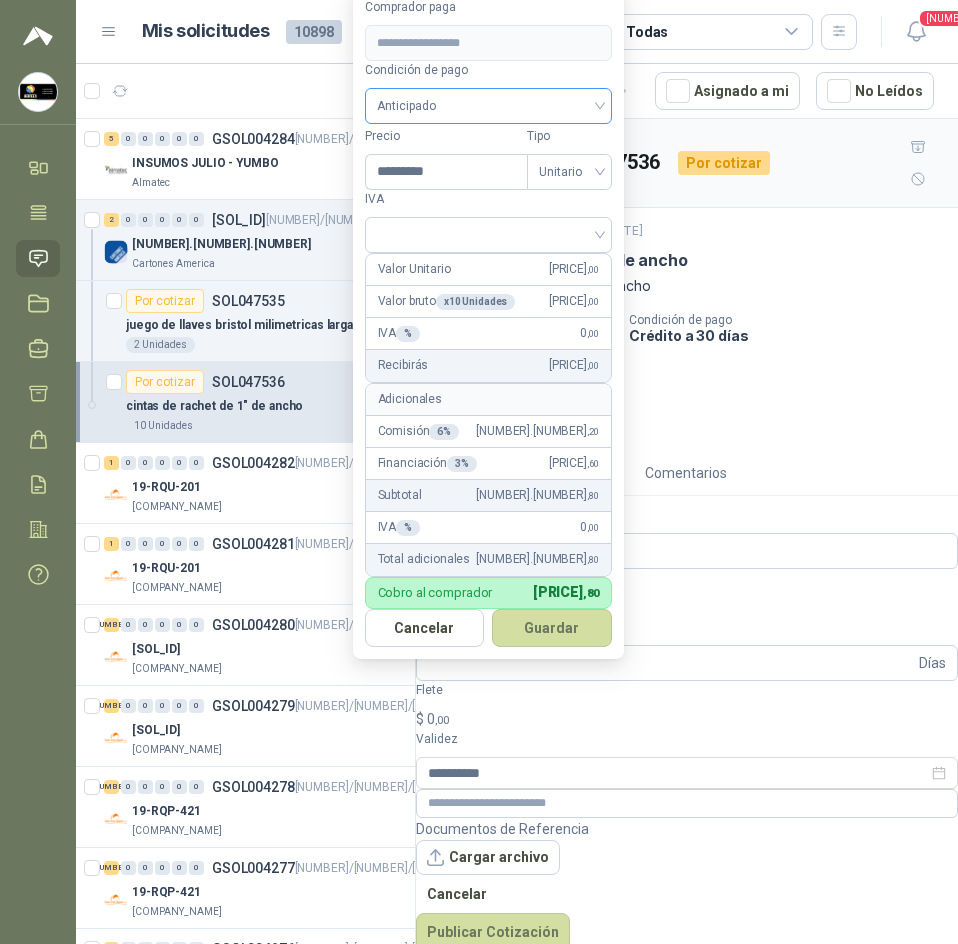 click on "[COMPANY_NAME]" at bounding box center [488, 106] 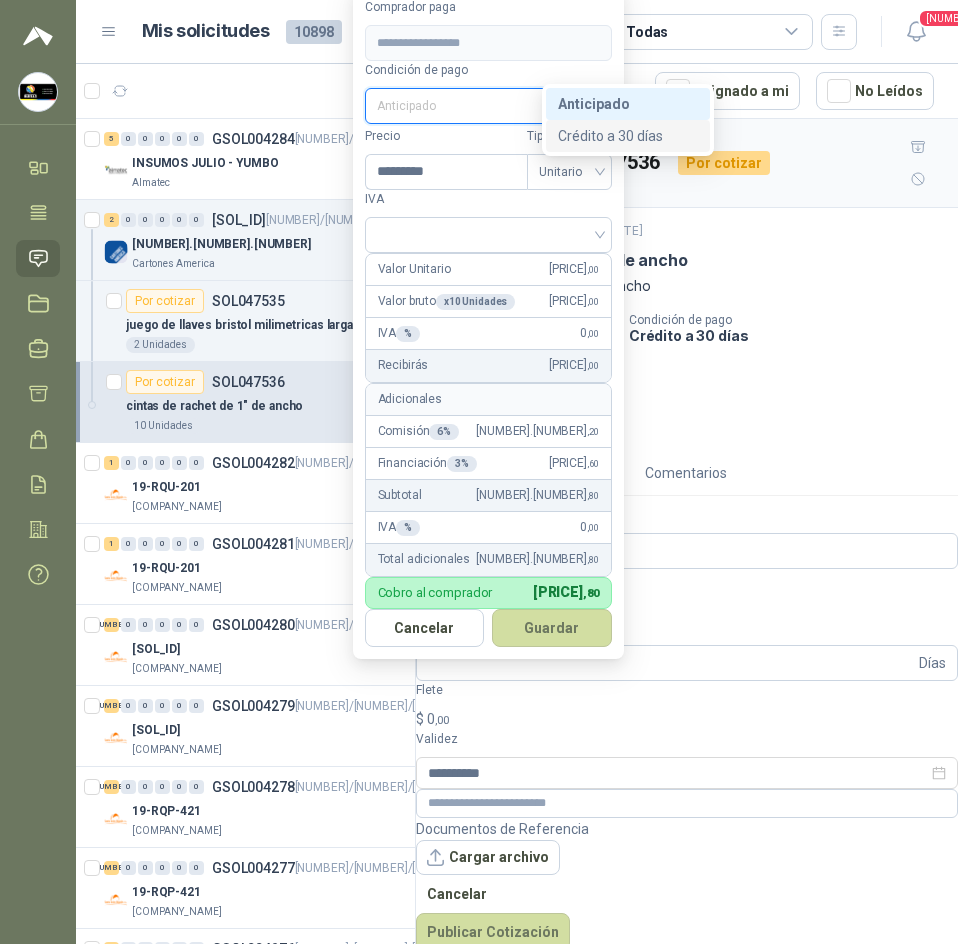 click on "Crédito a 30 días" at bounding box center [628, 136] 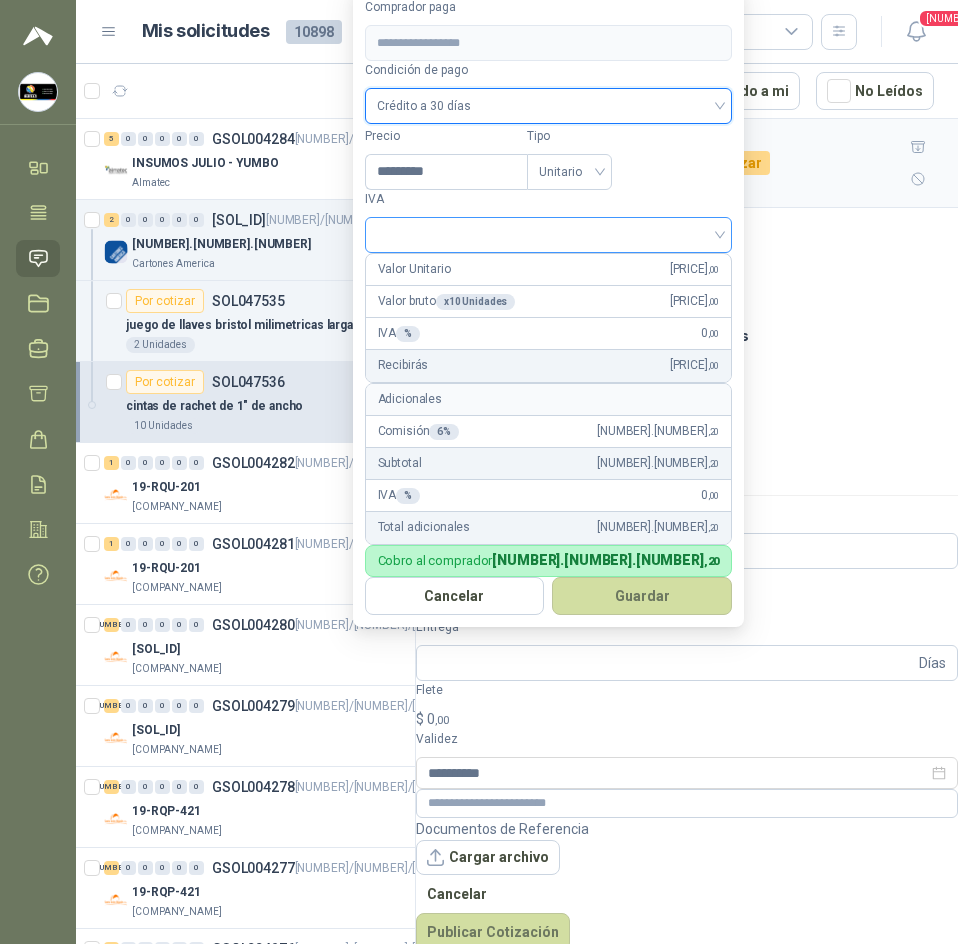 click at bounding box center (549, 233) 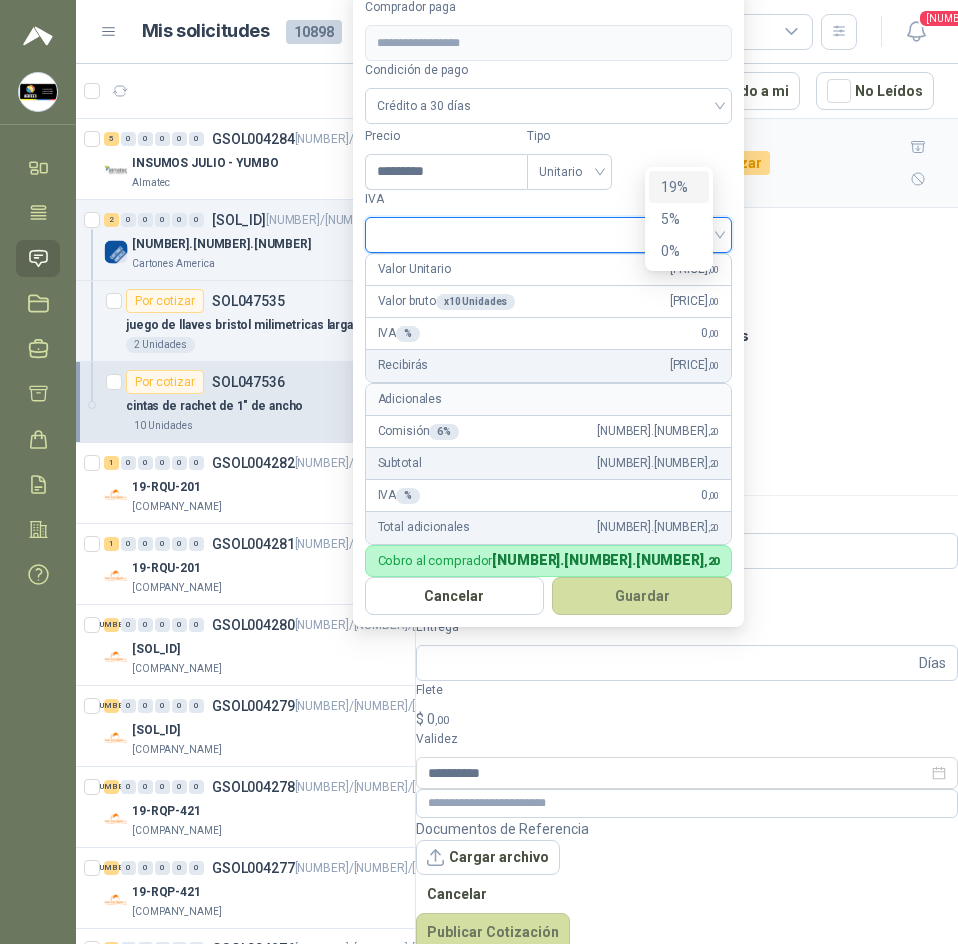 click on "[NUMBER]%" at bounding box center [0, 0] 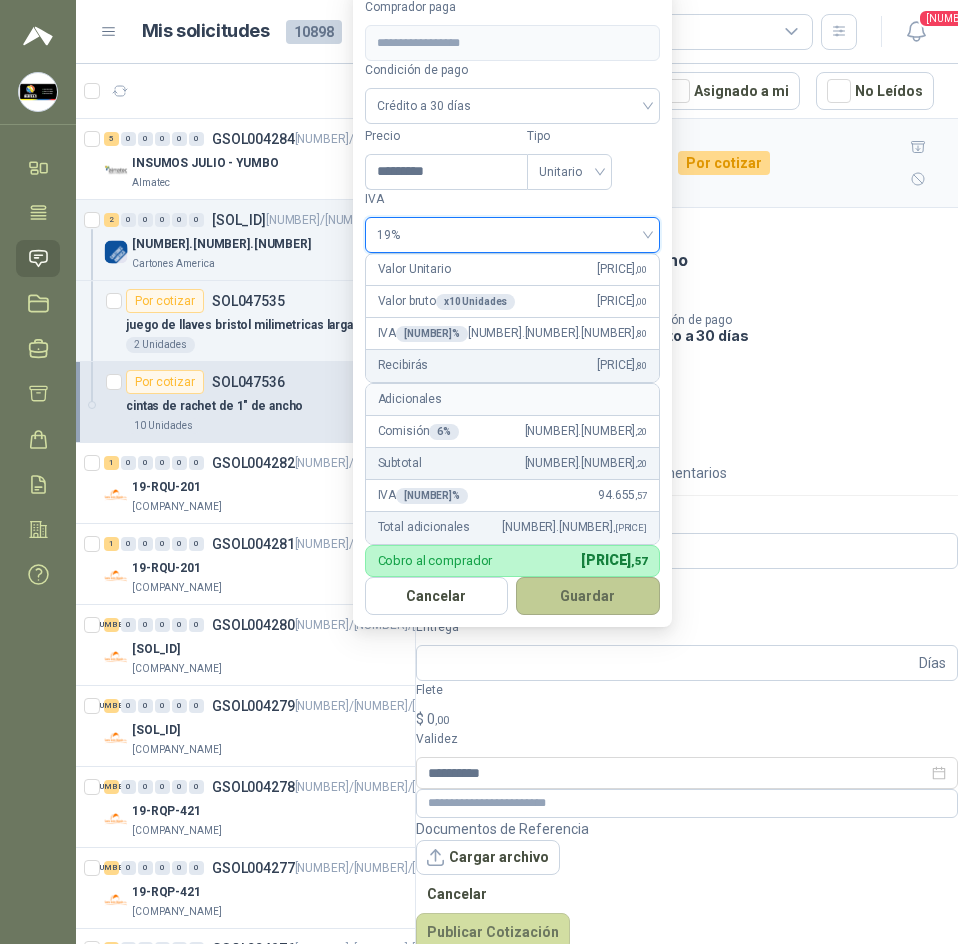 click on "Guardar" at bounding box center (588, 596) 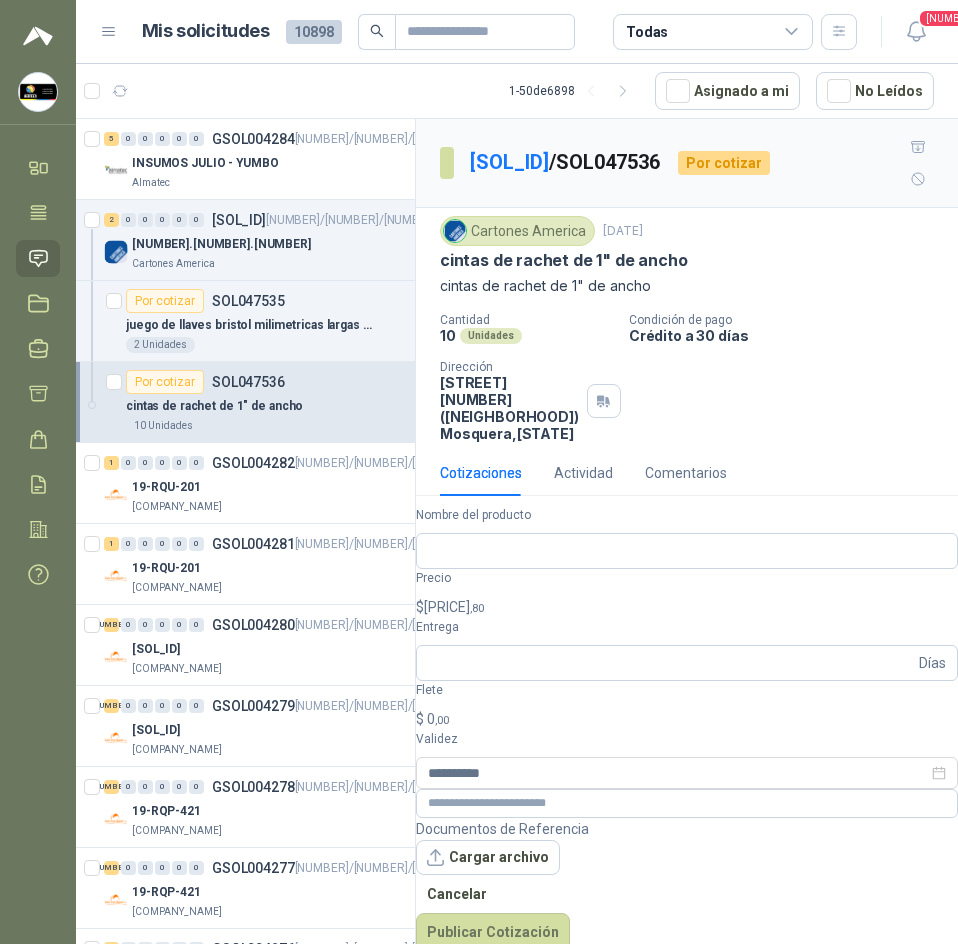 click on "$  9.880.712 ,80" at bounding box center (687, 607) 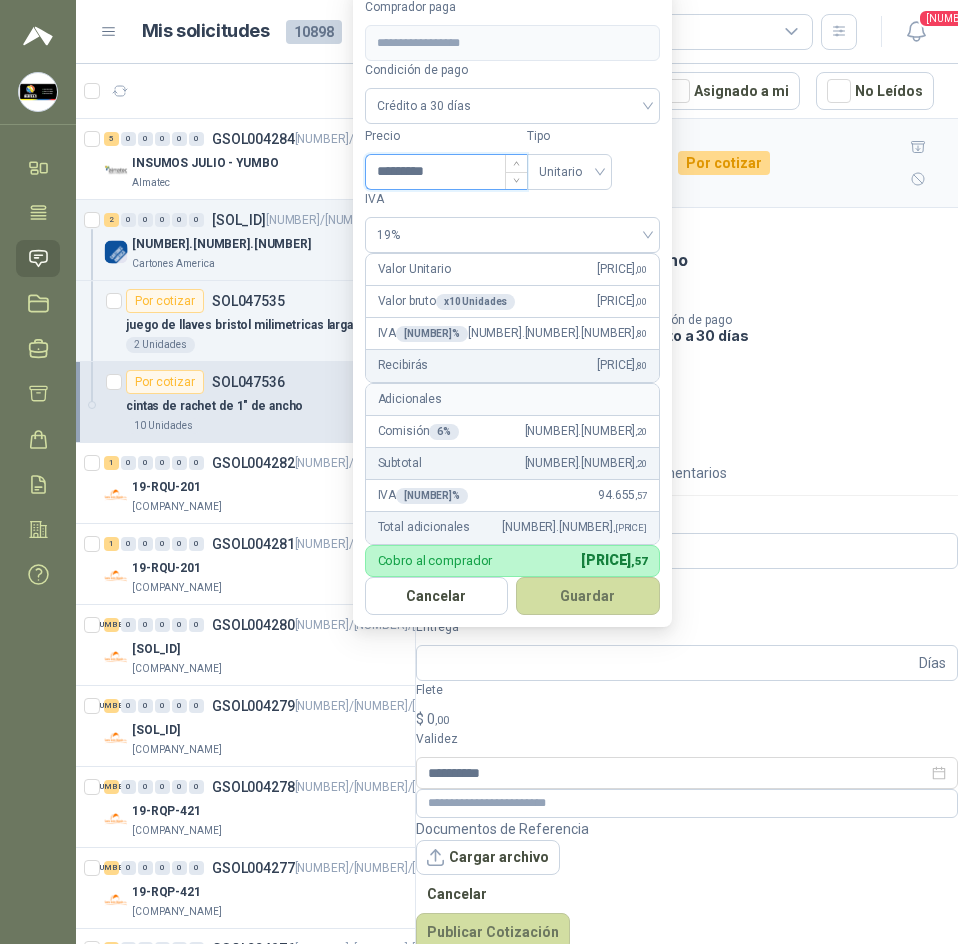 drag, startPoint x: 451, startPoint y: 144, endPoint x: 434, endPoint y: 152, distance: 18.788294 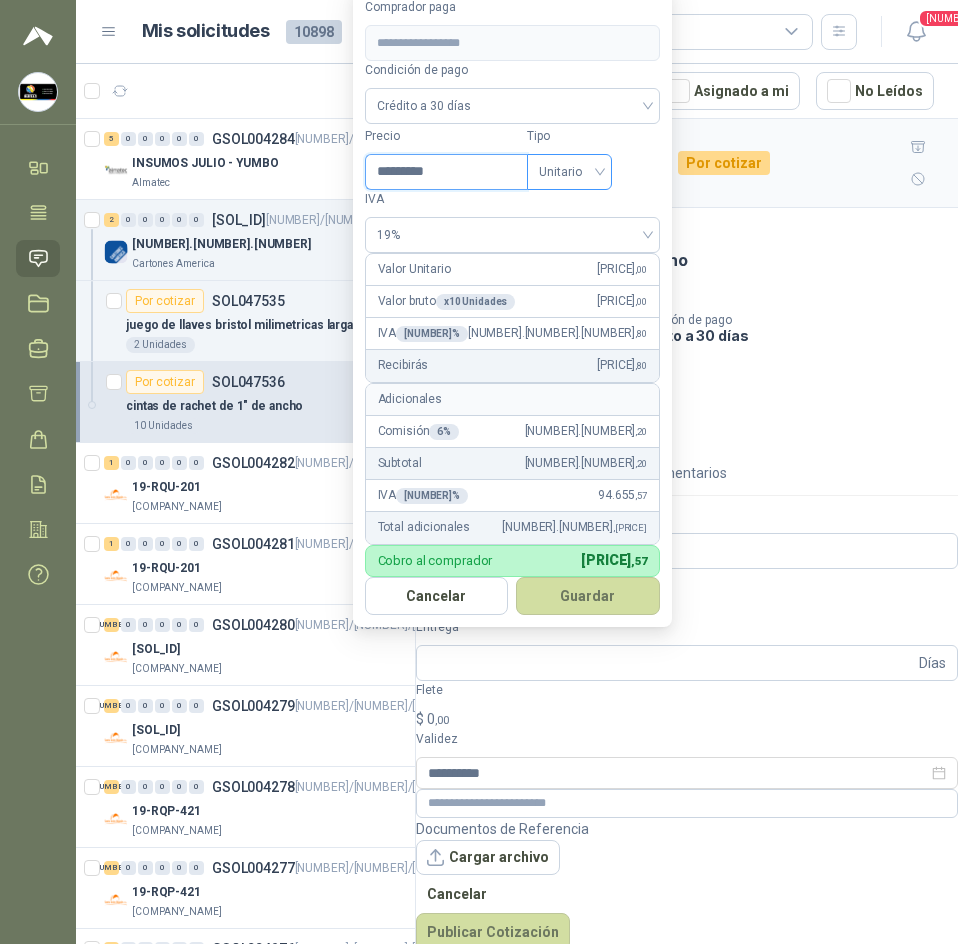 click on "Unitario" at bounding box center (569, 172) 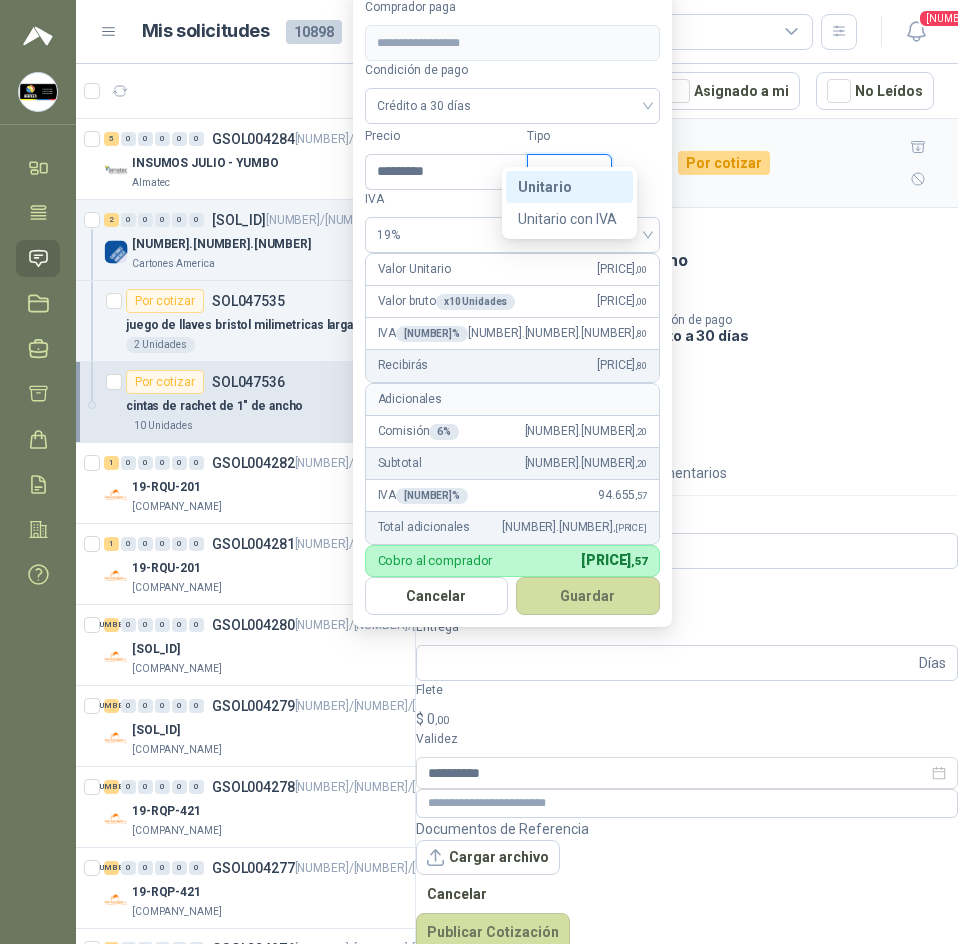 click on "**********" at bounding box center [512, 306] 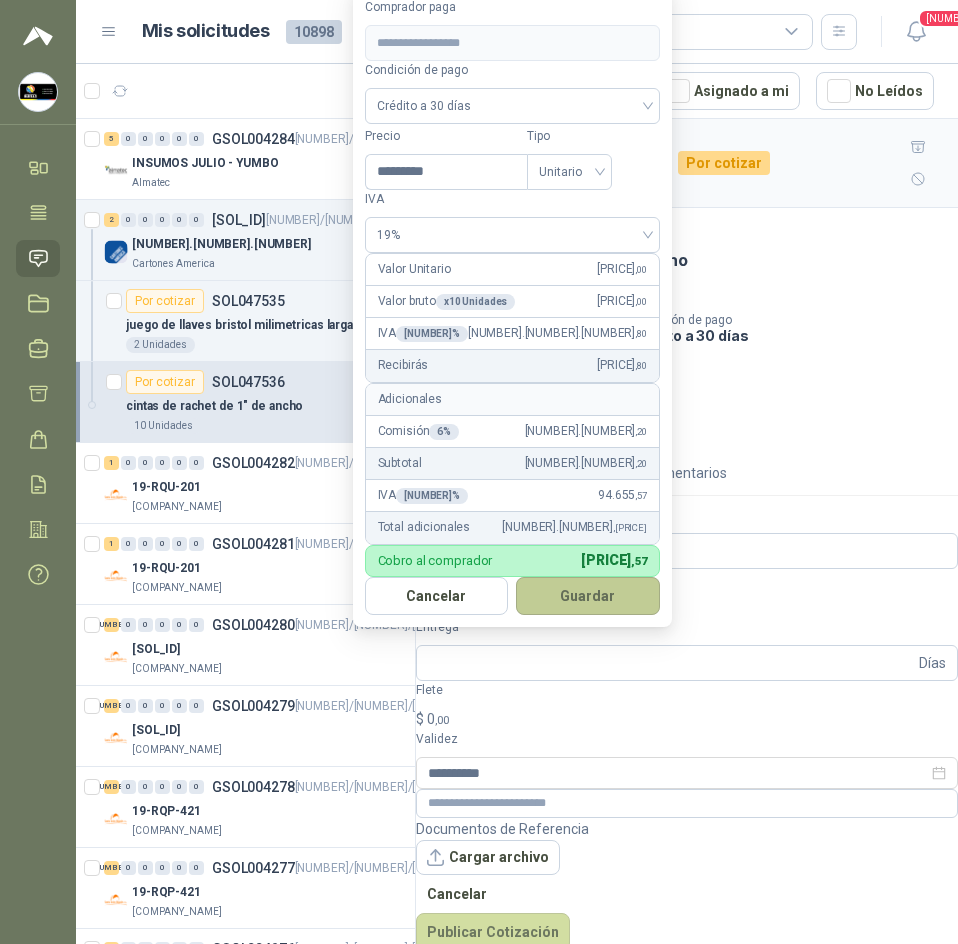 click on "Guardar" at bounding box center [588, 596] 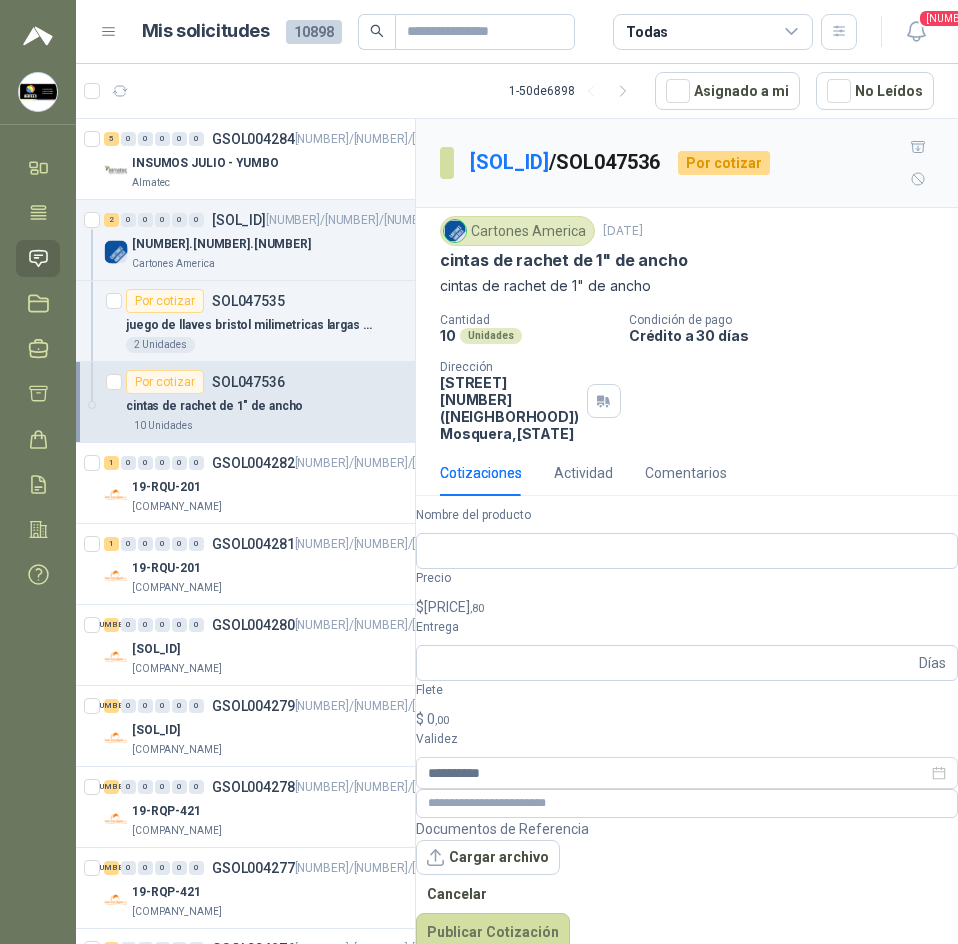 click on "Sandra   Delgado Soluciones Industriales D&D   Inicio   Tareas   Solicitudes   Licitaciones   Negociaciones   Cotizar   Órdenes de Compra   Remisiones   Configuración   Manuales y ayuda Mis solicitudes 10898 Todas 4 1 - 50  de  6898 Asignado a mi No Leídos 5   0   0   0   0   0   GSOL004284 01/07/25   INSUMOS JULIO - YUMBO Almatec   2   0   0   0   0   0   GSOL004283 01/07/25   27.05.2025 Cartones America    Por cotizar SOL047535 juego de llaves bristol milimetricas largas marca wurt 2   Unidades Por cotizar SOL047536 cintas de rachet de 1" de ancho 10   Unidades 1   0   0   0   0   0   GSOL004282 01/07/25   19-RQU-201 Santa Anita Napoles   1   0   0   0   0   0   GSOL004281 01/07/25   19-RQU-201 Santa Anita Napoles   4   0   0   0   0   0   GSOL004280 01/07/25   01-RQU-2121 Santa Anita Napoles   4   0   0   0   0   0   GSOL004279 01/07/25   01-RQU-2121 Santa Anita Napoles   7   0   0   0   0   0   GSOL004278 01/07/25   19-RQP-421 Santa Anita Napoles   7   0   0   0   0   0   GSOL004277 01/07/25     42   0" at bounding box center [479, 472] 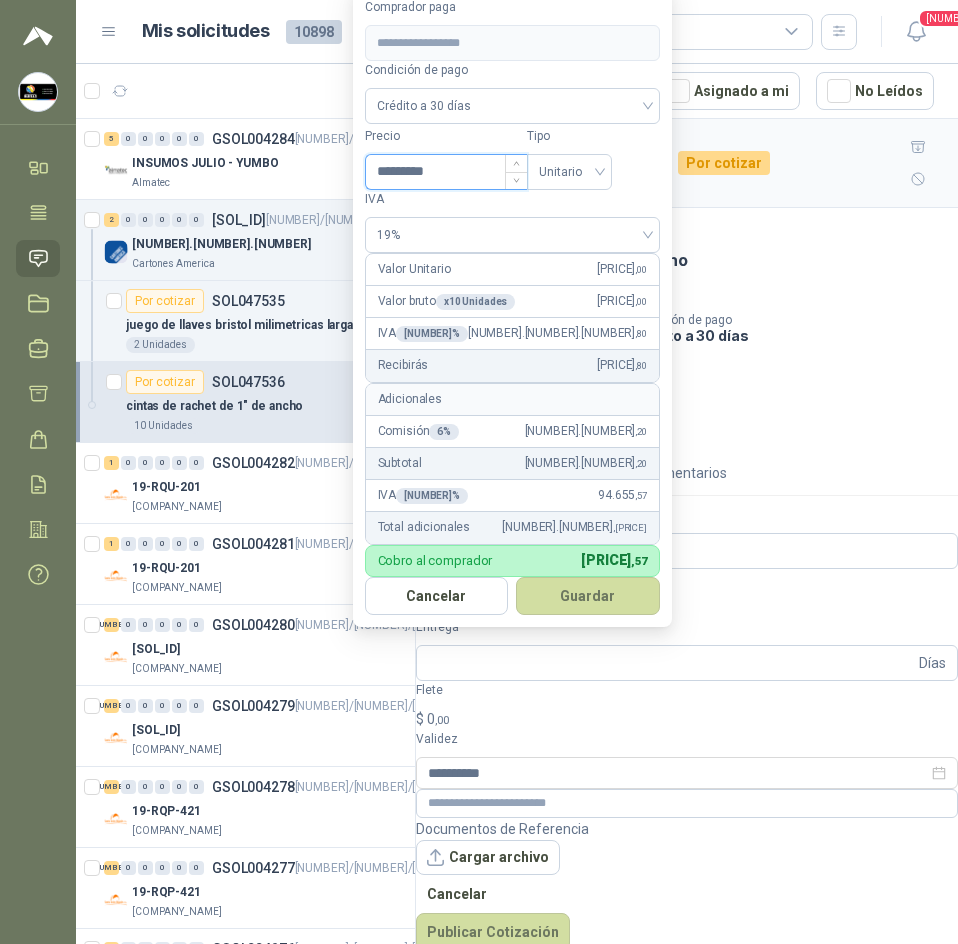 click on "*********" at bounding box center [446, 172] 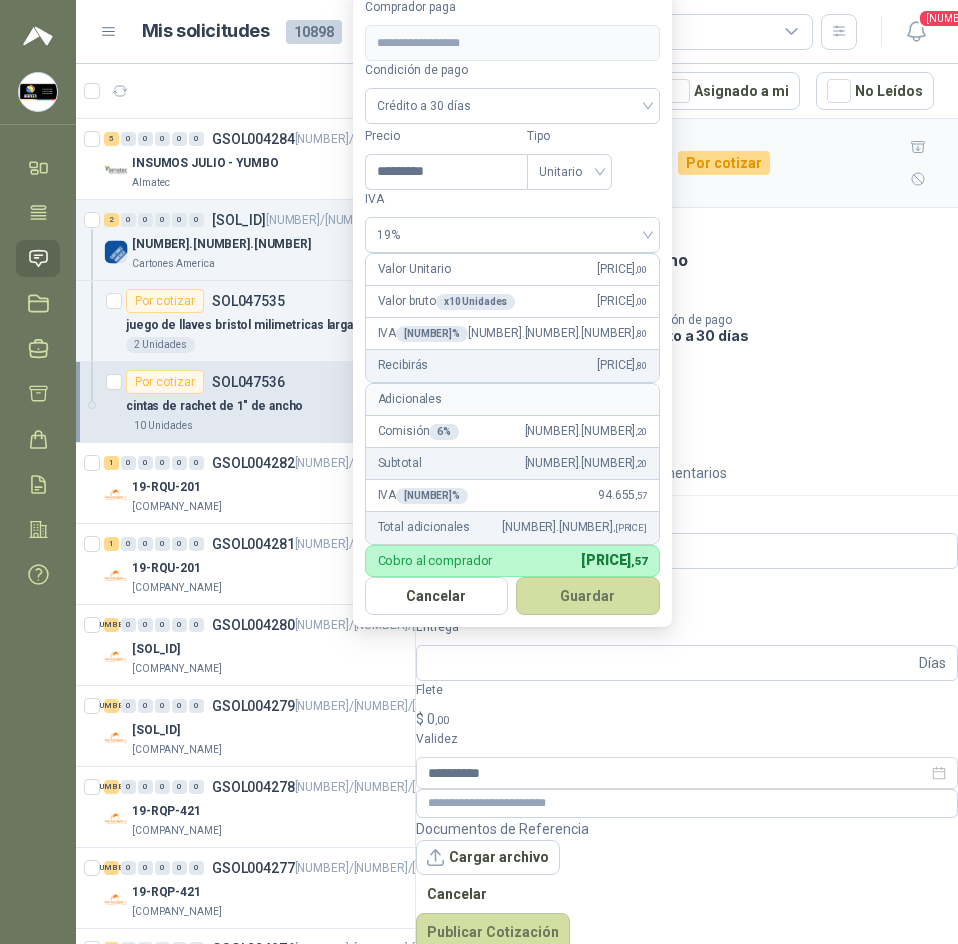 click on "[PRODUCT_NAME]" at bounding box center [687, 286] 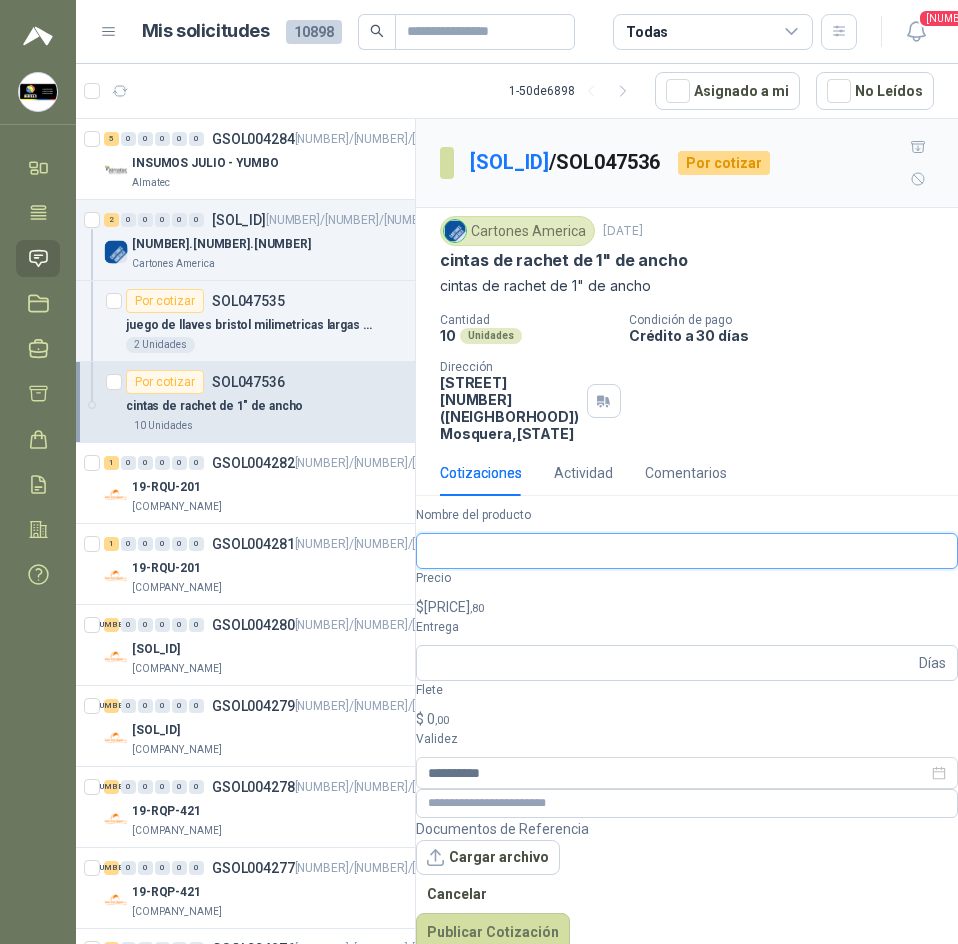 click on "[COMPANY_NAME]" at bounding box center (687, 551) 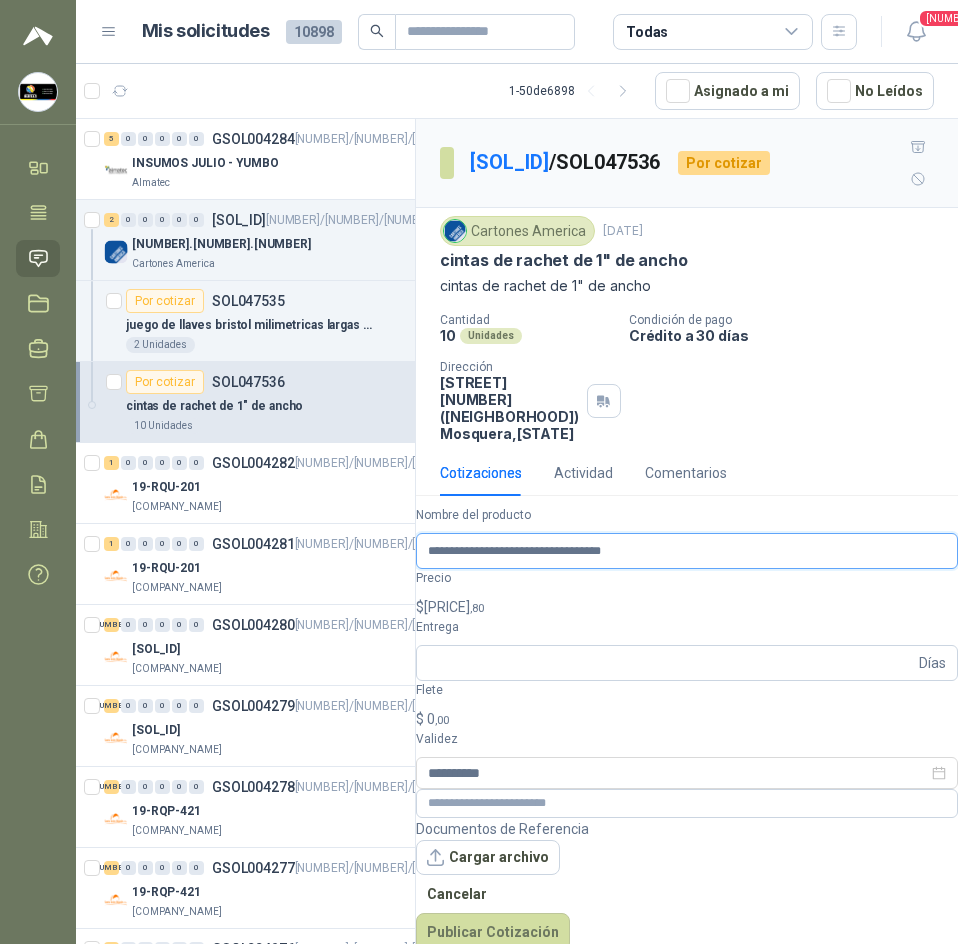 type on "**********" 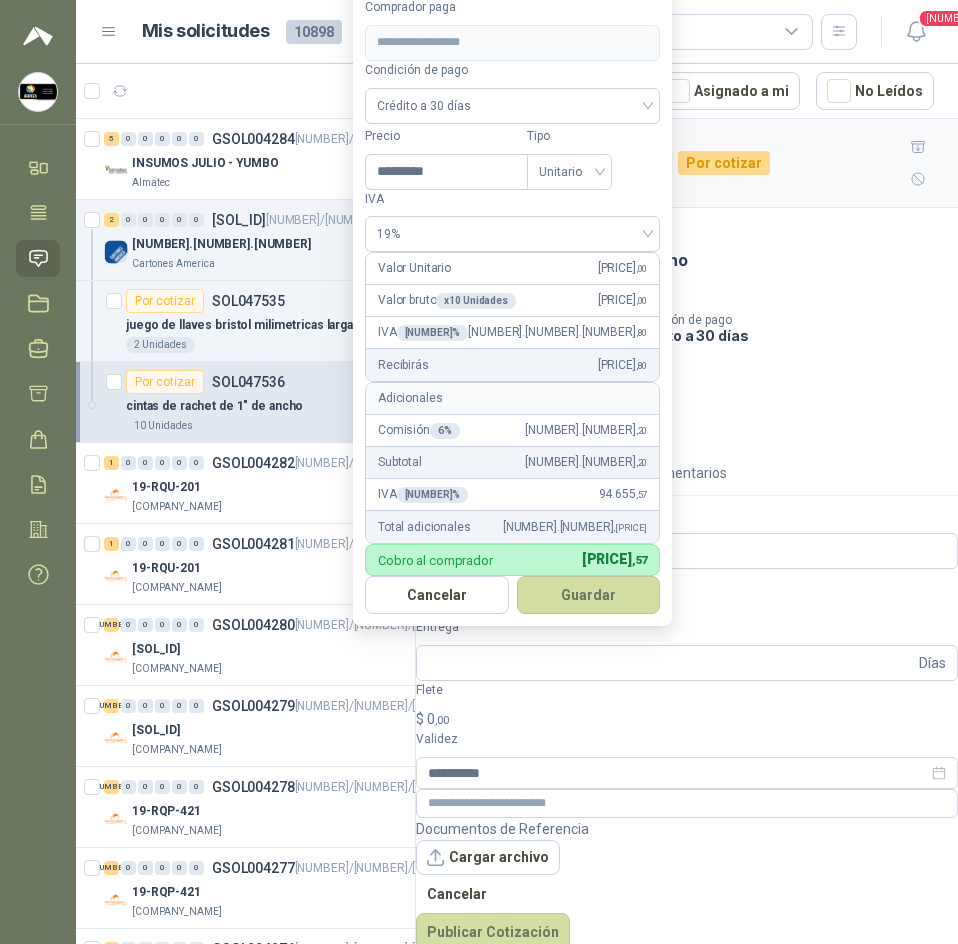 click on "Sandra   Delgado Soluciones Industriales D&D   Inicio   Tareas   Solicitudes   Licitaciones   Negociaciones   Cotizar   Órdenes de Compra   Remisiones   Configuración   Manuales y ayuda Mis solicitudes 10898 Todas 4 1 - 50  de  6898 Asignado a mi No Leídos 5   0   0   0   0   0   GSOL004284 01/07/25   INSUMOS JULIO - YUMBO Almatec   2   0   0   0   0   0   GSOL004283 01/07/25   27.05.2025 Cartones America    Por cotizar SOL047535 juego de llaves bristol milimetricas largas marca wurt 2   Unidades Por cotizar SOL047536 cintas de rachet de 1" de ancho 10   Unidades 1   0   0   0   0   0   GSOL004282 01/07/25   19-RQU-201 Santa Anita Napoles   1   0   0   0   0   0   GSOL004281 01/07/25   19-RQU-201 Santa Anita Napoles   4   0   0   0   0   0   GSOL004280 01/07/25   01-RQU-2121 Santa Anita Napoles   4   0   0   0   0   0   GSOL004279 01/07/25   01-RQU-2121 Santa Anita Napoles   7   0   0   0   0   0   GSOL004278 01/07/25   19-RQP-421 Santa Anita Napoles   7   0   0   0   0   0   GSOL004277 01/07/25     42   0" at bounding box center (479, 472) 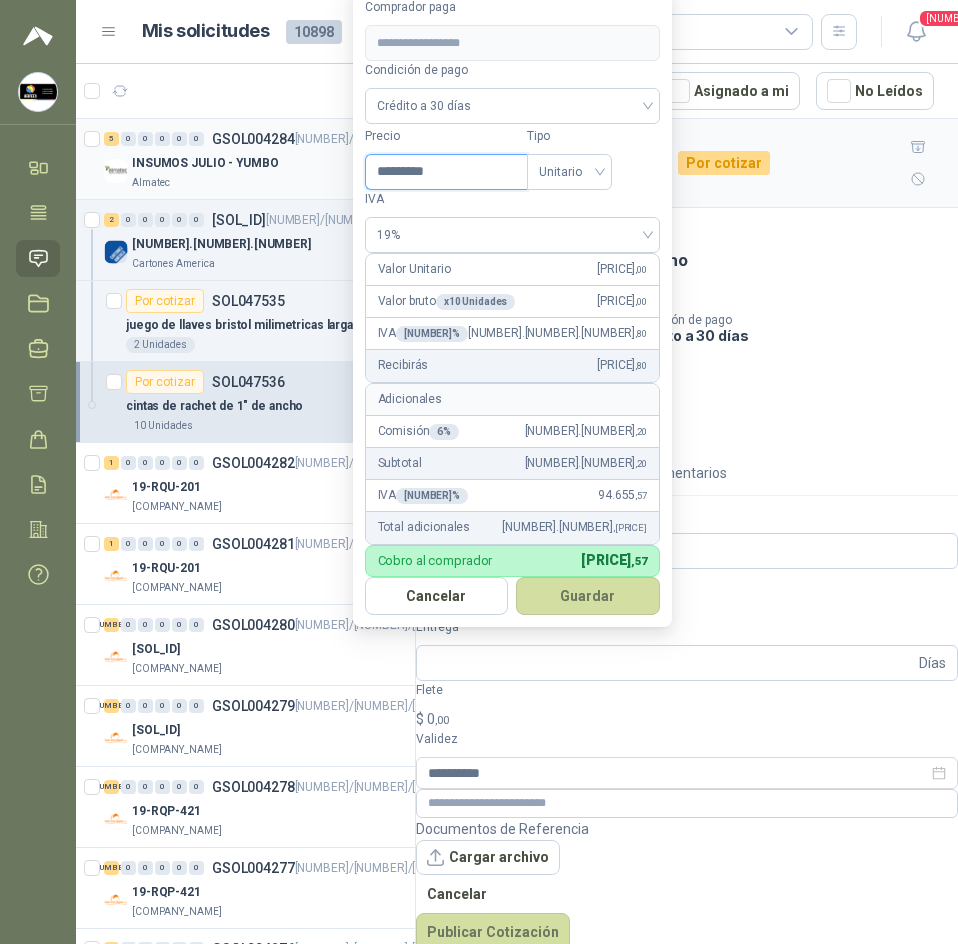 drag, startPoint x: 448, startPoint y: 141, endPoint x: 230, endPoint y: 168, distance: 219.66565 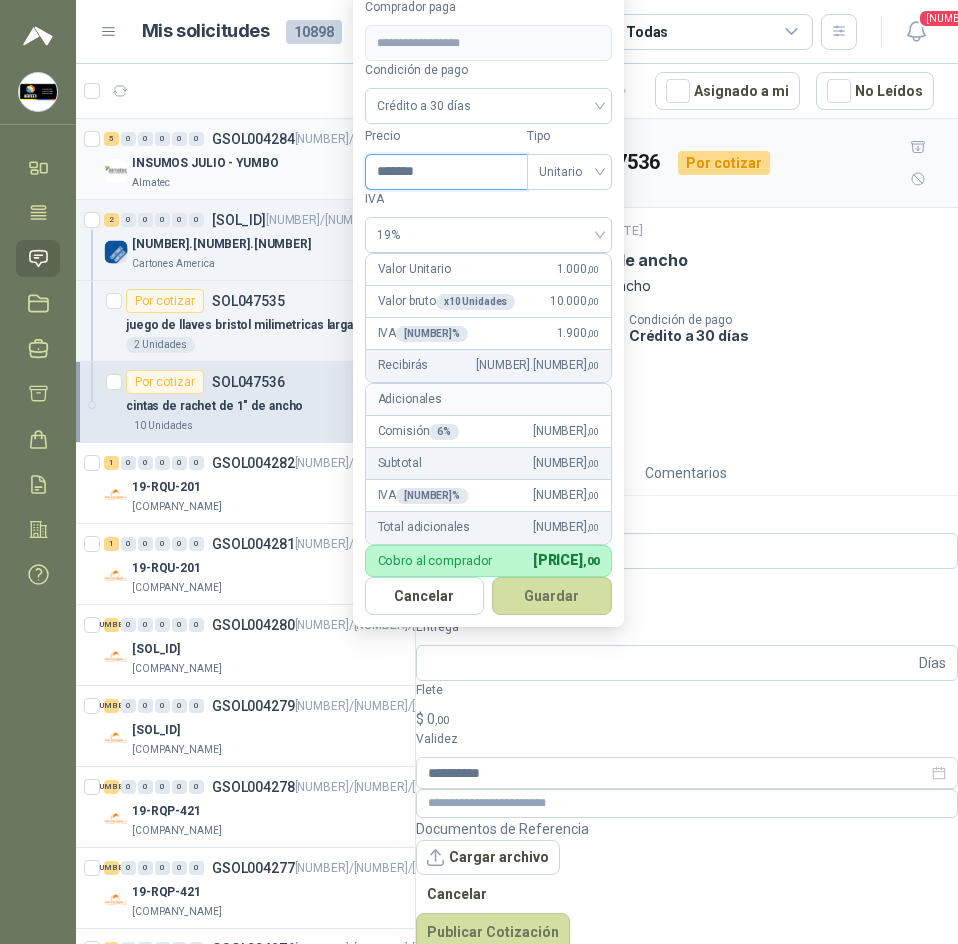 click on "Guardar" at bounding box center (552, 596) 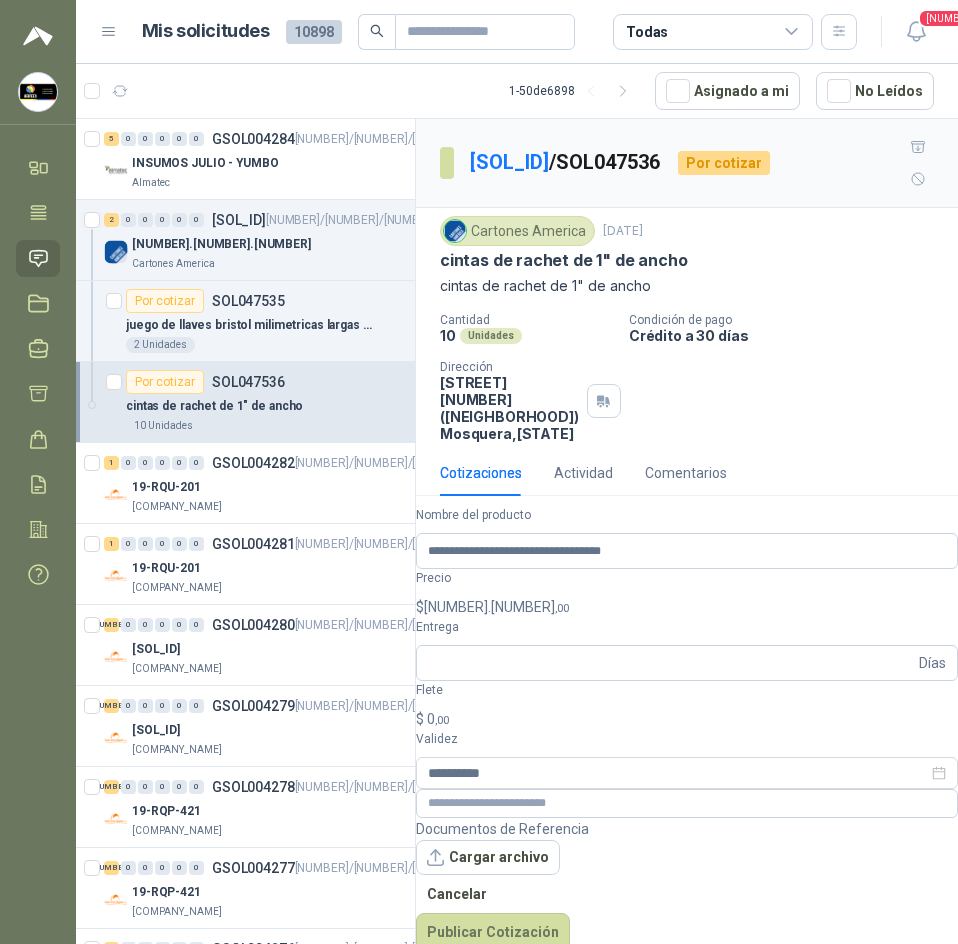 click on "$  11.900 ,00" at bounding box center [687, 607] 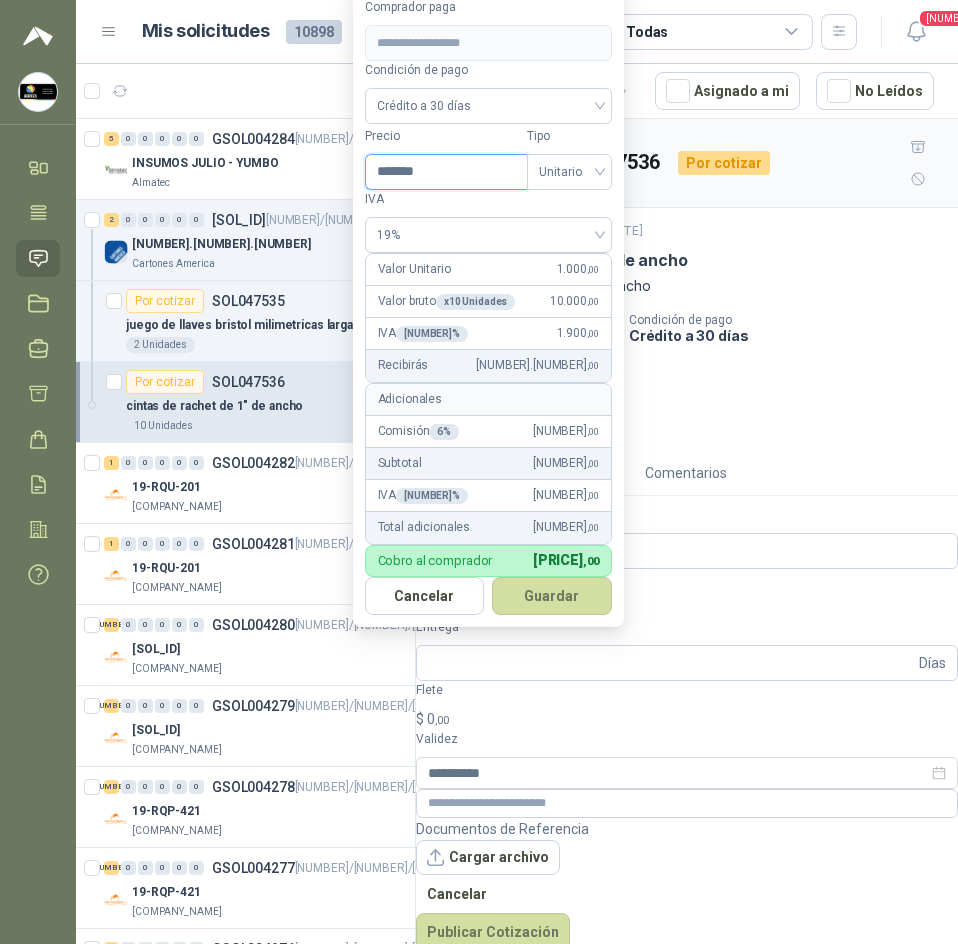 drag, startPoint x: 471, startPoint y: 139, endPoint x: 387, endPoint y: 165, distance: 87.93179 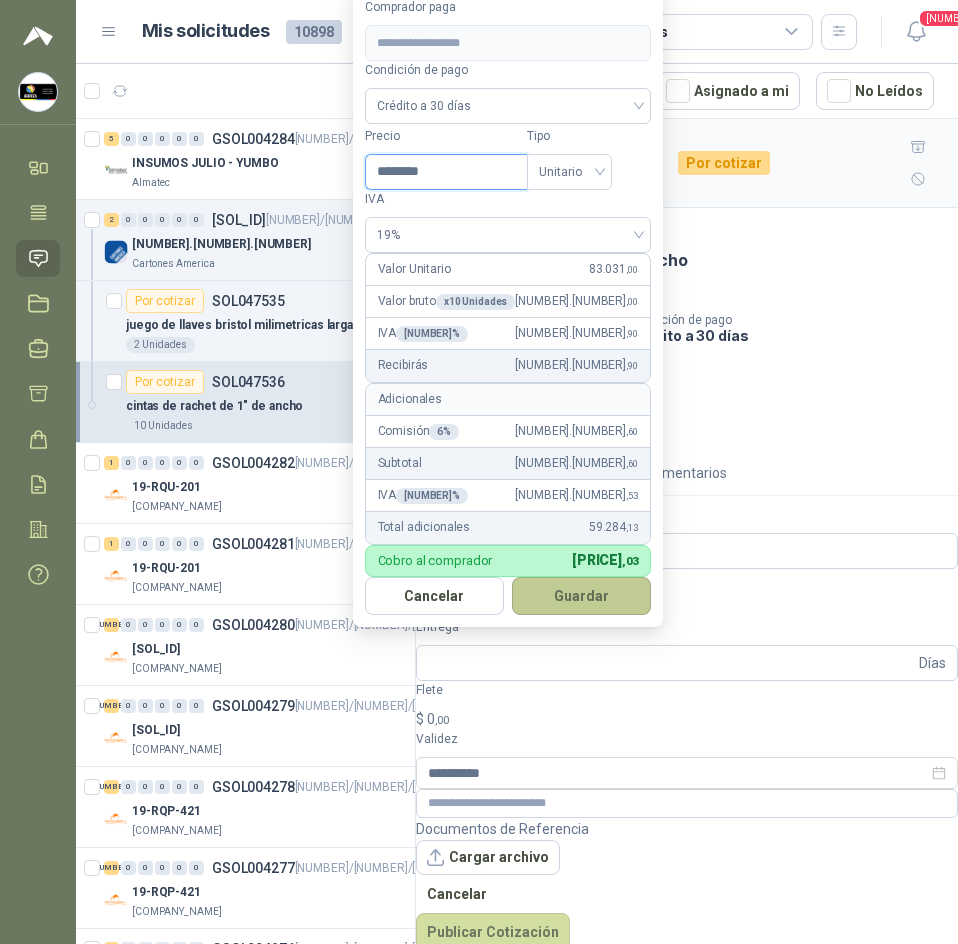 type on "********" 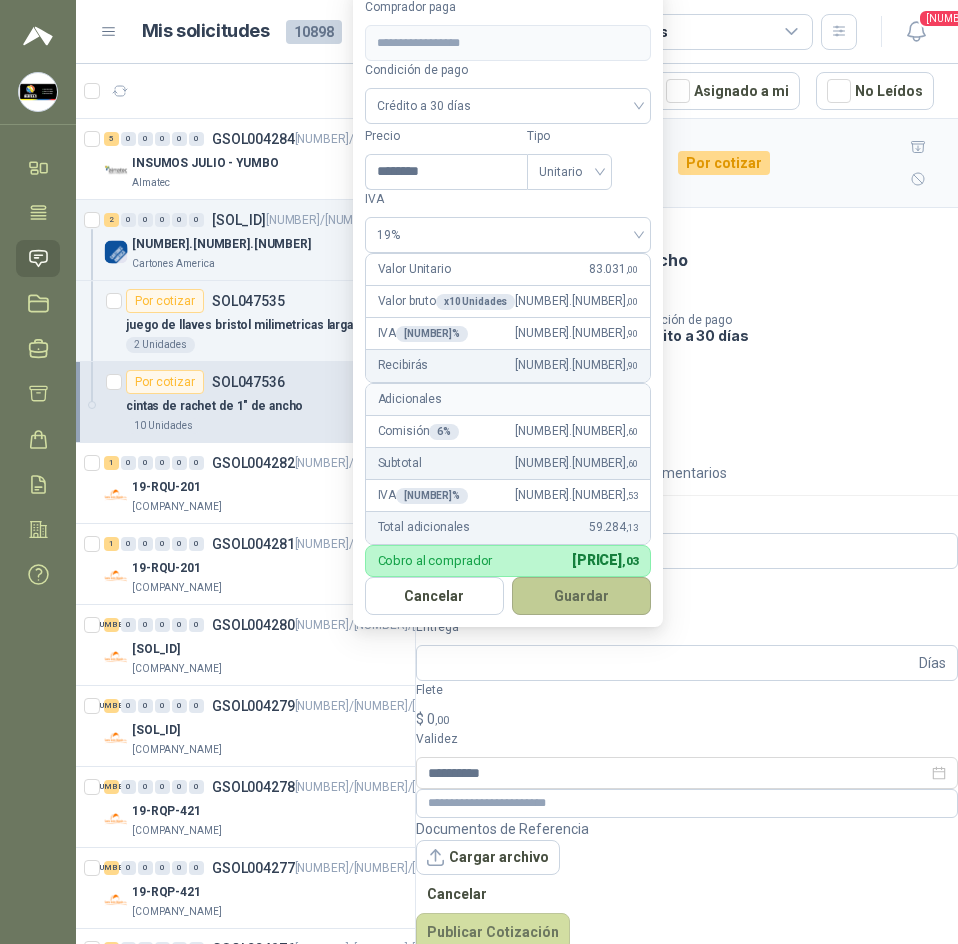 click on "Guardar" at bounding box center (581, 596) 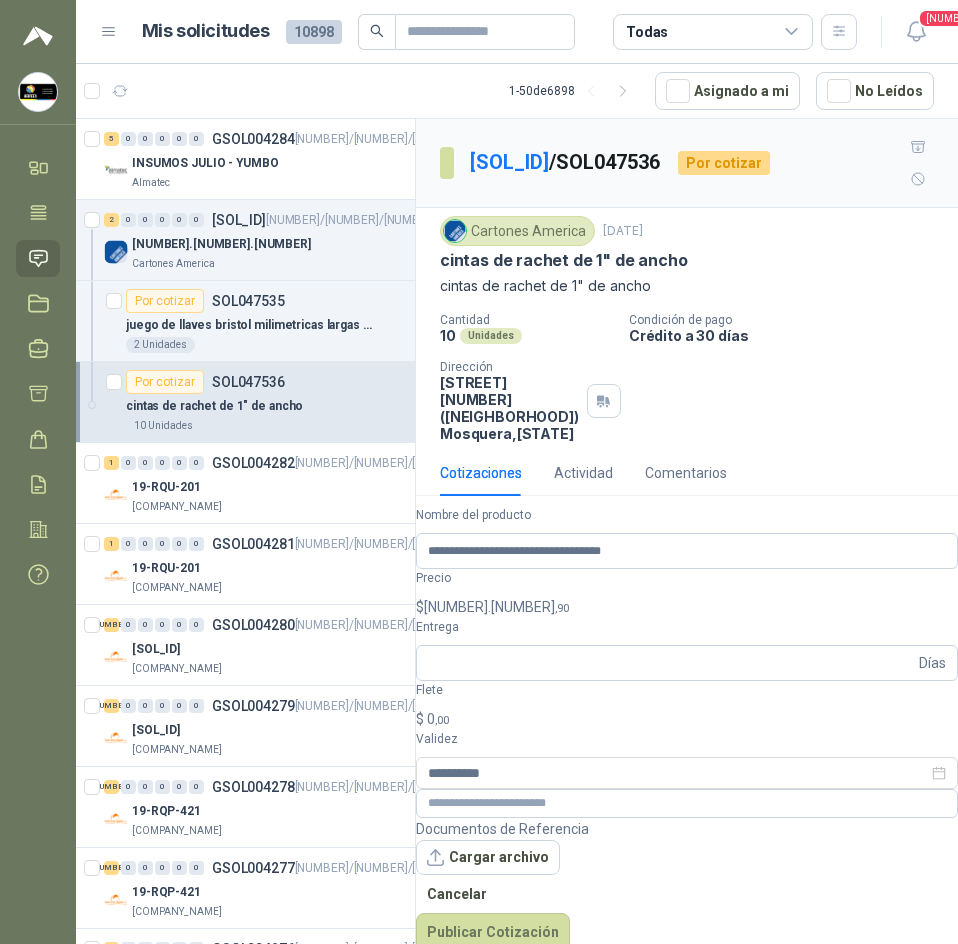 click on "$    0 ,00" at bounding box center (687, 719) 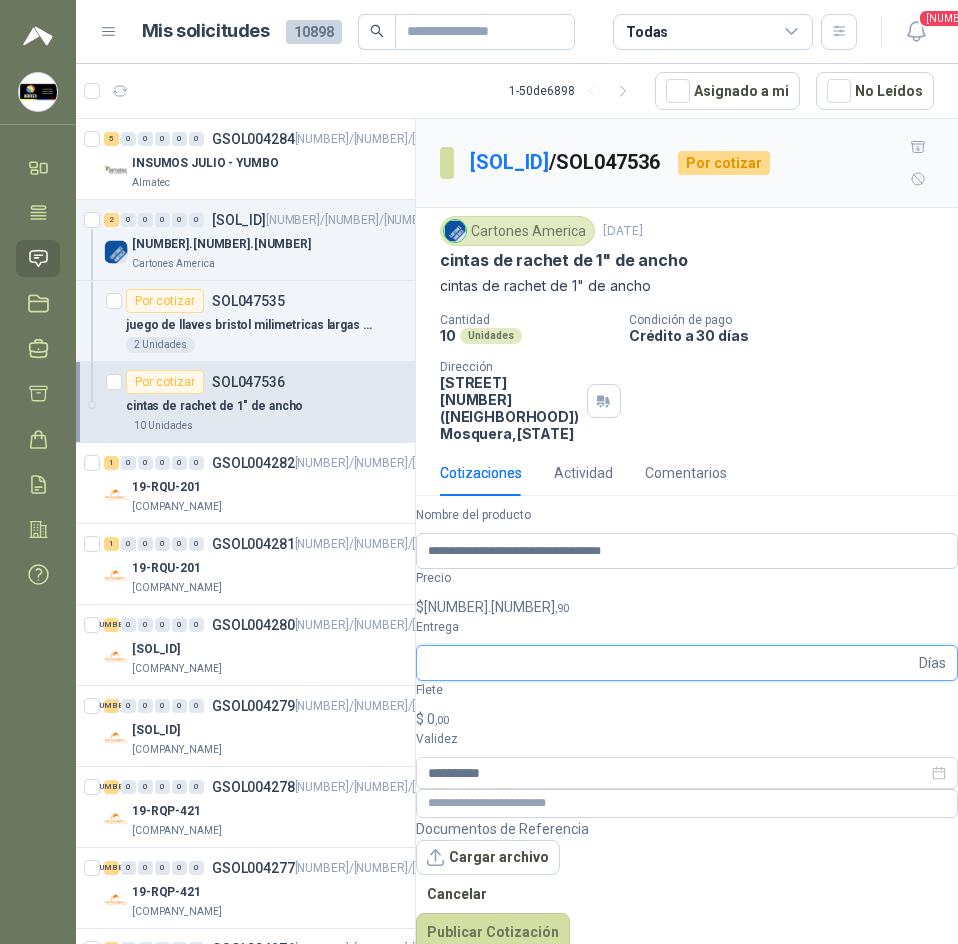 click on "Entrega" at bounding box center [671, 663] 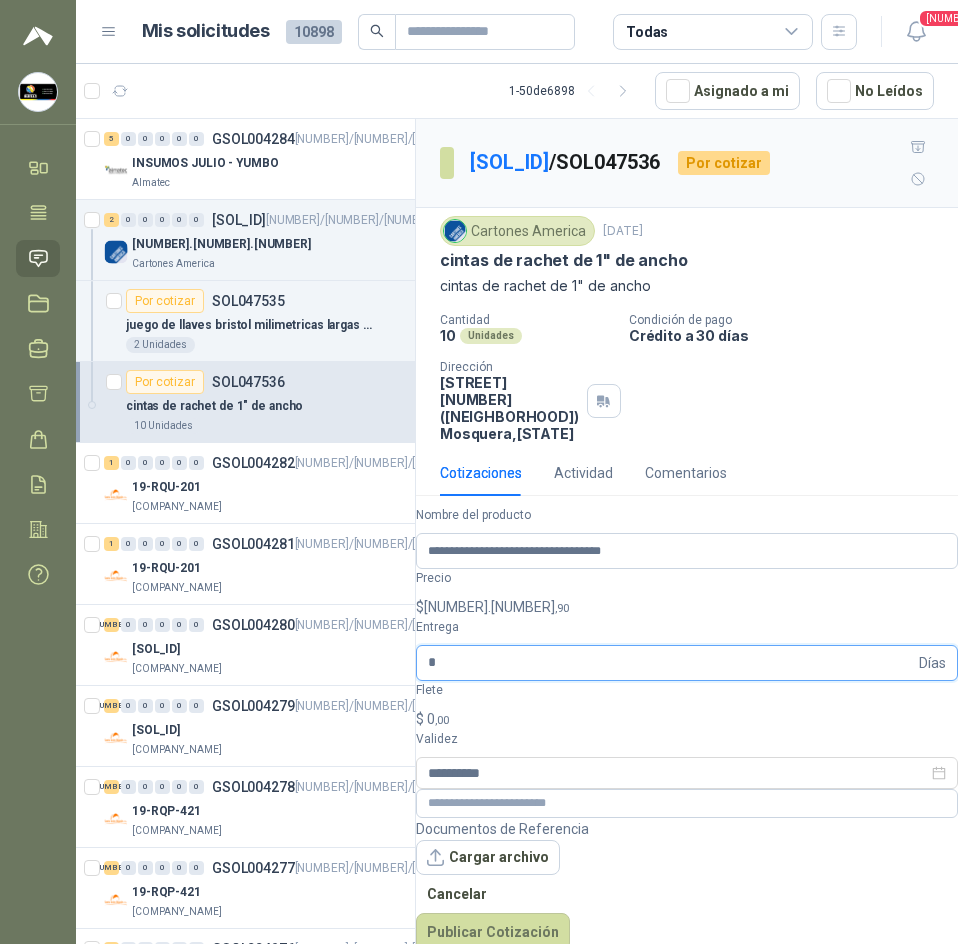 type on "*" 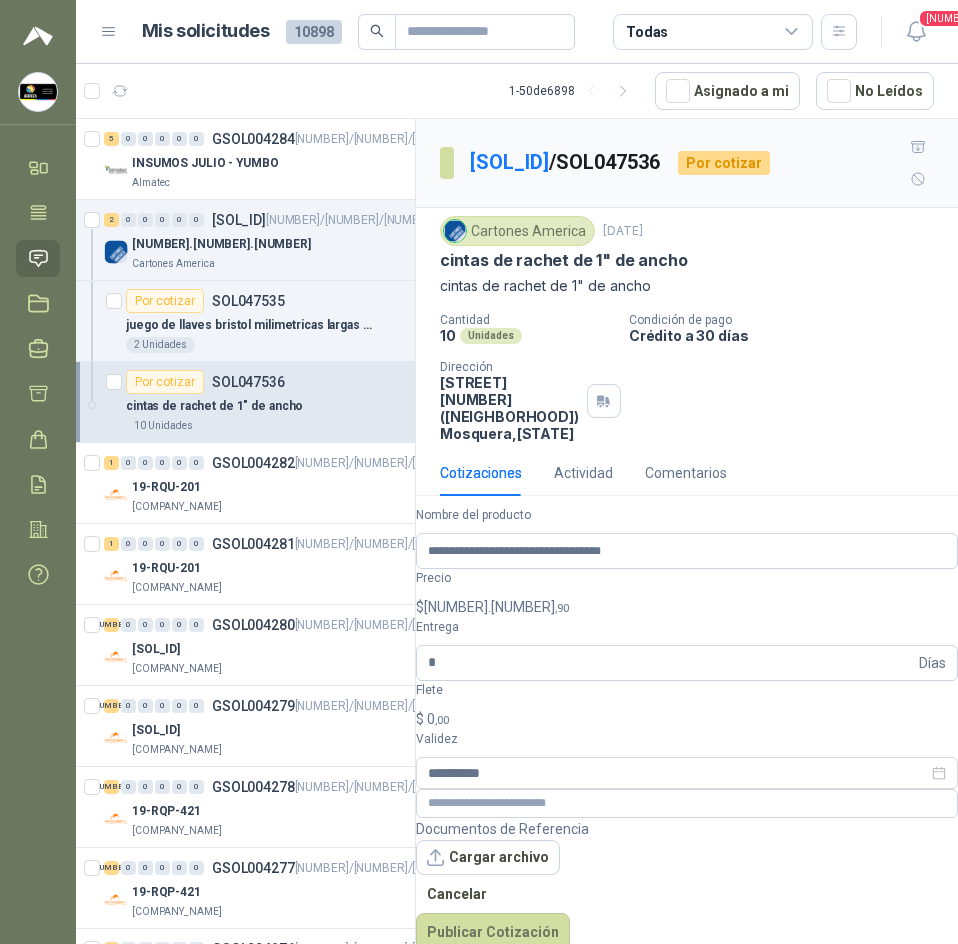 click on "$    0 ,00" at bounding box center [687, 719] 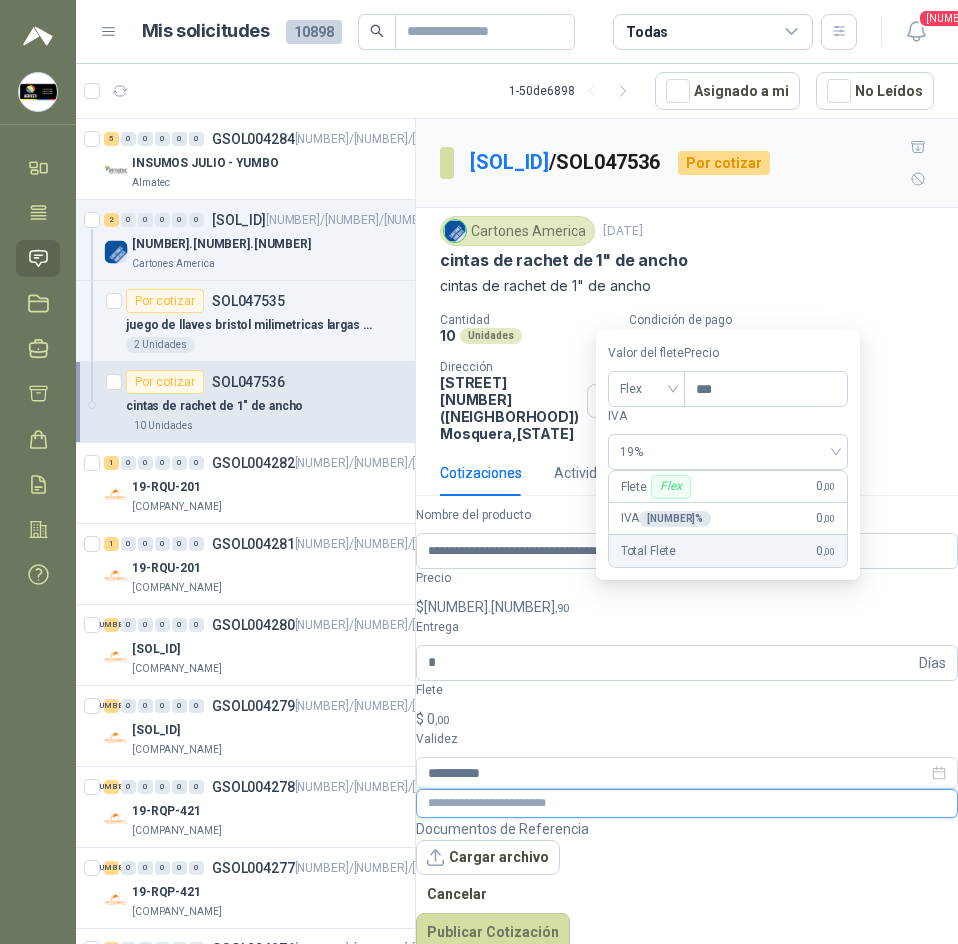 click at bounding box center (687, 803) 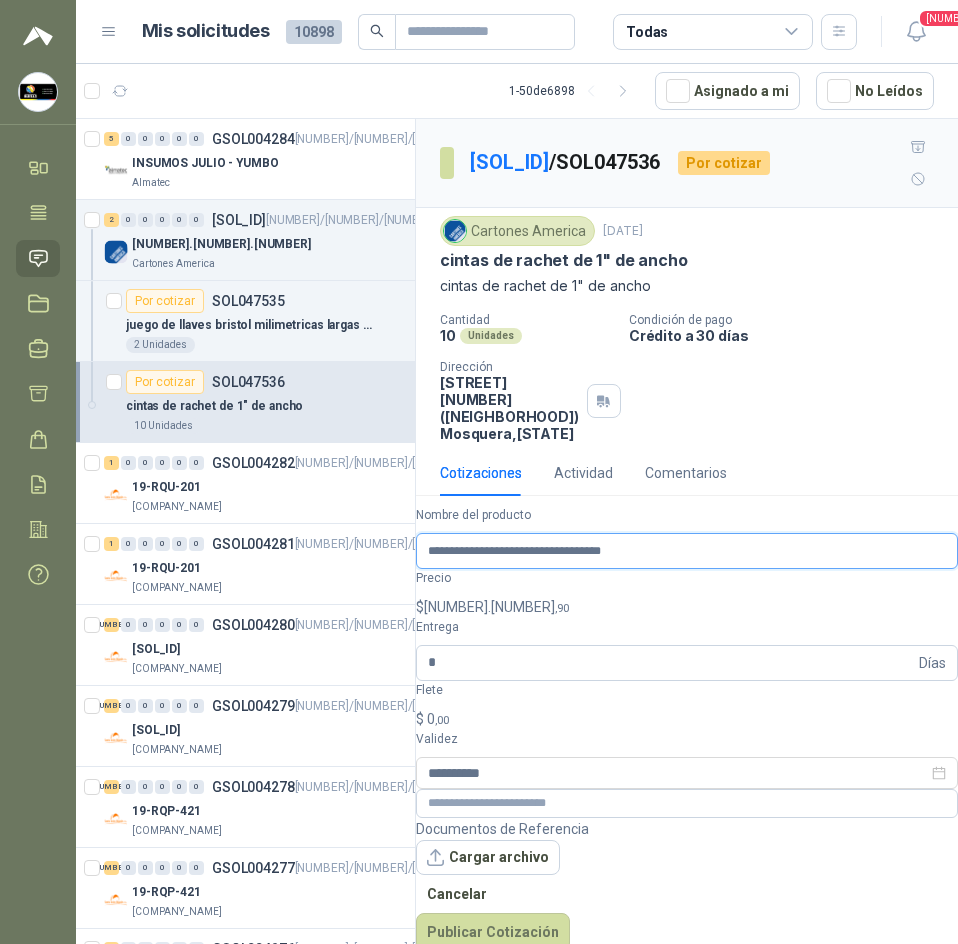 click on "**********" at bounding box center [687, 551] 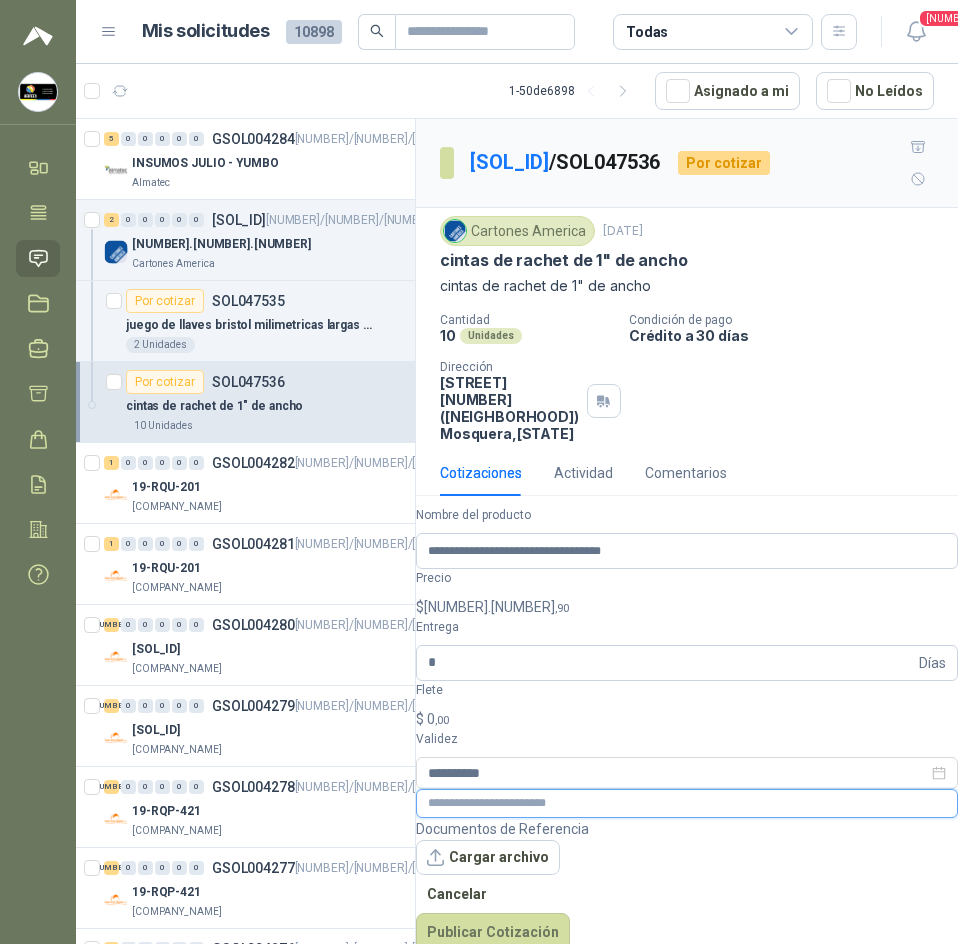click at bounding box center (687, 803) 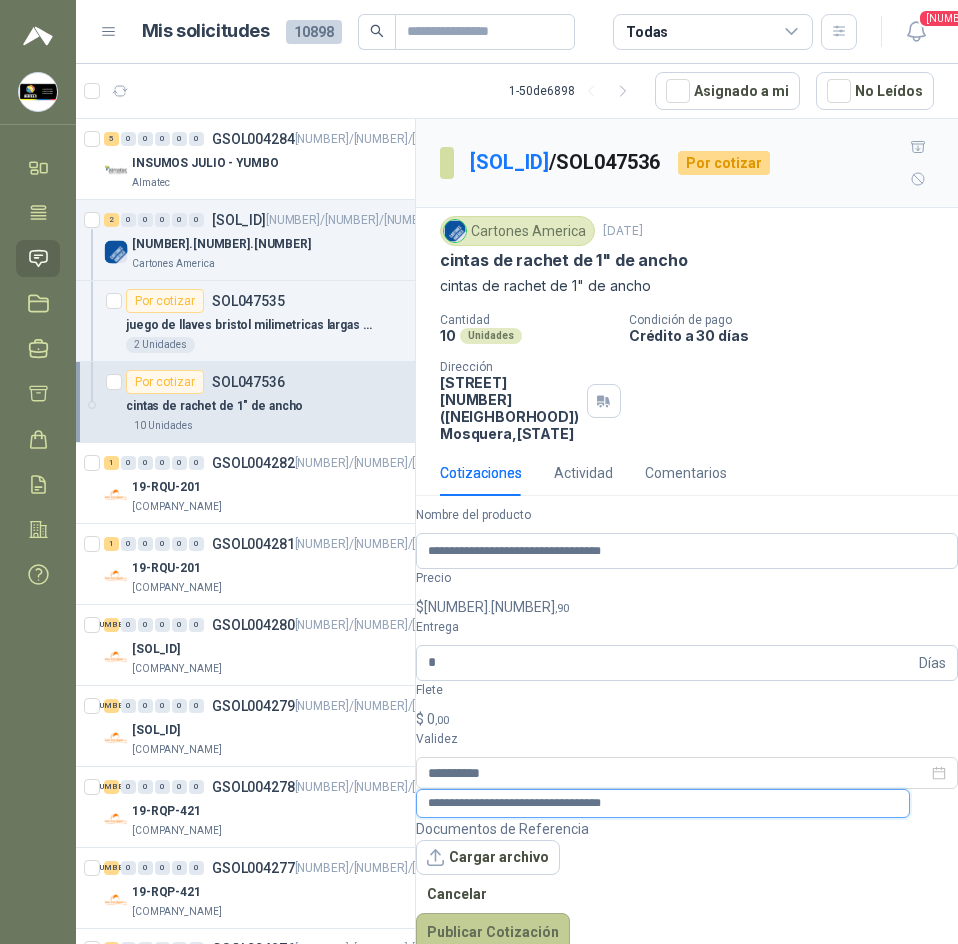 type on "**********" 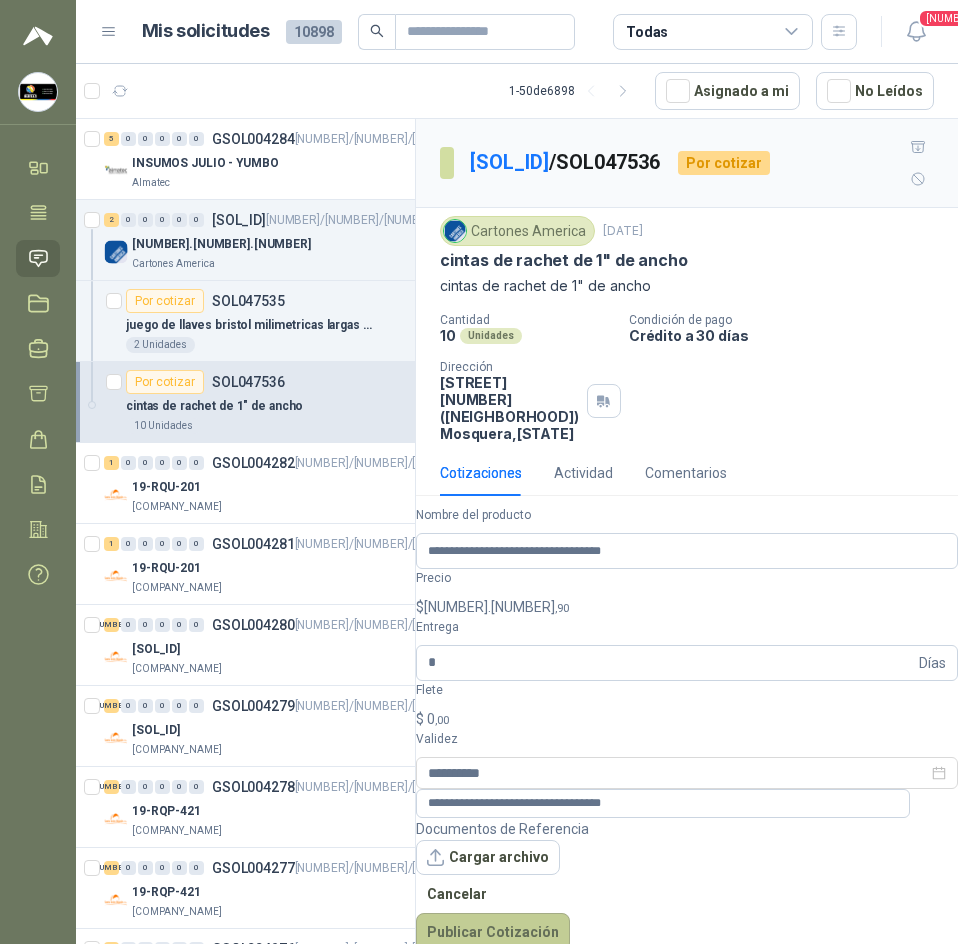 click on "[COMPANY_NAME]" at bounding box center [493, 932] 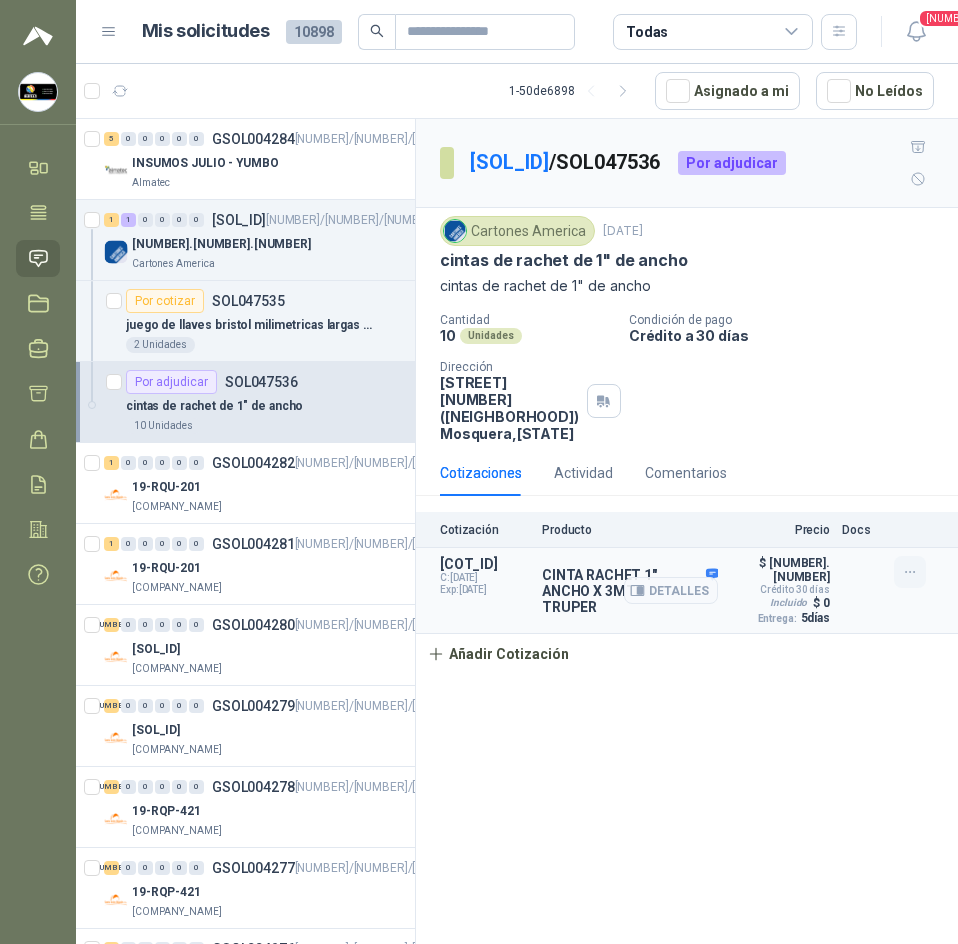click at bounding box center (909, 572) 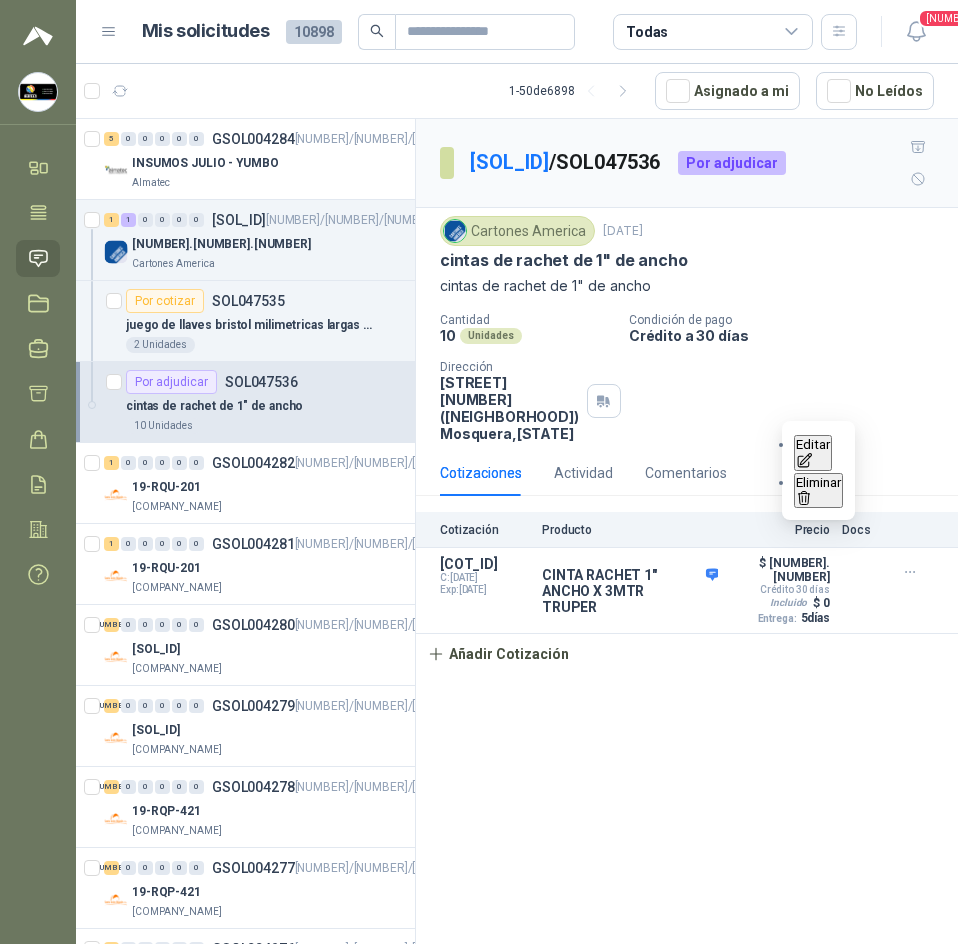 click on "Editar" at bounding box center [813, 453] 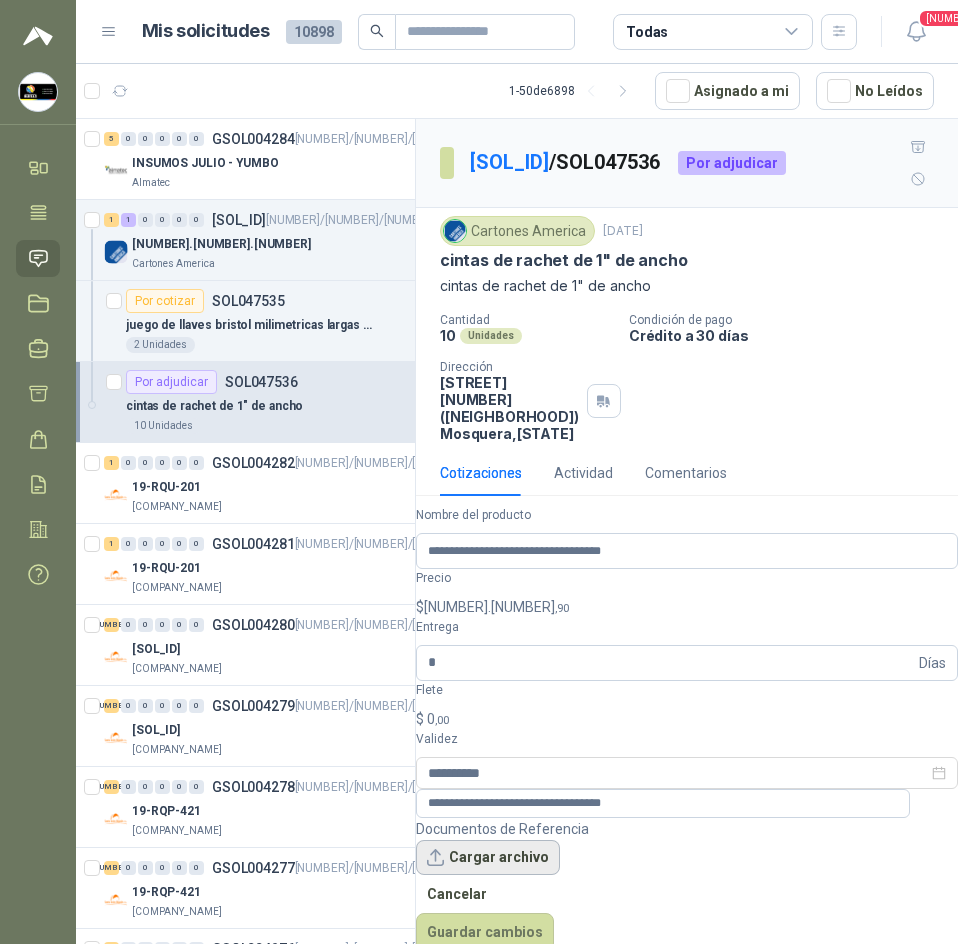 click on "Cargar archivo" at bounding box center (488, 858) 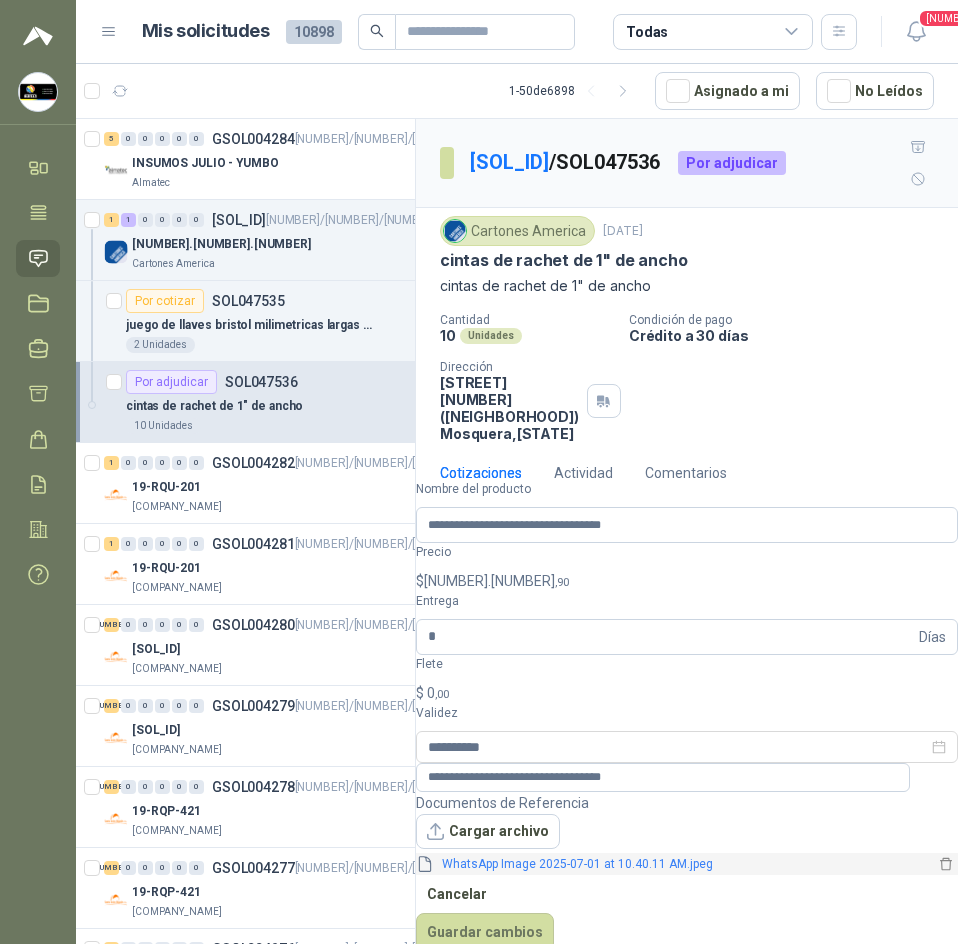 click on "WhatsApp Image 2025-07-01 at 10.40.11 AM.jpeg" at bounding box center [684, 864] 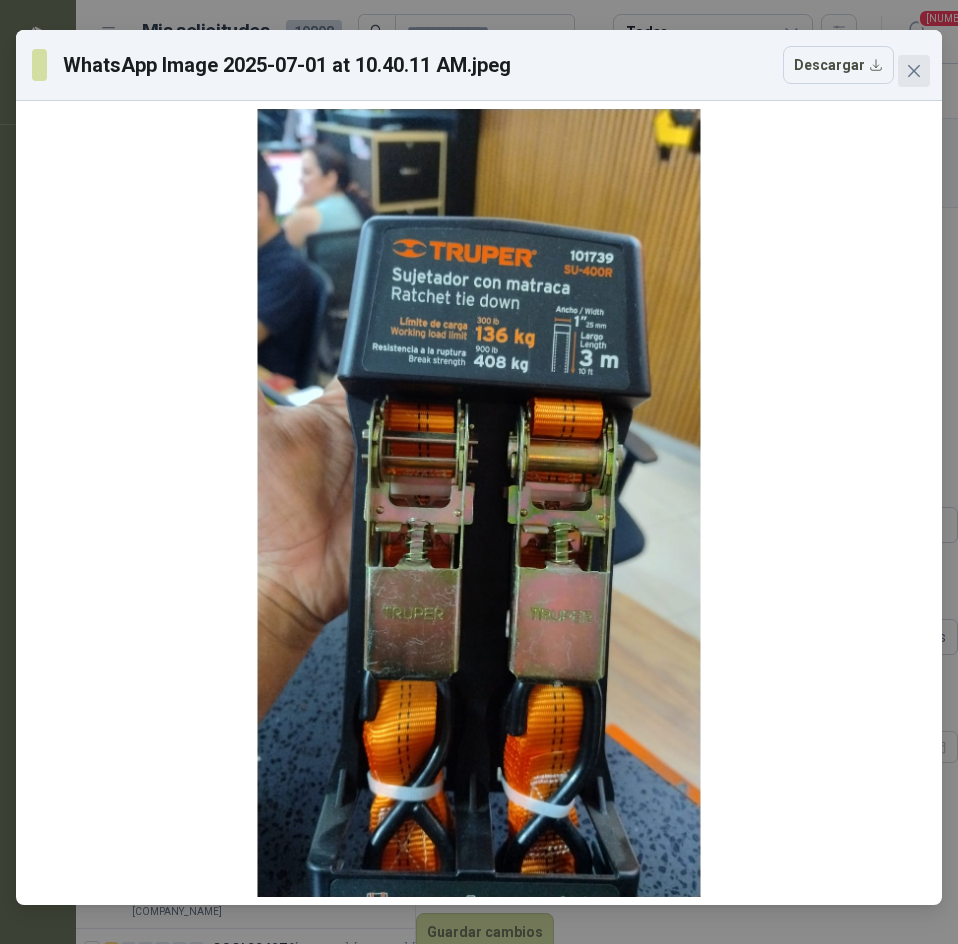 click at bounding box center (914, 71) 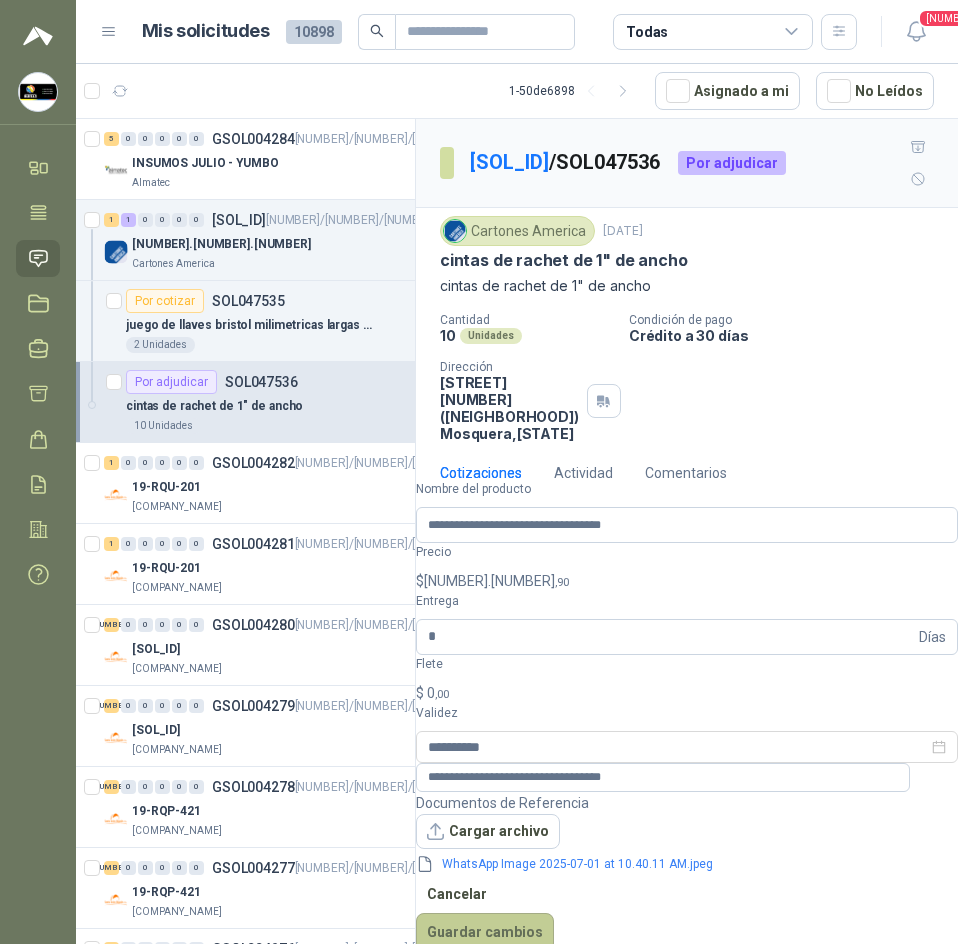 click on "Guardar cambios" at bounding box center [485, 932] 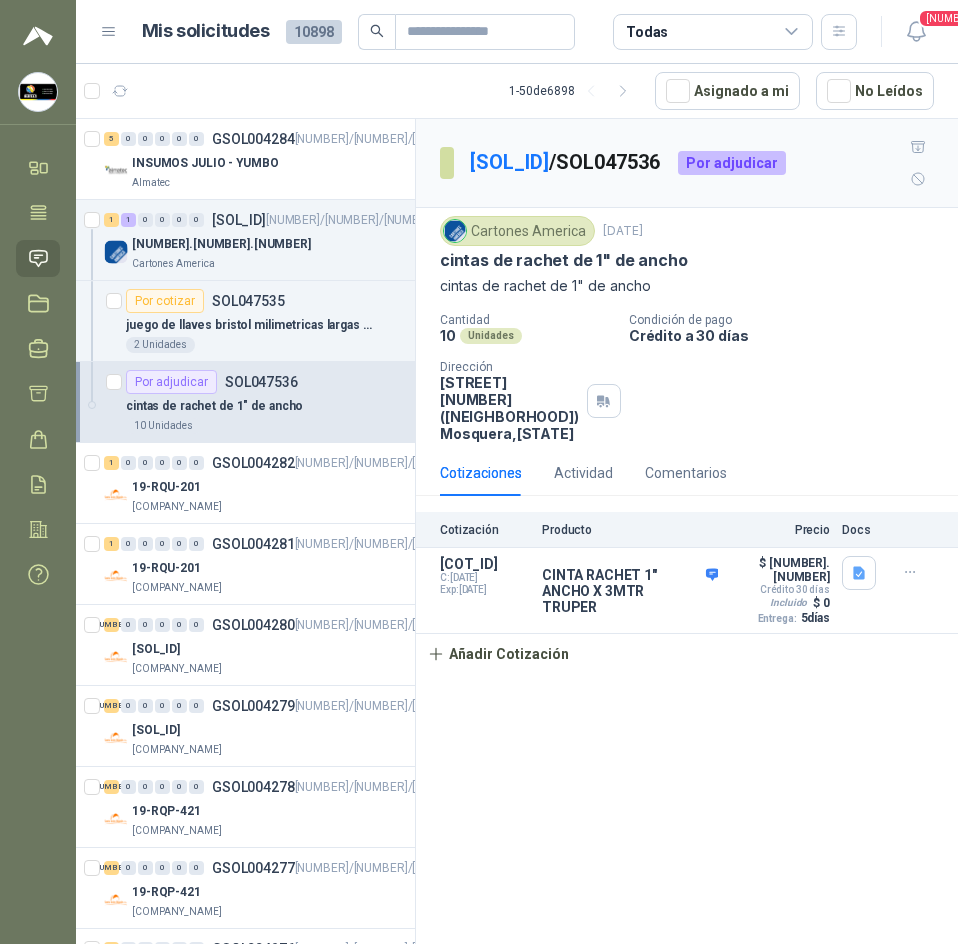 click on "GSOL004283  /  SOL047536 Por adjudicar     Cartones America  1 jul, 2025   cintas de rachet de 1" de ancho cintas de rachet de 1" de ancho Cantidad 10   Unidades Condición de pago Crédito a 30 días Dirección CALLE 3 No. 7 - 86 (EL CIRUELO)   Mosquera ,  Cundinamarca Cotizaciones Actividad Comentarios Cotización Producto Precio Flete Entrega Docs COT154912 C:  01/07/2025 Exp:  16/07/2025 CINTA RACHET 1" ANCHO X 3MTR TRUPER   Detalles $ 1.047.353 Crédito 30 días $ 1.047.353 Crédito 30 días Incluido   $ 0 Entrega:    5  días $ 0 Incluido   5  días  Añadir Cotización" at bounding box center (687, 535) 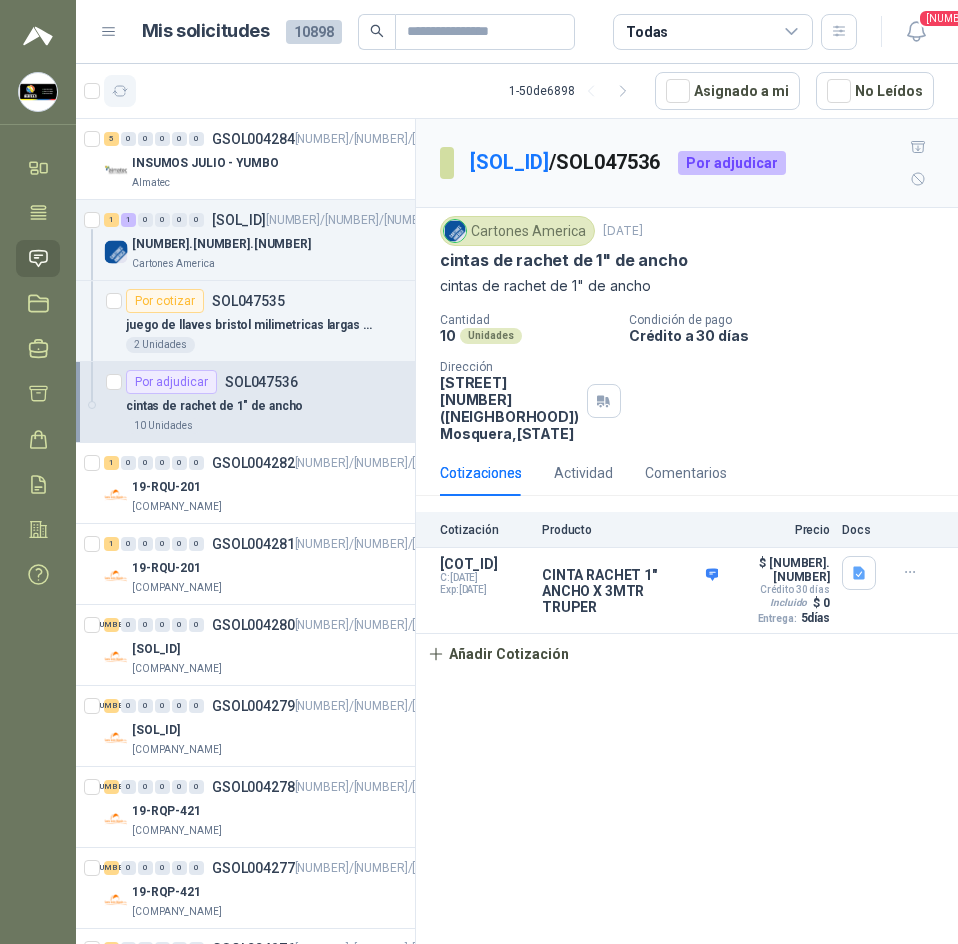 click at bounding box center [120, 91] 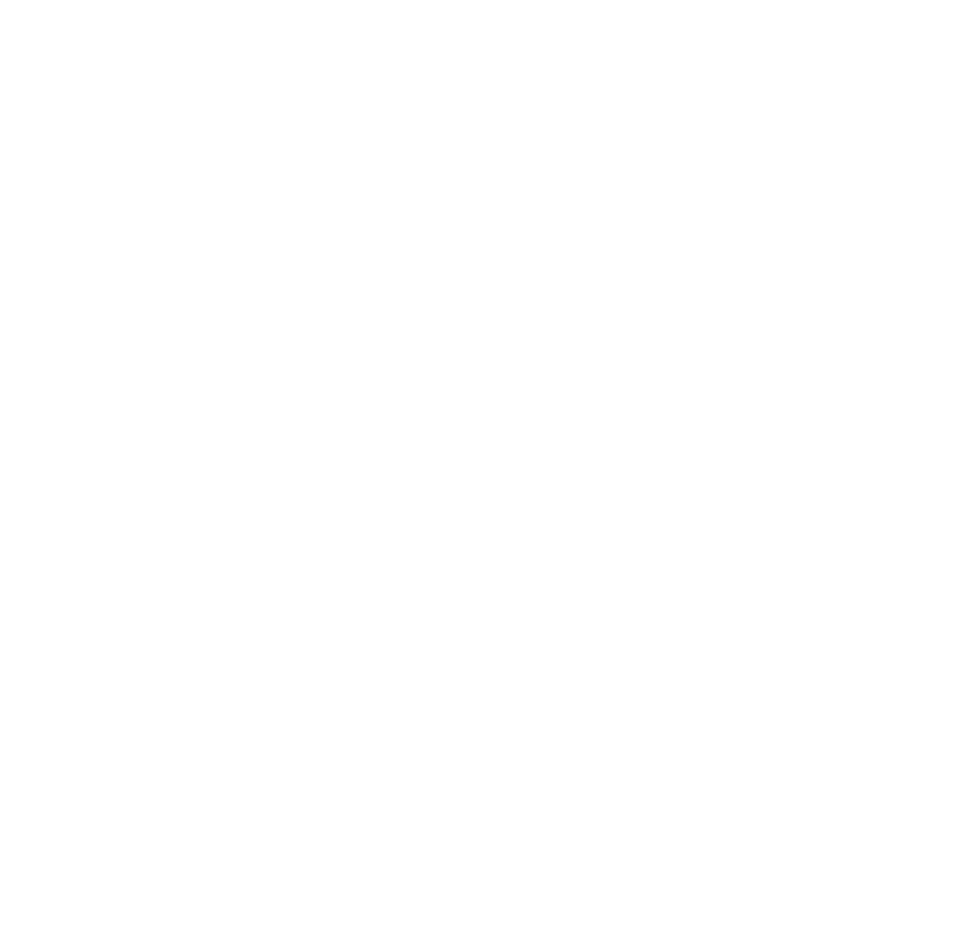 scroll, scrollTop: 0, scrollLeft: 0, axis: both 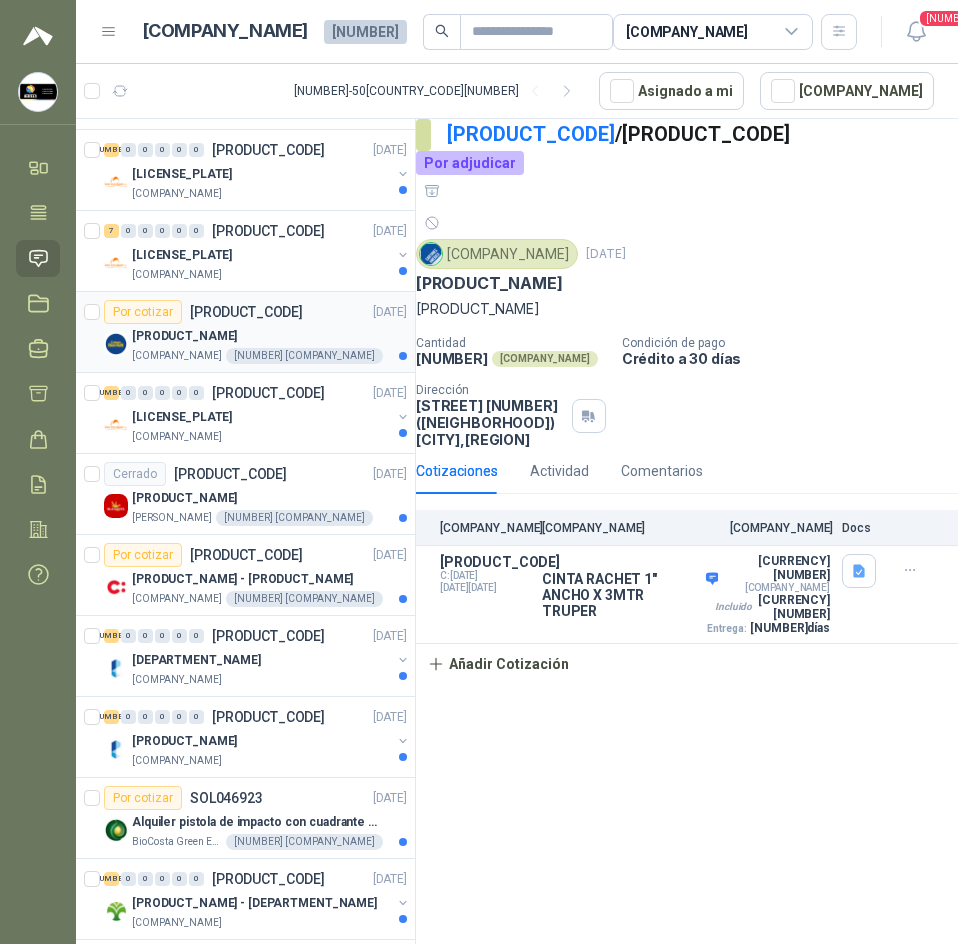 click on "[PRODUCT_NAME]" at bounding box center [184, 336] 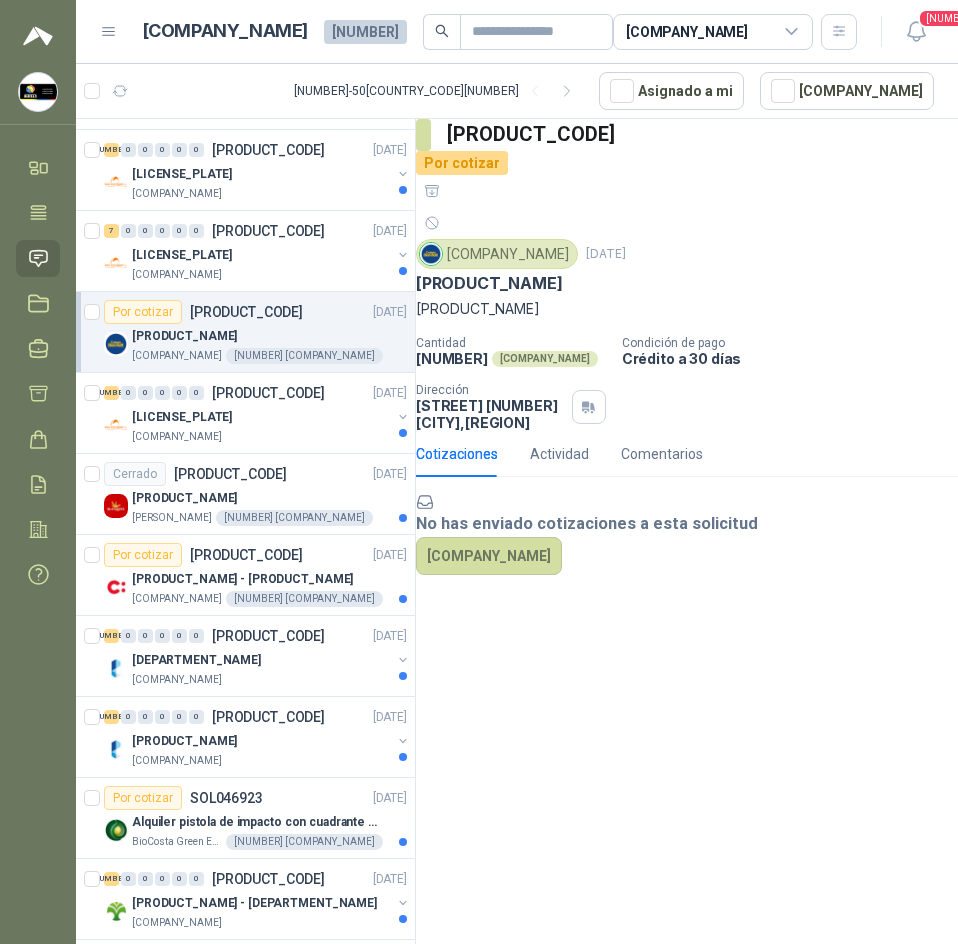 click on "[PRODUCT_NAME]" at bounding box center (489, 283) 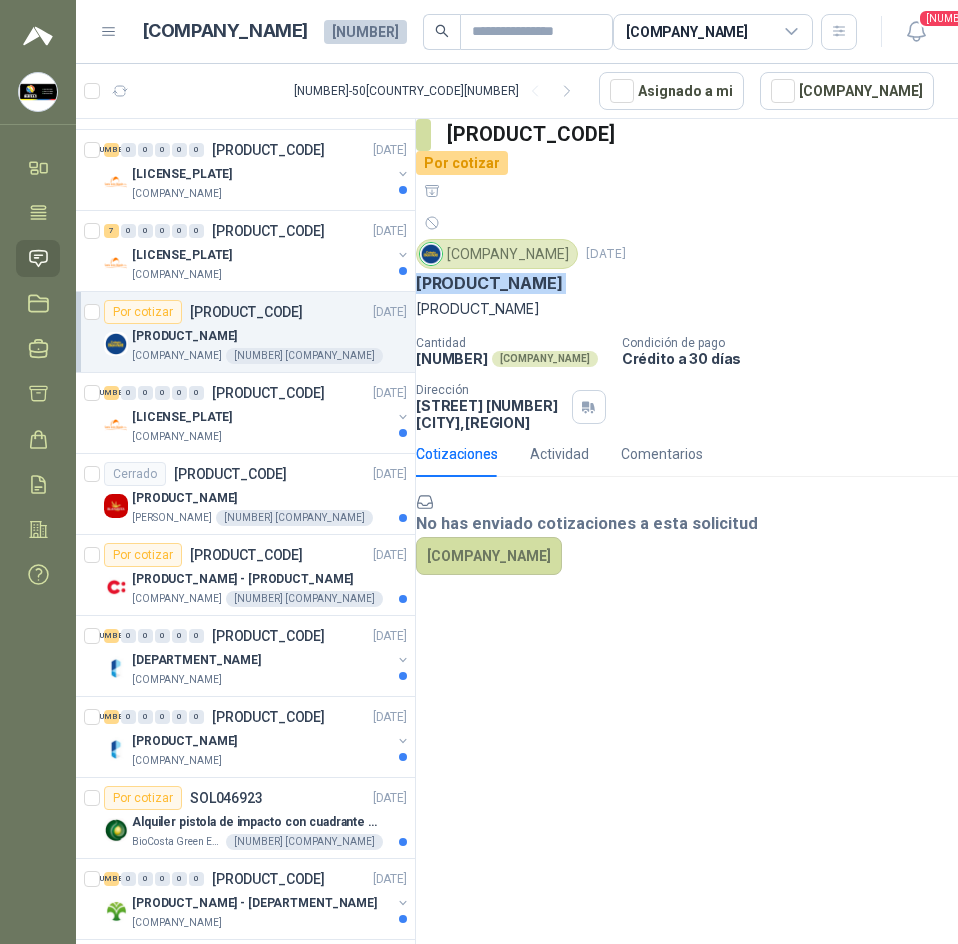 click on "[PRODUCT_NAME]" at bounding box center (489, 283) 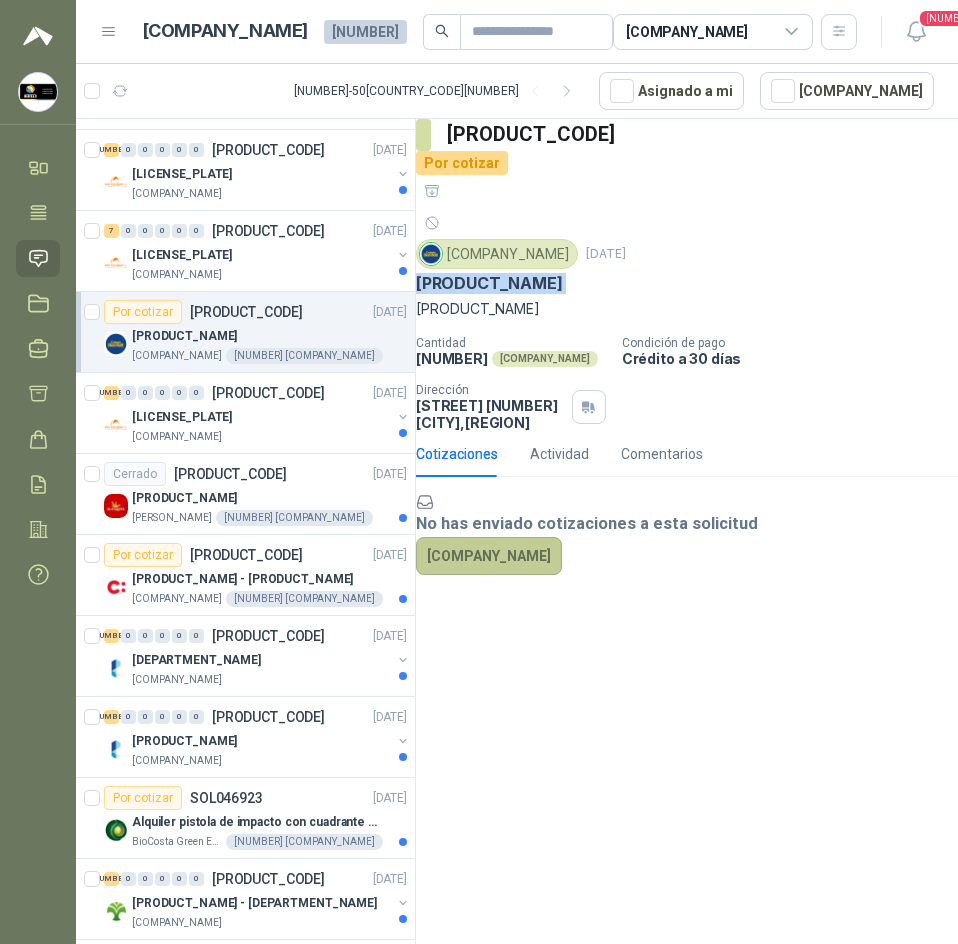click on "[COMPANY_NAME]" at bounding box center [489, 556] 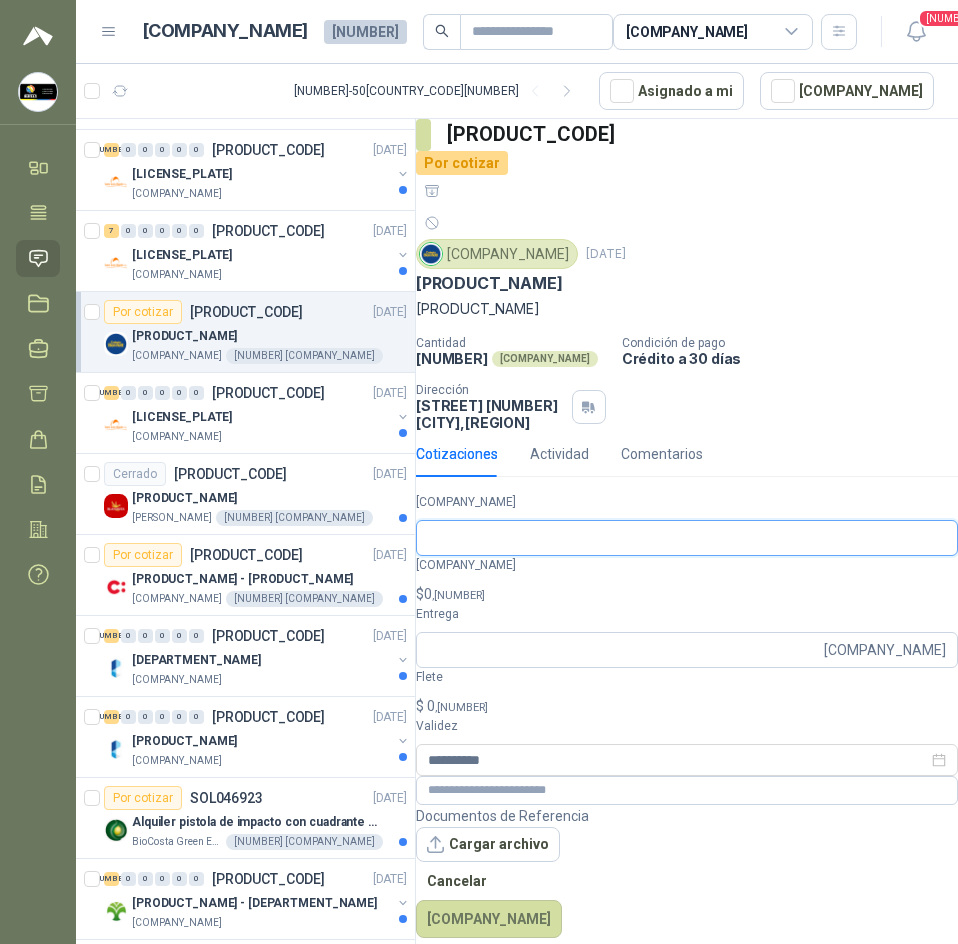 click on "[COMPANY_NAME]" at bounding box center (687, 538) 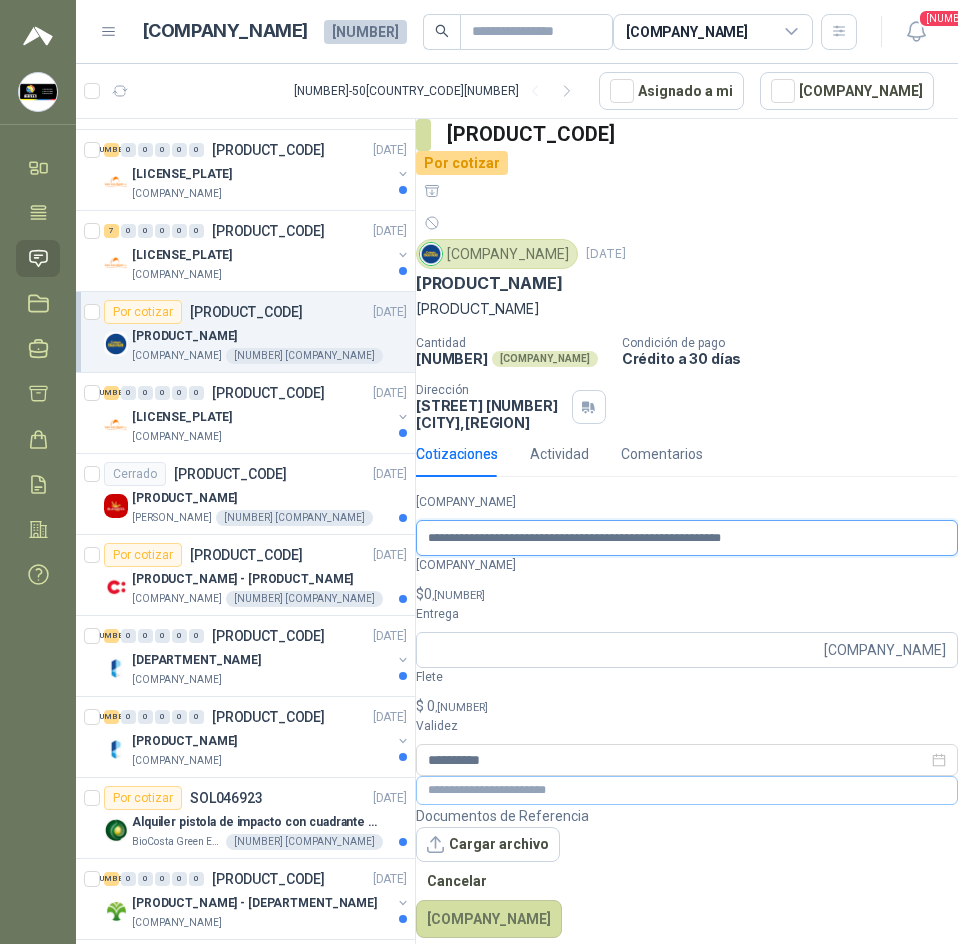 type on "**********" 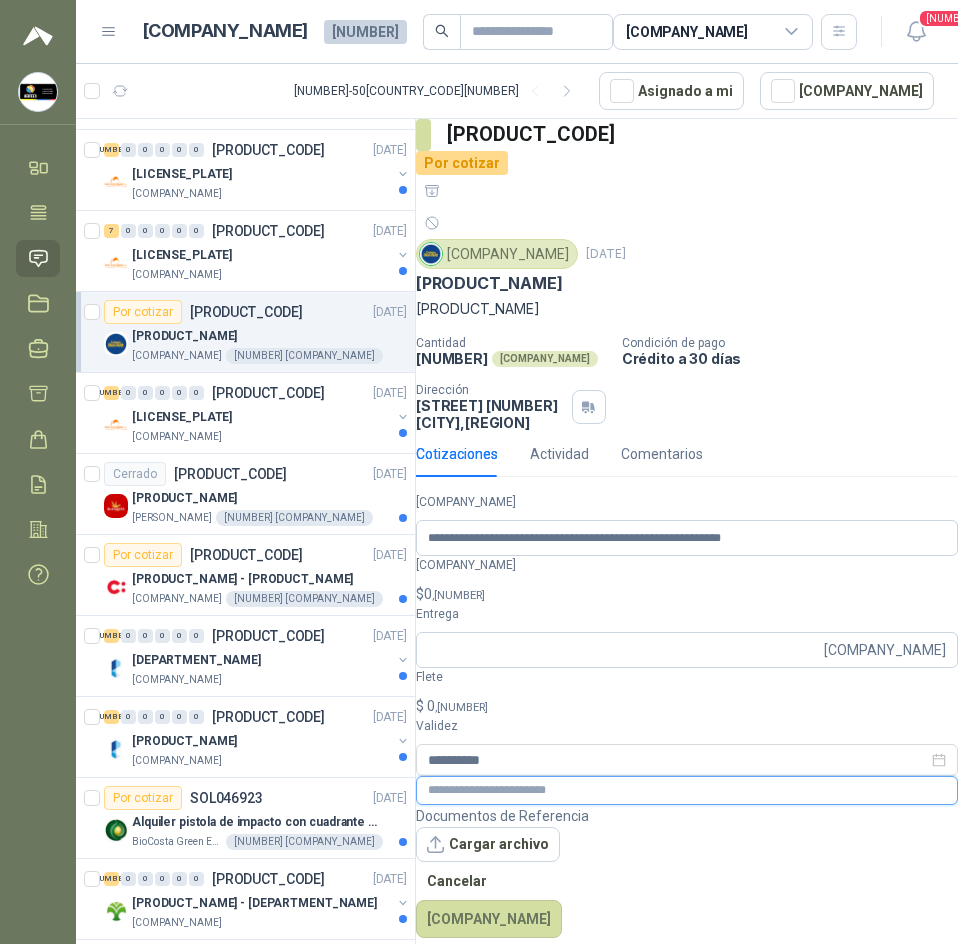 click at bounding box center [687, 790] 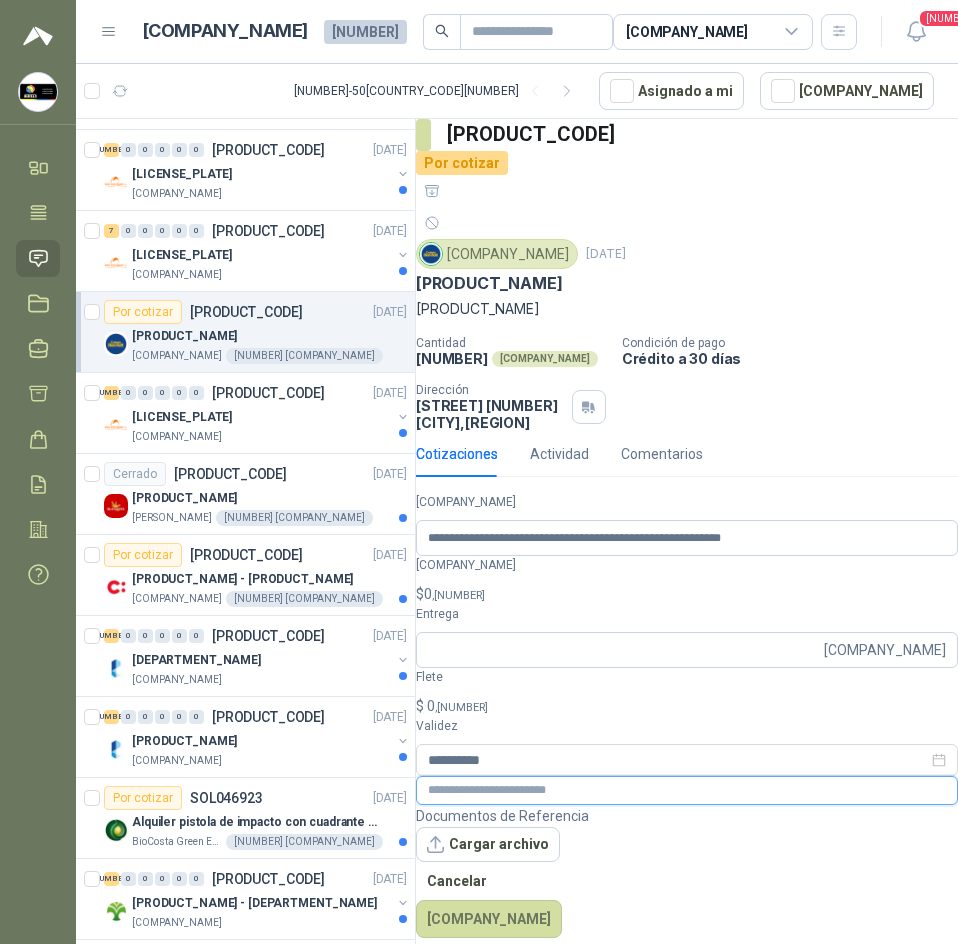 paste on "**********" 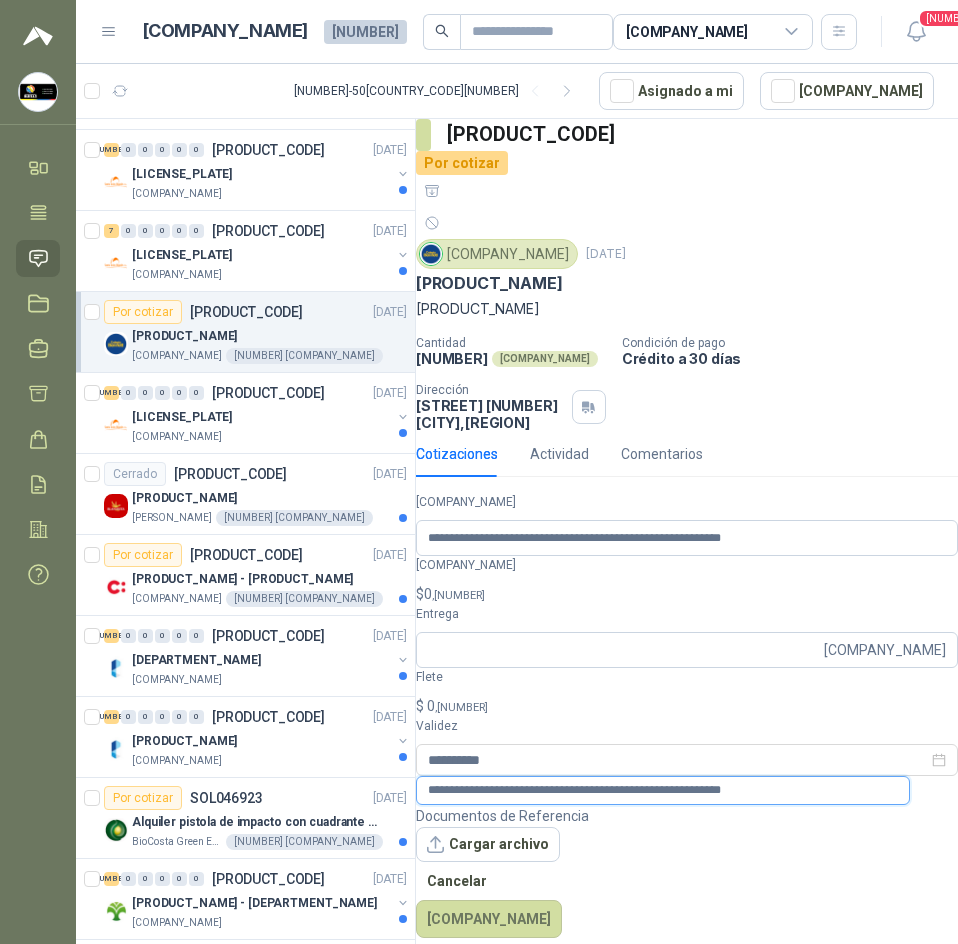 type on "**********" 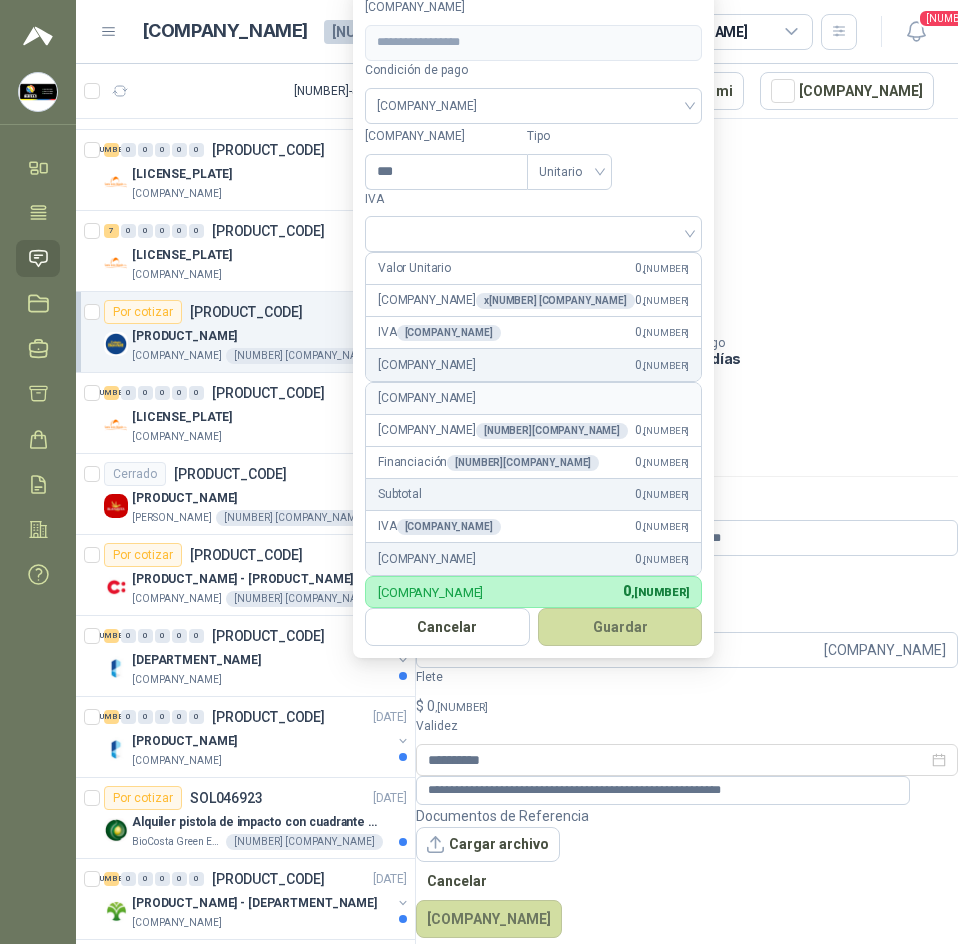 click on "[PERSON_NAME]   [COMPANY_NAME]   Inicio   Tareas   Solicitudes   Licitaciones   Negociaciones   Cotizar   Órdenes de Compra   Remisiones   Configuración   Manuales y ayuda Mis solicitudes [NUMBER] Todas [NUMBER] - [NUMBER]  de  [NUMBER] Asignado a mi No Leídos Por cotizar [PRODUCT_CODE] [DATE]   [PRODUCT_NAME] [COMPANY_NAME]   [NUMBER]   [NUMBER]   [NUMBER]   [NUMBER]   [NUMBER]   [NUMBER]   [PRODUCT_CODE] [DATE]   [PRODUCT_NAME] - [PRODUCT_NAME] [COMPANY_NAME]   [NUMBER]   [NUMBER]   [NUMBER]   [NUMBER]   [NUMBER]   [NUMBER]   [PRODUCT_CODE] [DATE]   [PRODUCT_NAME] [COMPANY_NAME]   [NUMBER]   [NUMBER]   [NUMBER]   [NUMBER]   [NUMBER]   [NUMBER]   [PRODUCT_CODE] [DATE]   [NUMBER] [DATE] [COMPANY_NAME]    Por cotizar [PRODUCT_CODE] [DATE]   [PRODUCT_NAME] [COMPANY_NAME]   [NUMBER]   [NUMBER]   [NUMBER]   [NUMBER]   [NUMBER]   [NUMBER]   [PRODUCT_CODE] [DATE]   [NUMBER] [COMPANY_NAME]   [NUMBER]   [NUMBER]   [NUMBER]   [NUMBER]   [NUMBER]   [NUMBER]   [PRODUCT_CODE] [DATE]   [NUMBER] [COMPANY_NAME]   [NUMBER]   [NUMBER]   [NUMBER]   [NUMBER]   [NUMBER]   [NUMBER]" at bounding box center [479, 472] 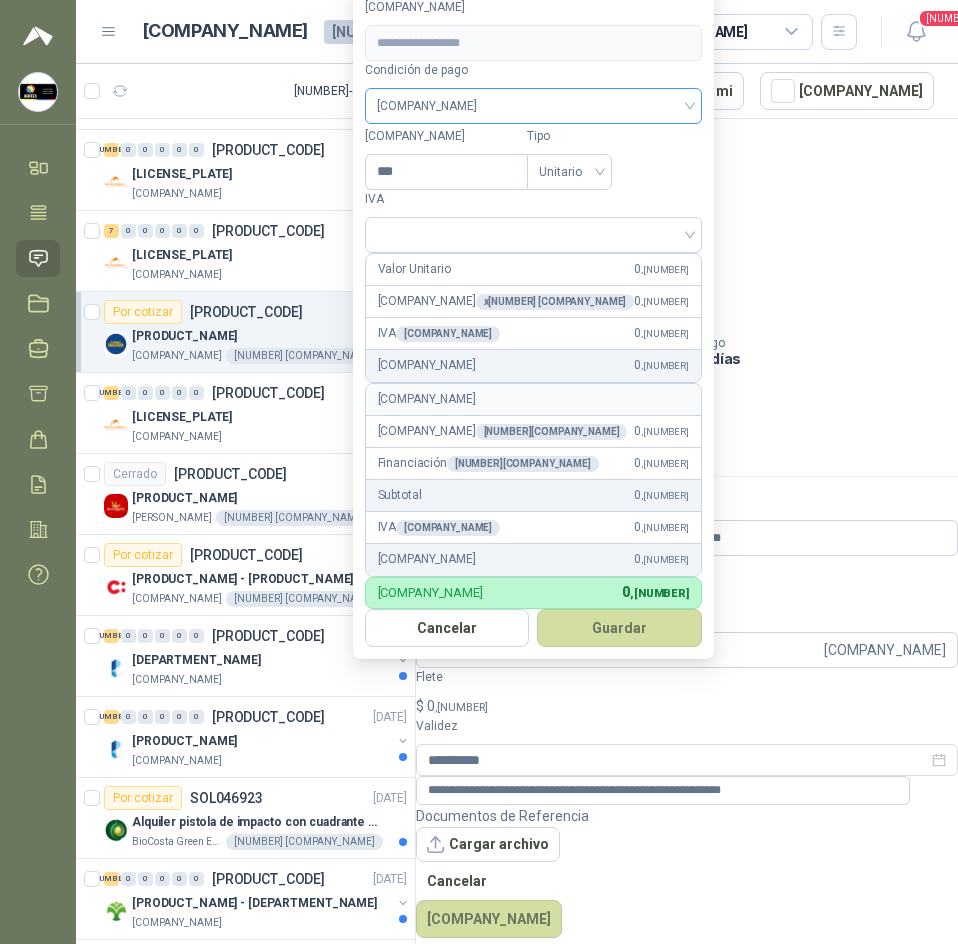click on "[COMPANY_NAME]" at bounding box center [533, 106] 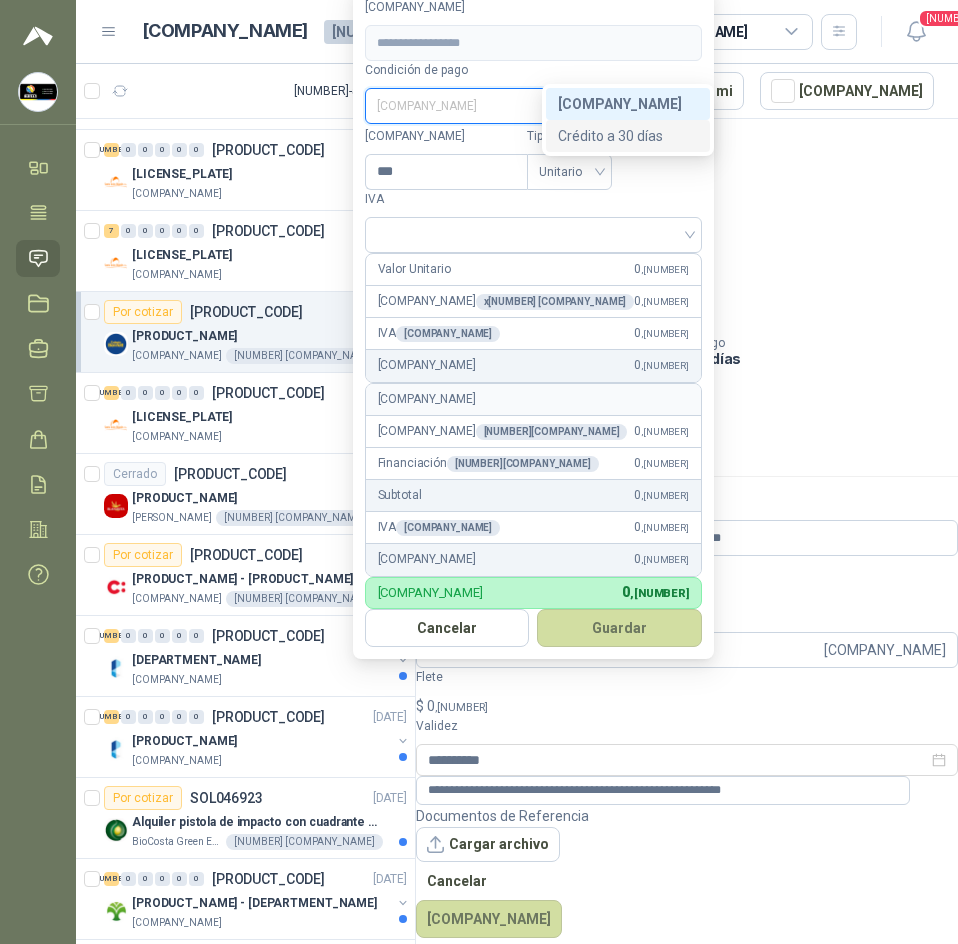 click on "Crédito a 30 días" at bounding box center [628, 136] 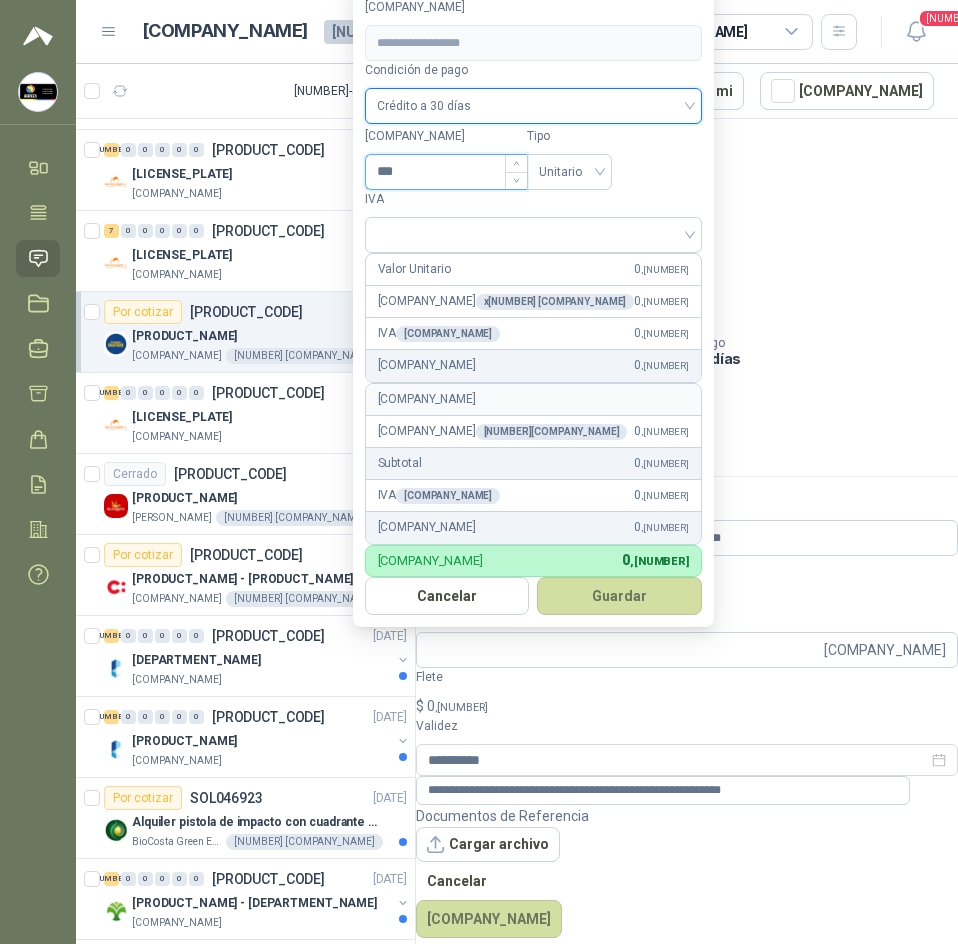 click on "***" at bounding box center (446, 172) 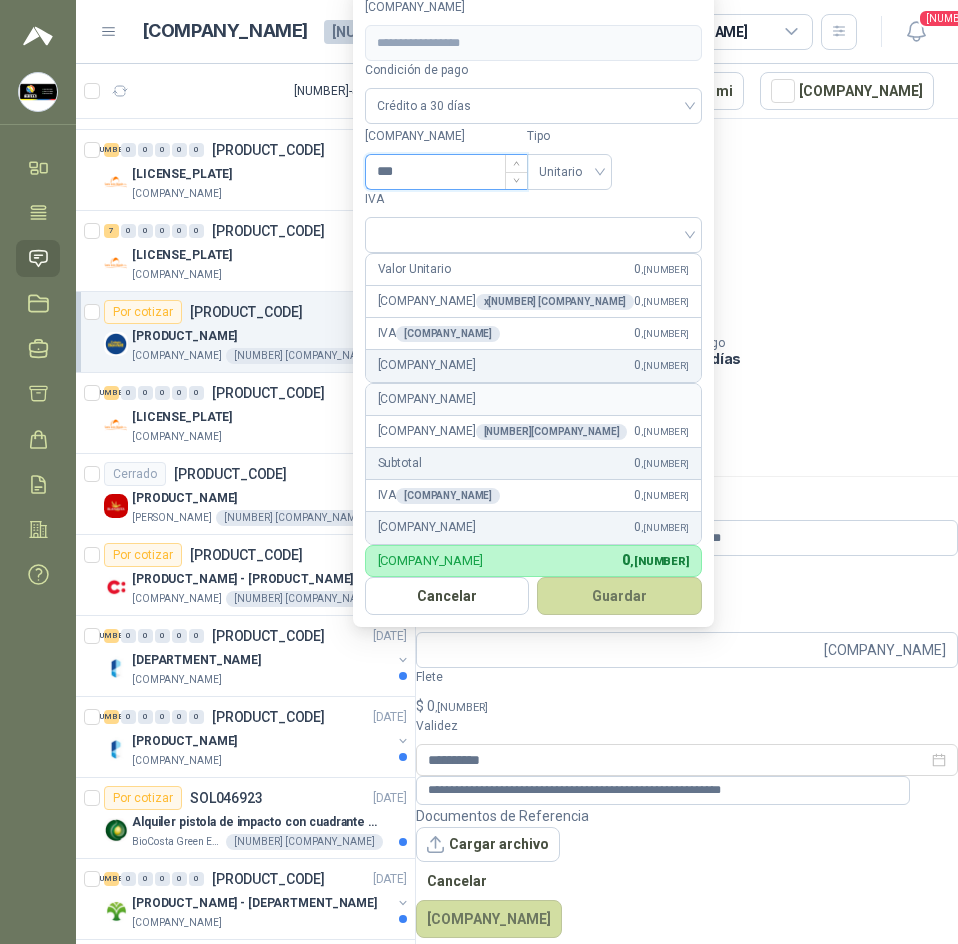click on "***" at bounding box center (446, 172) 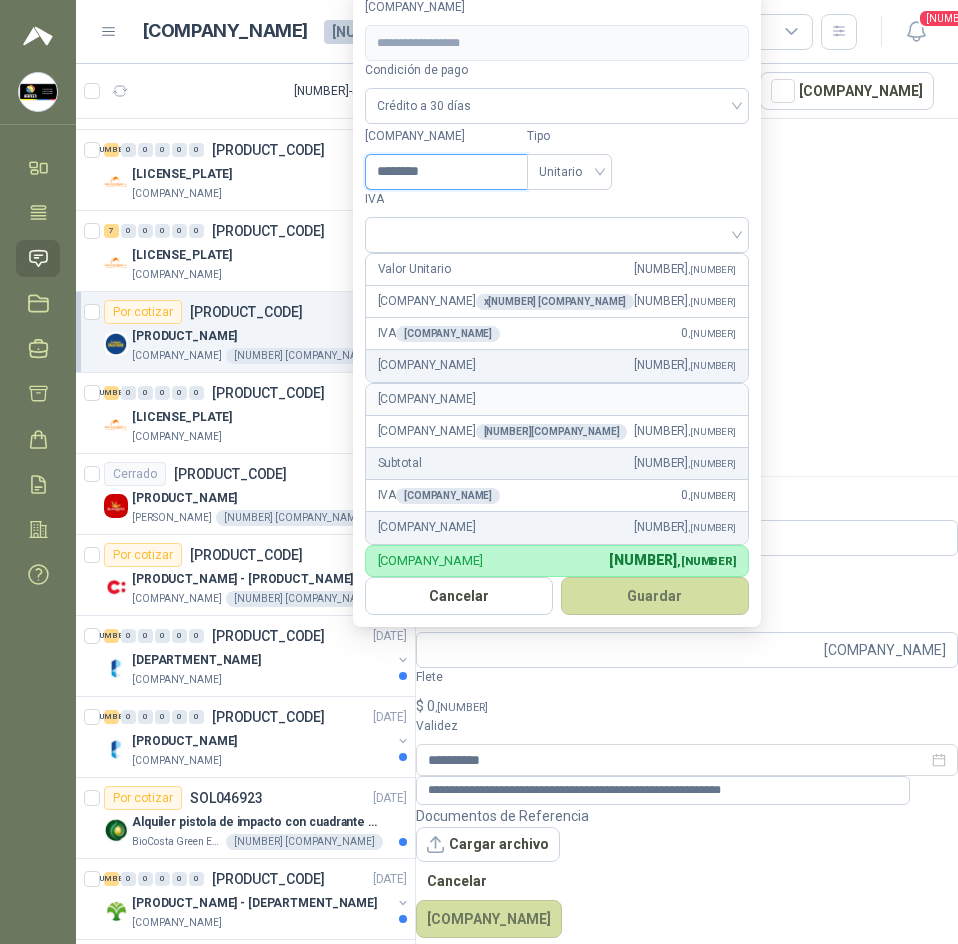 type on "********" 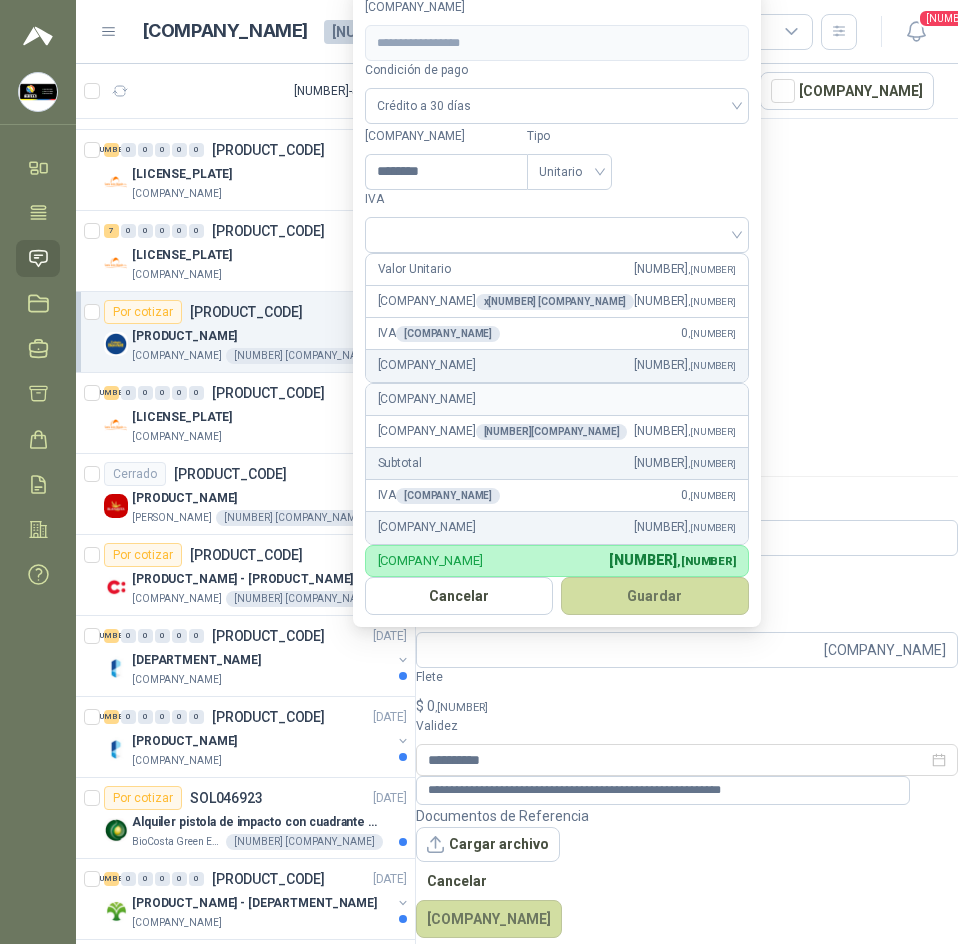 click on "IVA" at bounding box center (557, 221) 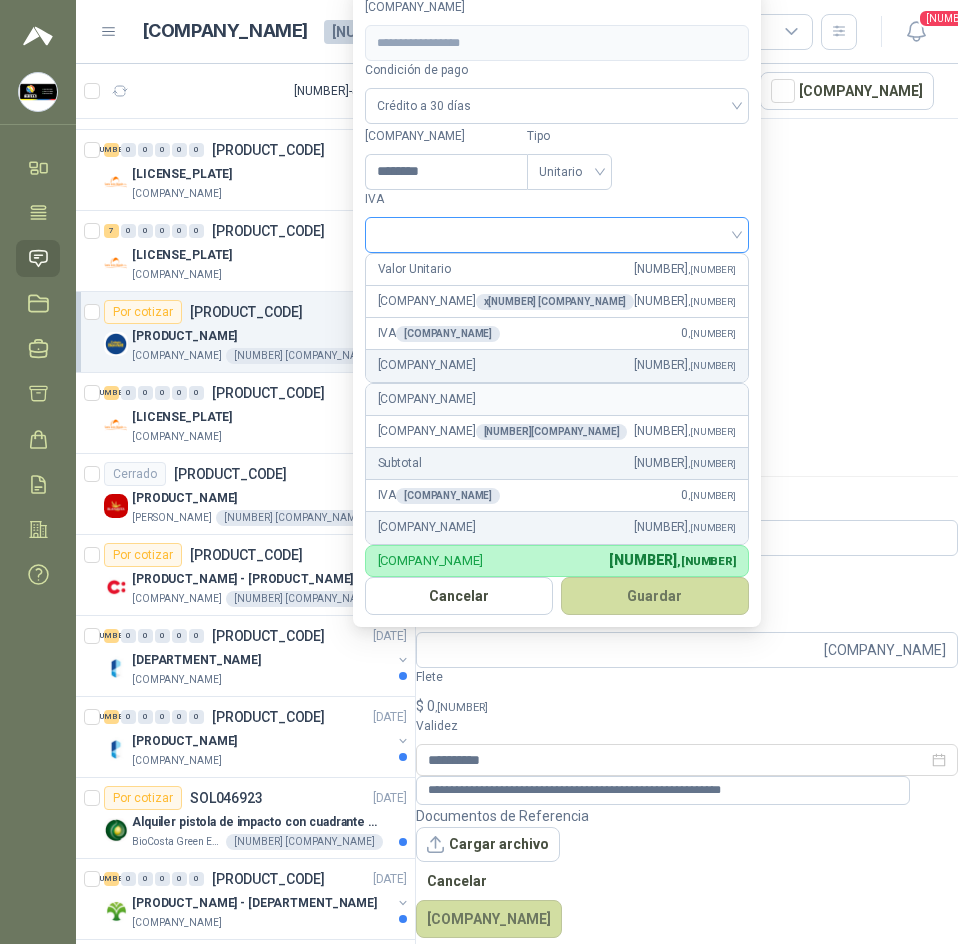 click at bounding box center [557, 233] 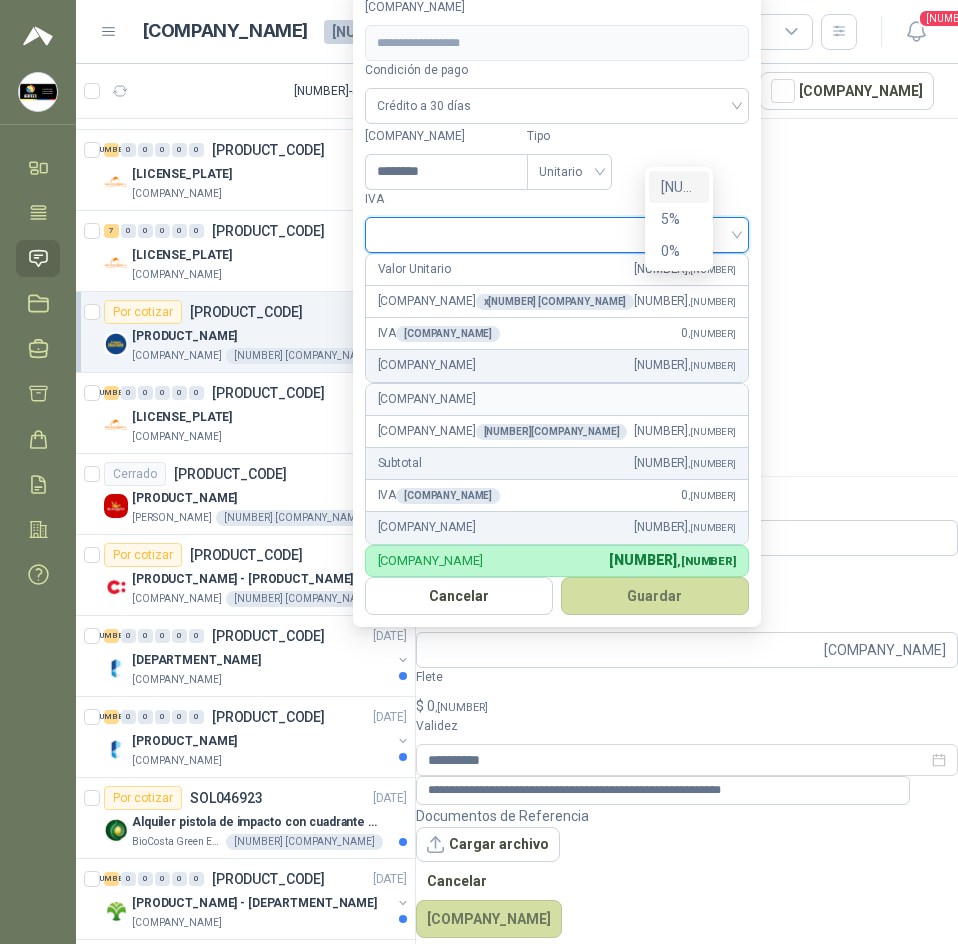 click on "[NUMBER]%" at bounding box center (0, 0) 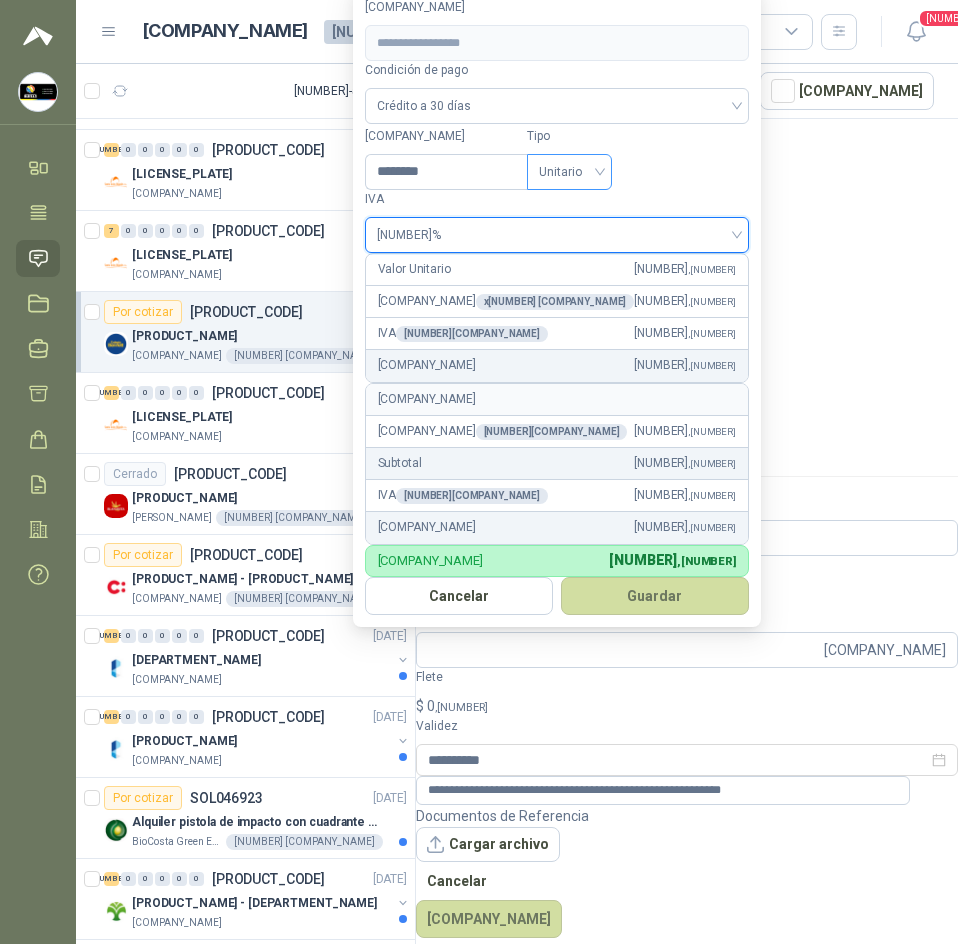 click on "Unitario" at bounding box center (569, 172) 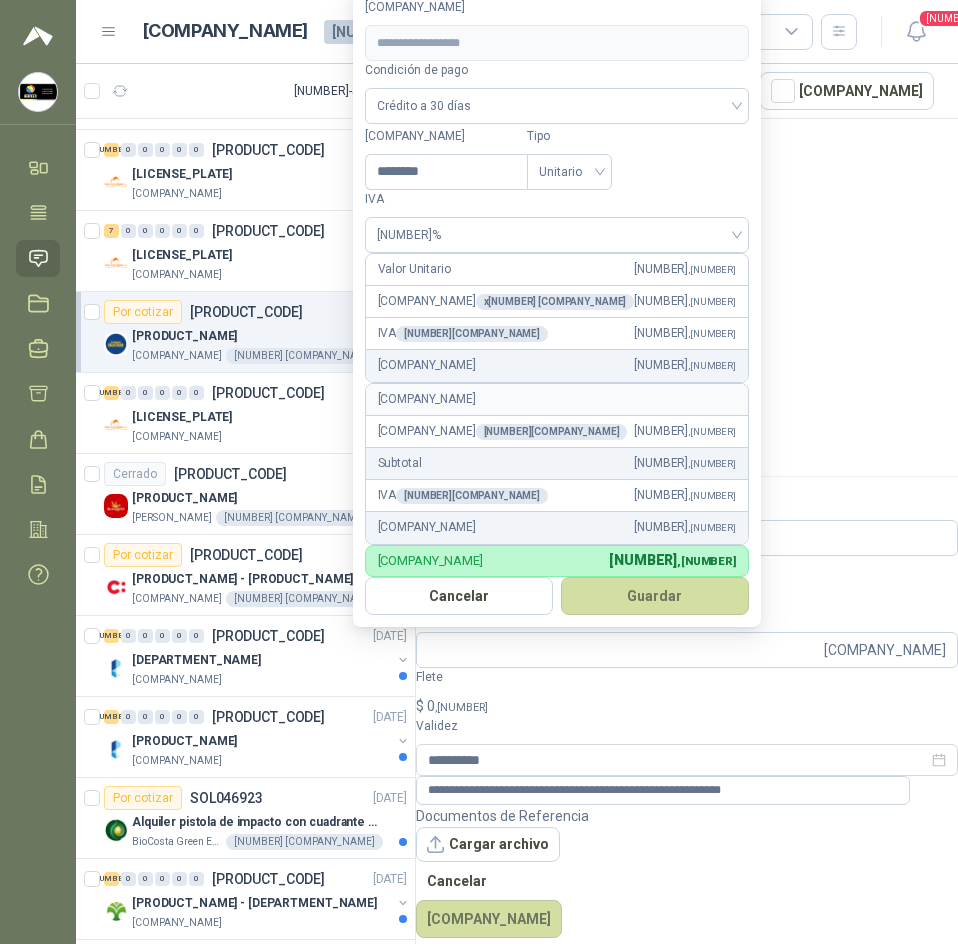 click on "Tipo" at bounding box center [569, 136] 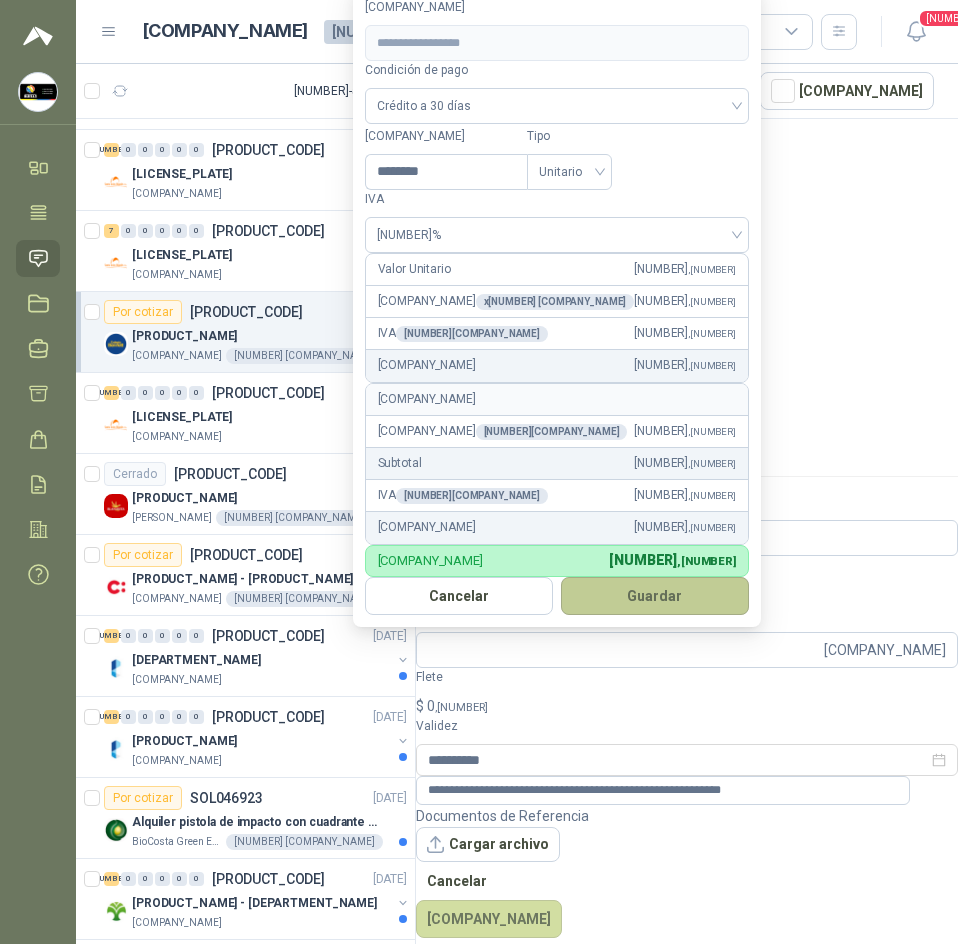 drag, startPoint x: 592, startPoint y: 560, endPoint x: 605, endPoint y: 567, distance: 14.764823 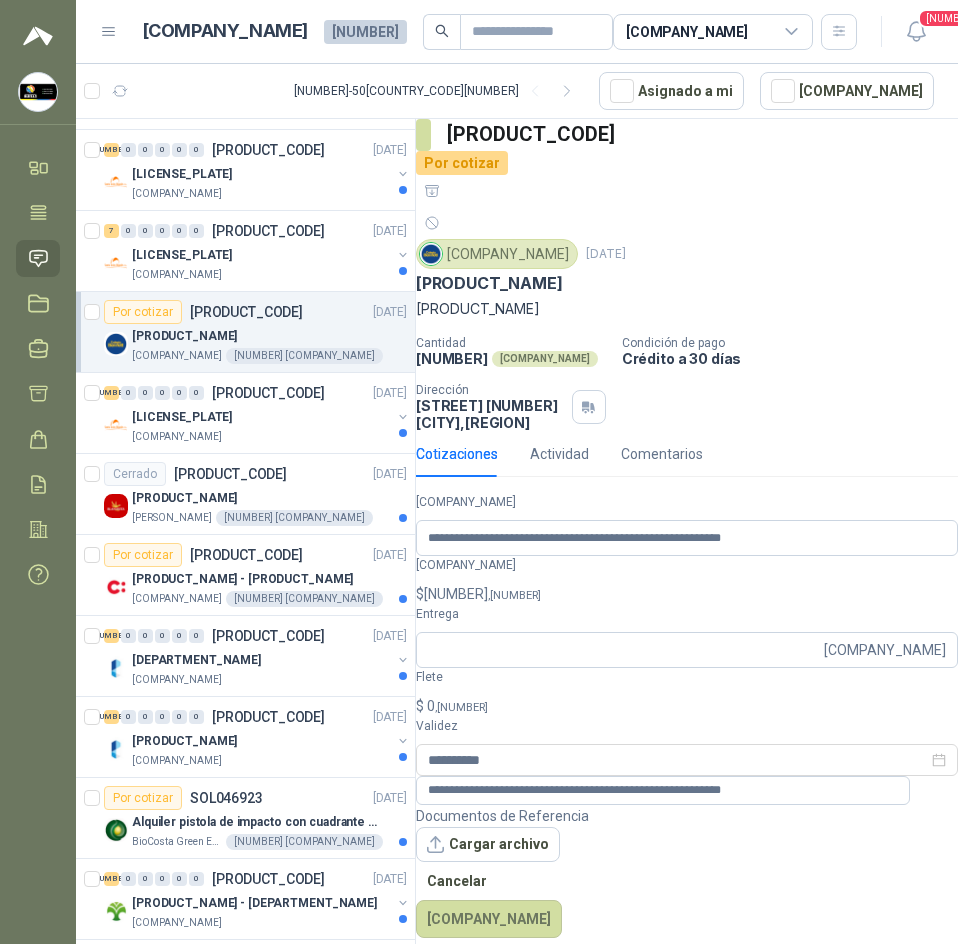 click on "**********" at bounding box center (687, 535) 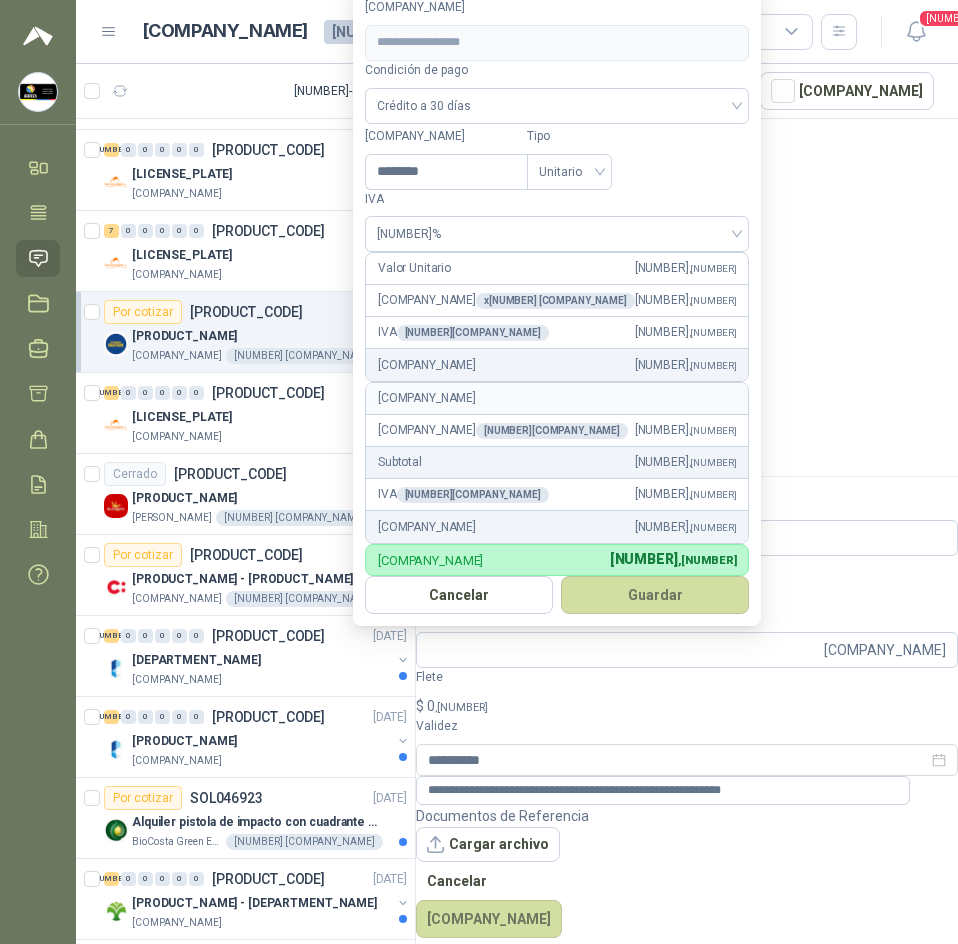 click on "[PERSON_NAME]   [COMPANY_NAME]   Inicio   Tareas   Solicitudes   Licitaciones   Negociaciones   Cotizar   Órdenes de Compra   Remisiones   Configuración   Manuales y ayuda Mis solicitudes [NUMBER] Todas [NUMBER] - [NUMBER]  de  [NUMBER] Asignado a mi No Leídos Por cotizar [PRODUCT_CODE] [DATE]   [PRODUCT_NAME] [COMPANY_NAME]   [NUMBER]   [NUMBER]   [NUMBER]   [NUMBER]   [NUMBER]   [NUMBER]   [PRODUCT_CODE] [DATE]   [PRODUCT_NAME] - [PRODUCT_NAME] [COMPANY_NAME]   [NUMBER]   [NUMBER]   [NUMBER]   [NUMBER]   [NUMBER]   [NUMBER]   [PRODUCT_CODE] [DATE]   [PRODUCT_NAME] [COMPANY_NAME]   [NUMBER]   [NUMBER]   [NUMBER]   [NUMBER]   [NUMBER]   [NUMBER]   [PRODUCT_CODE] [DATE]   [NUMBER] [DATE] [COMPANY_NAME]    Por cotizar [PRODUCT_CODE] [DATE]   [PRODUCT_NAME] [COMPANY_NAME]   [NUMBER]   [NUMBER]   [NUMBER]   [NUMBER]   [NUMBER]   [NUMBER]   [PRODUCT_CODE] [DATE]   [NUMBER] [COMPANY_NAME]   [NUMBER]   [NUMBER]   [NUMBER]   [NUMBER]   [NUMBER]   [NUMBER]   [PRODUCT_CODE] [DATE]   [NUMBER] [COMPANY_NAME]   [NUMBER]   [NUMBER]   [NUMBER]   [NUMBER]   [NUMBER]   [NUMBER]" at bounding box center (479, 472) 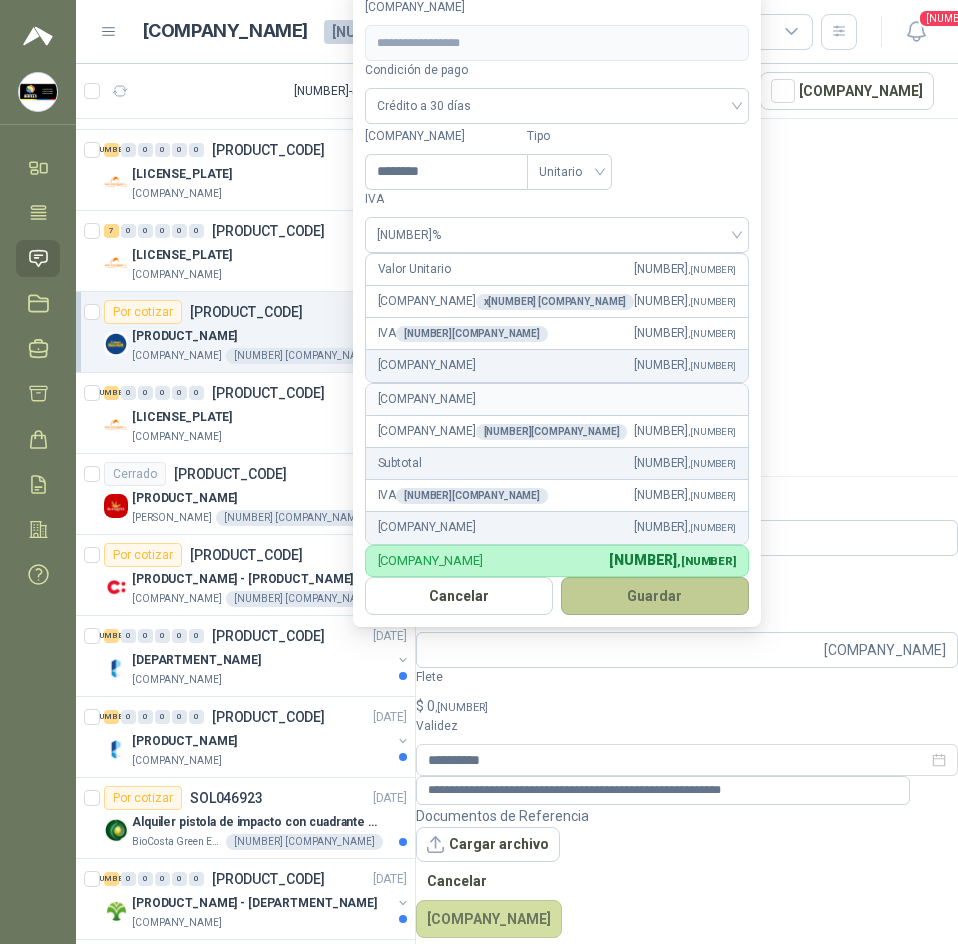 click on "Guardar" at bounding box center (655, 596) 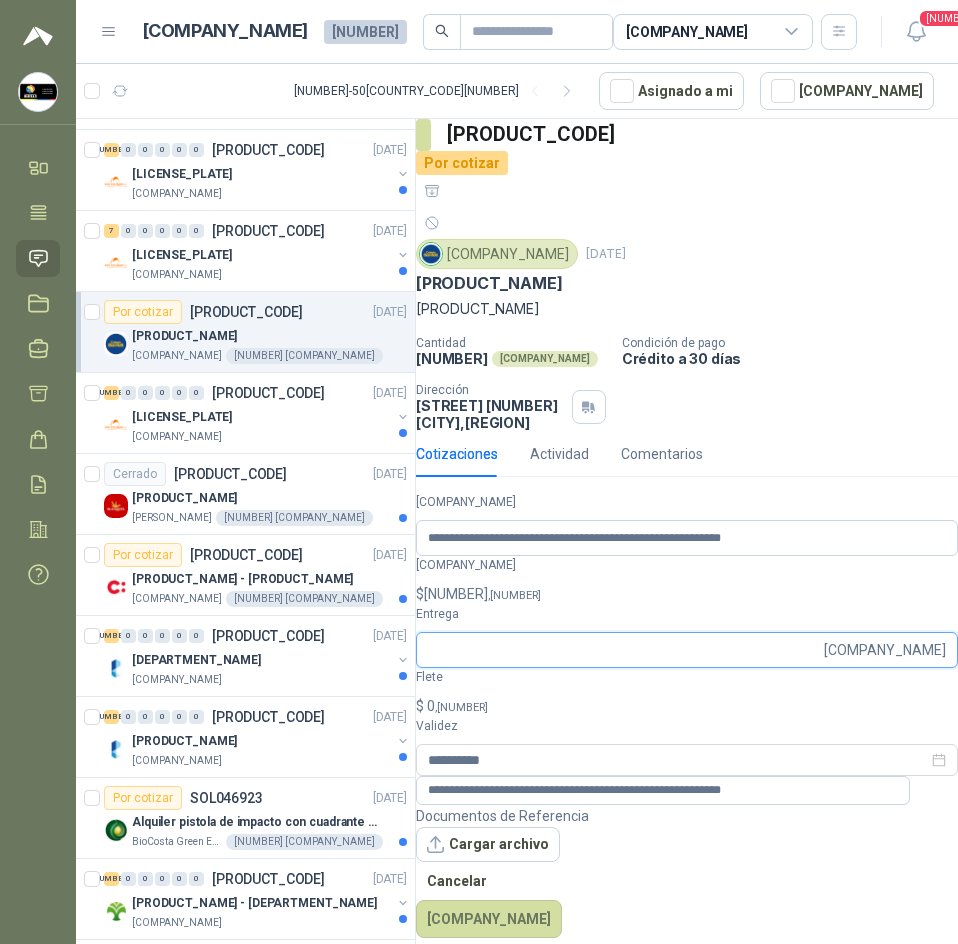 click on "Entrega" at bounding box center (624, 650) 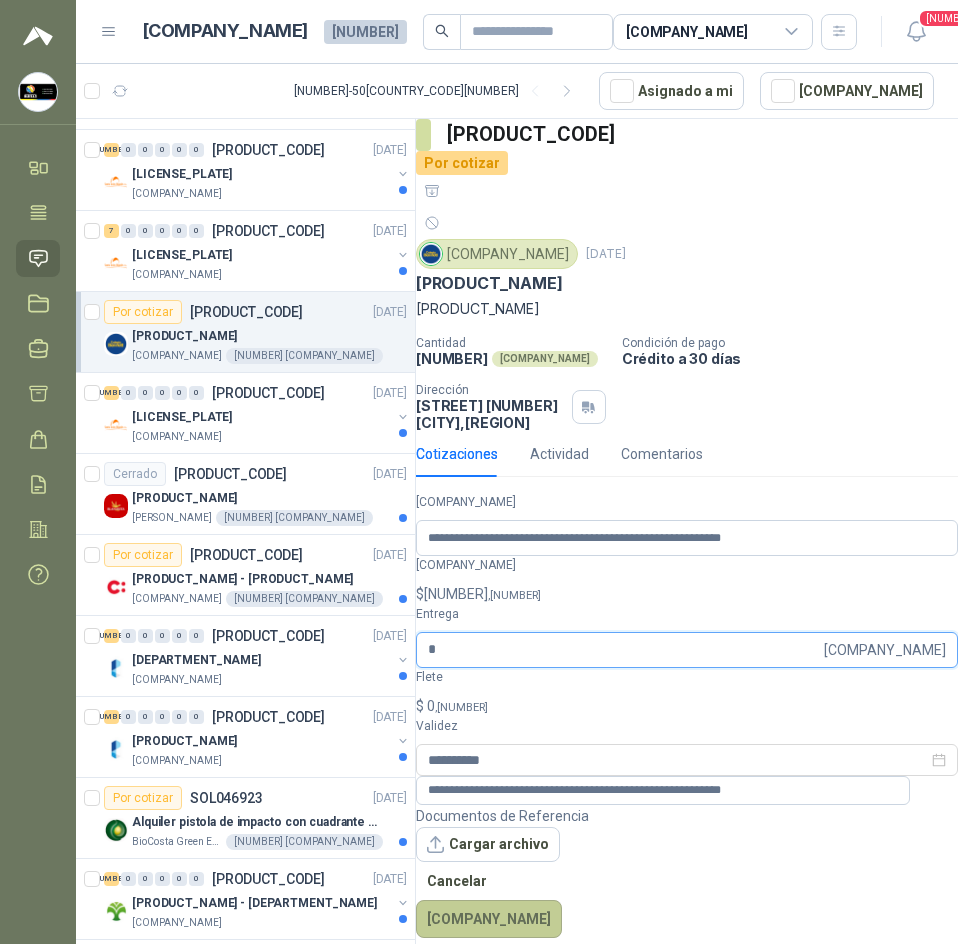 type on "*" 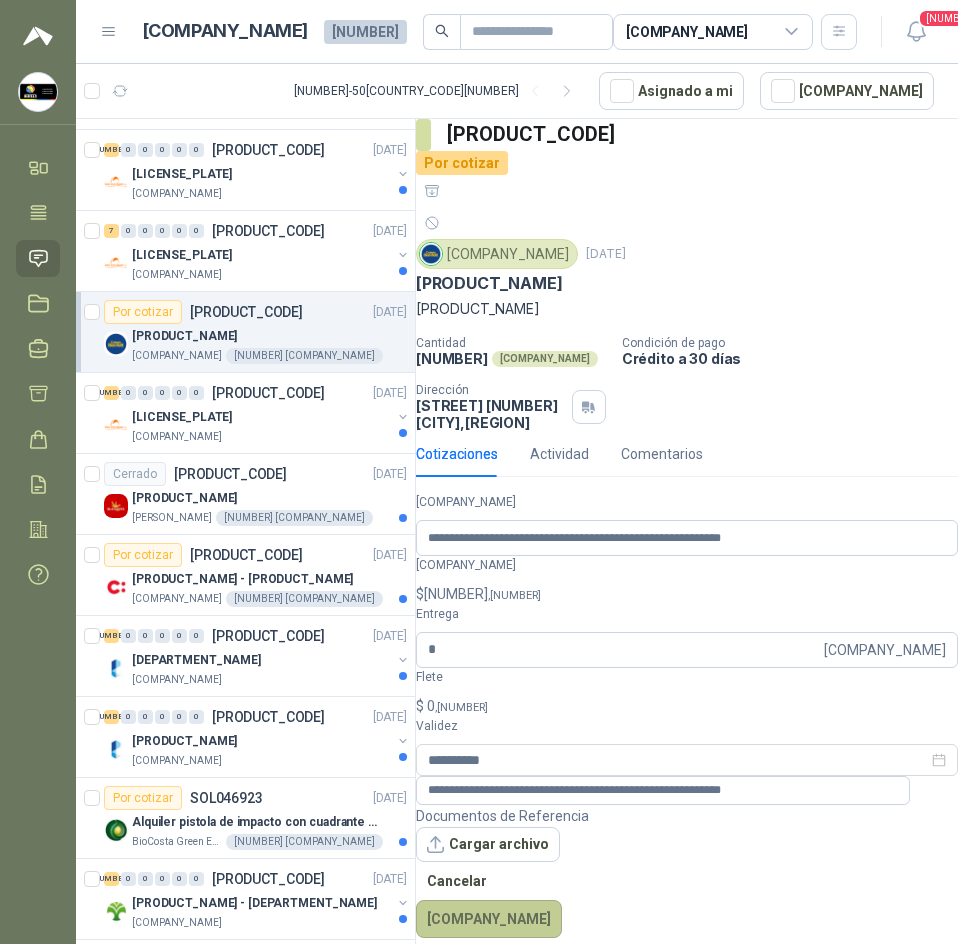 click on "[COMPANY_NAME]" at bounding box center (489, 919) 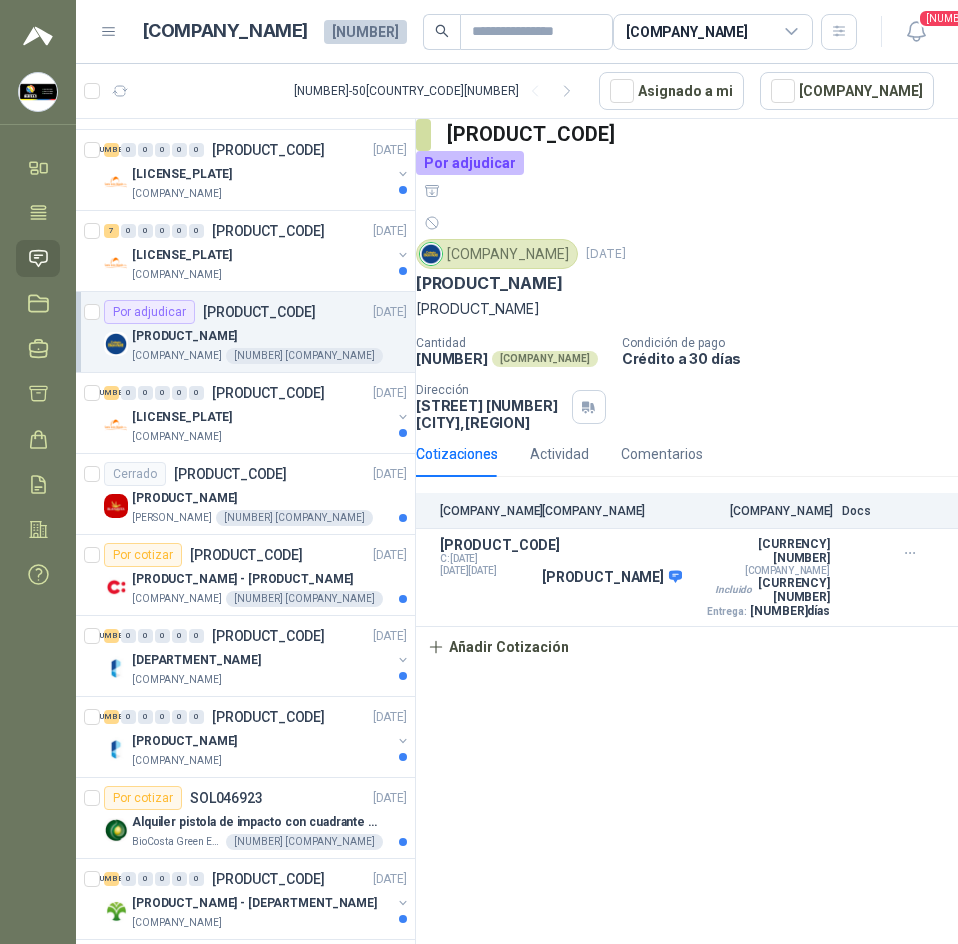 click on "[PRODUCT_CODE]" at bounding box center [702, 134] 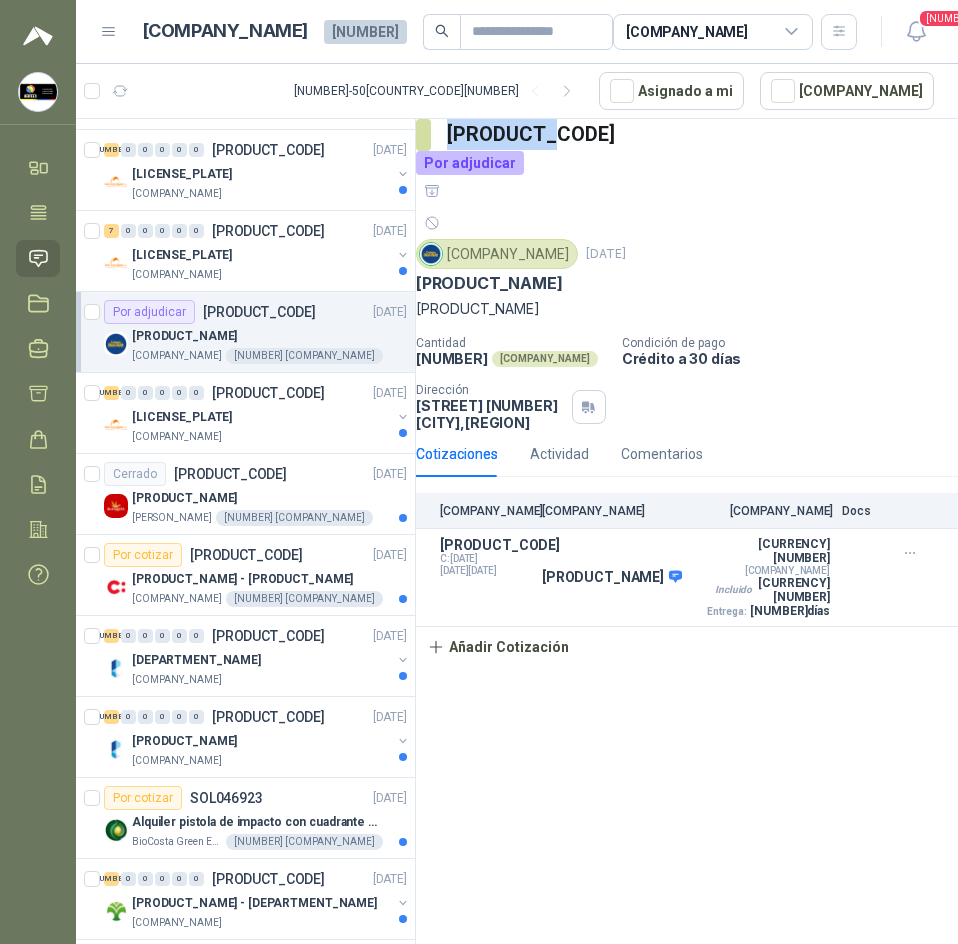 click on "[PRODUCT_CODE]" at bounding box center [702, 134] 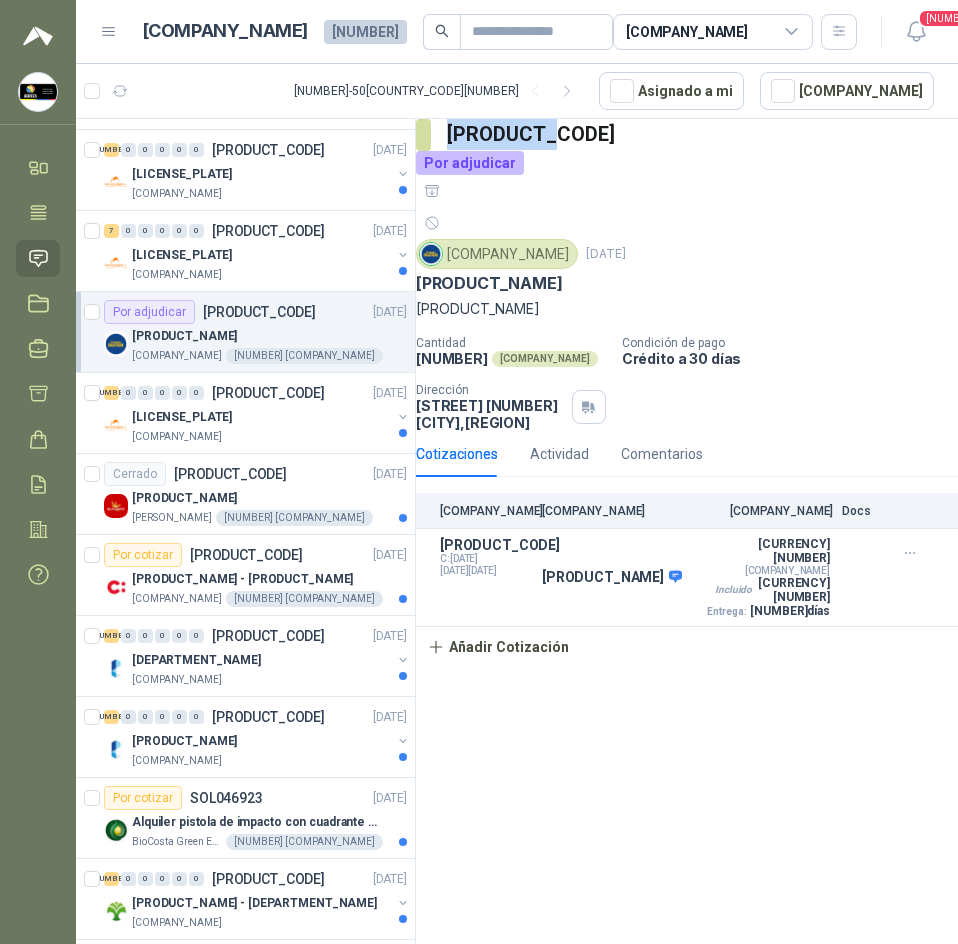 drag, startPoint x: 467, startPoint y: 200, endPoint x: 569, endPoint y: 199, distance: 102.0049 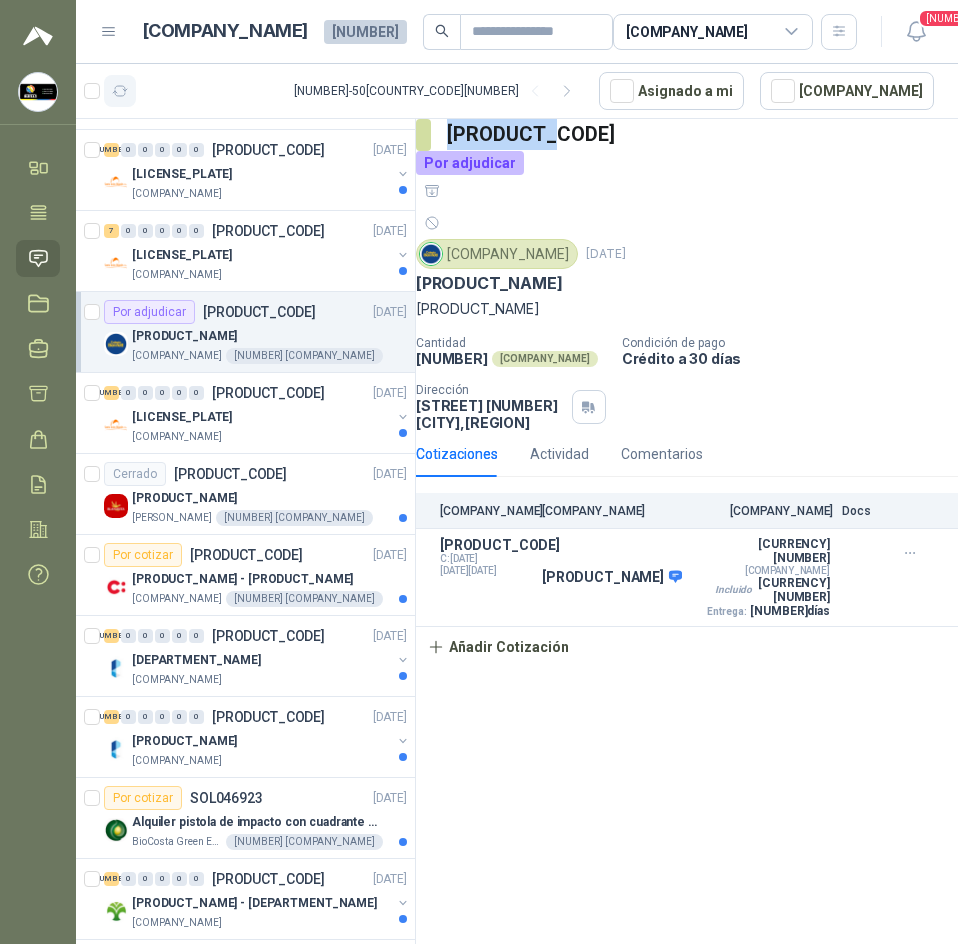 click at bounding box center [120, 91] 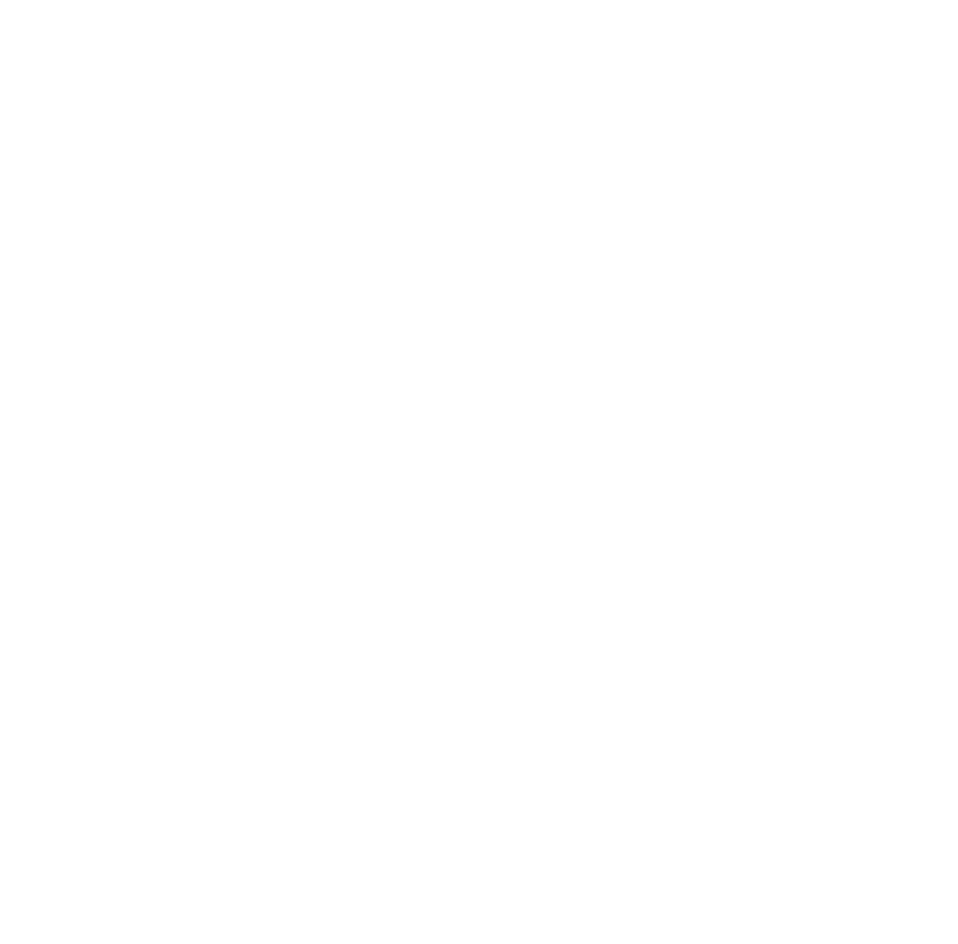scroll, scrollTop: 0, scrollLeft: 0, axis: both 